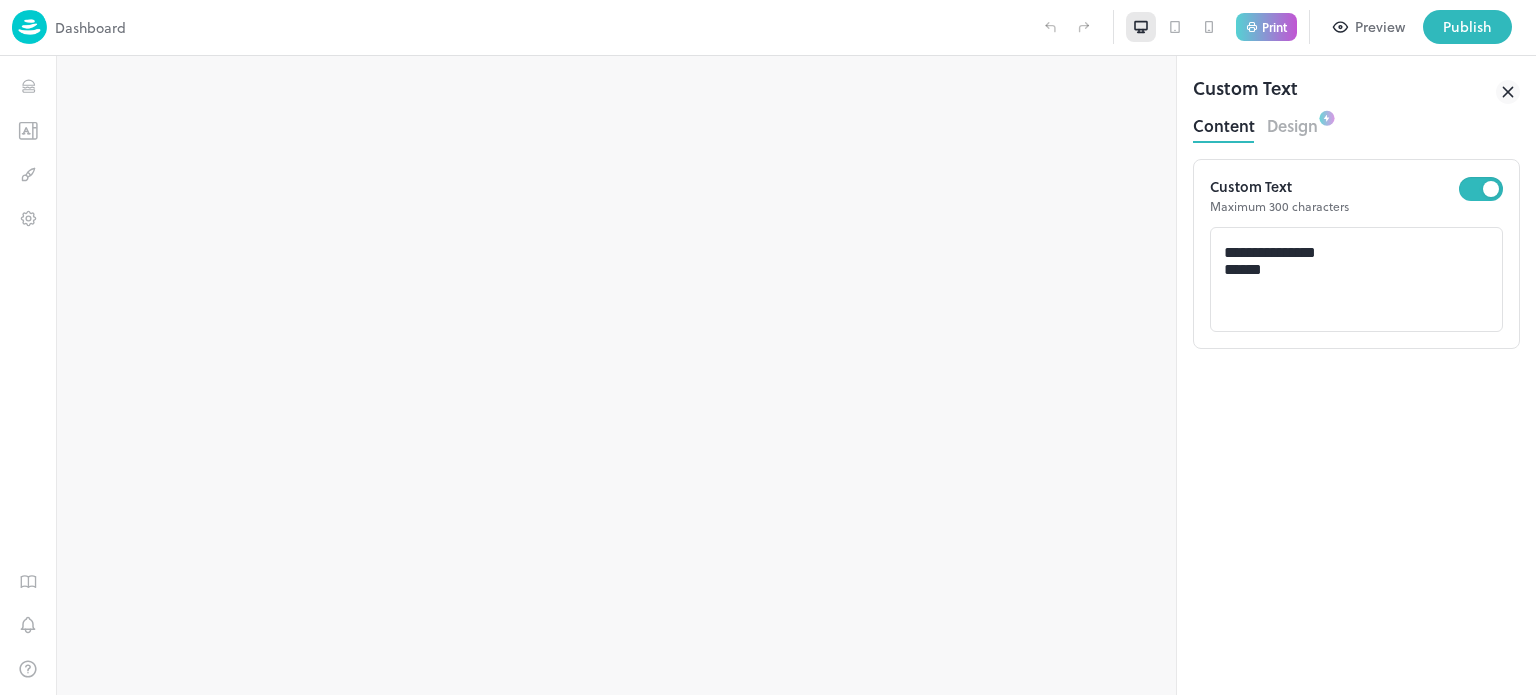 scroll, scrollTop: 0, scrollLeft: 0, axis: both 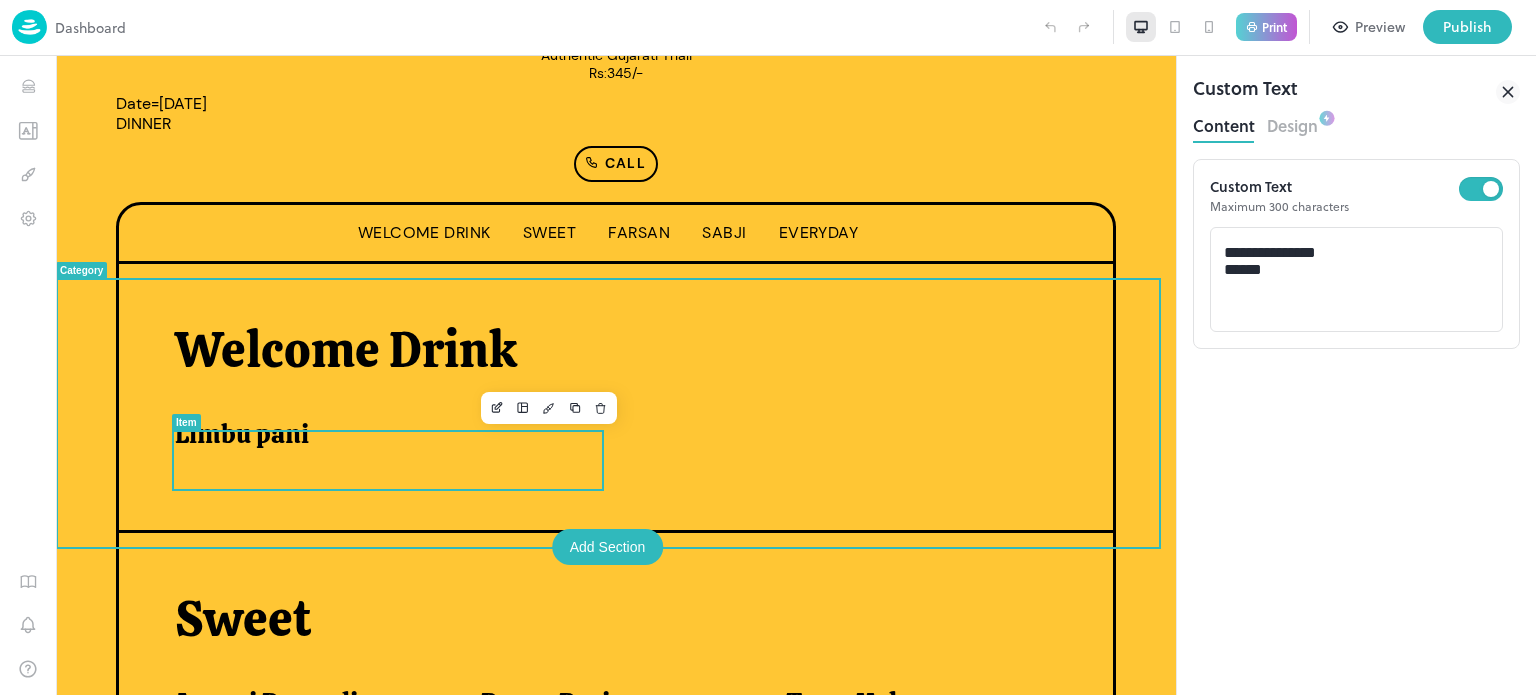 click on "Limbu pani" at bounding box center (380, 434) 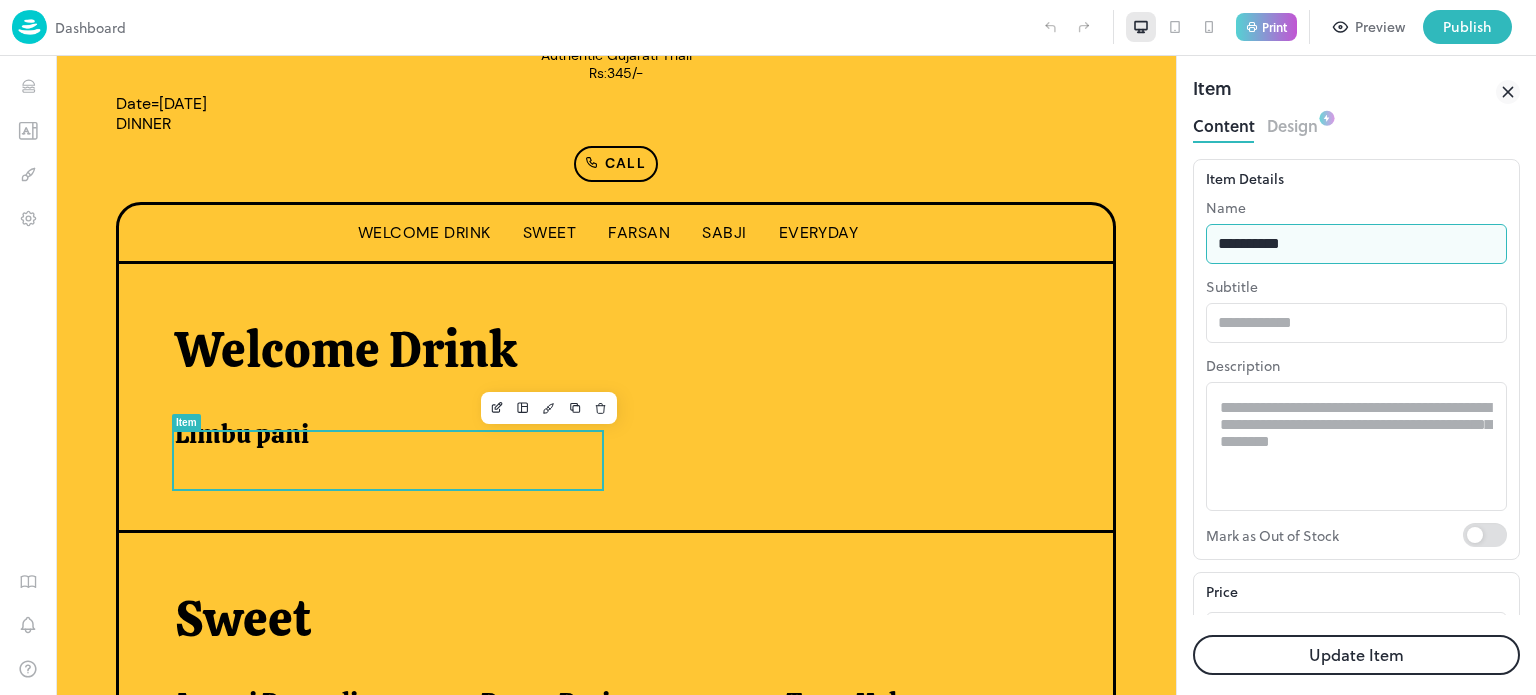 click on "**********" at bounding box center (1356, 244) 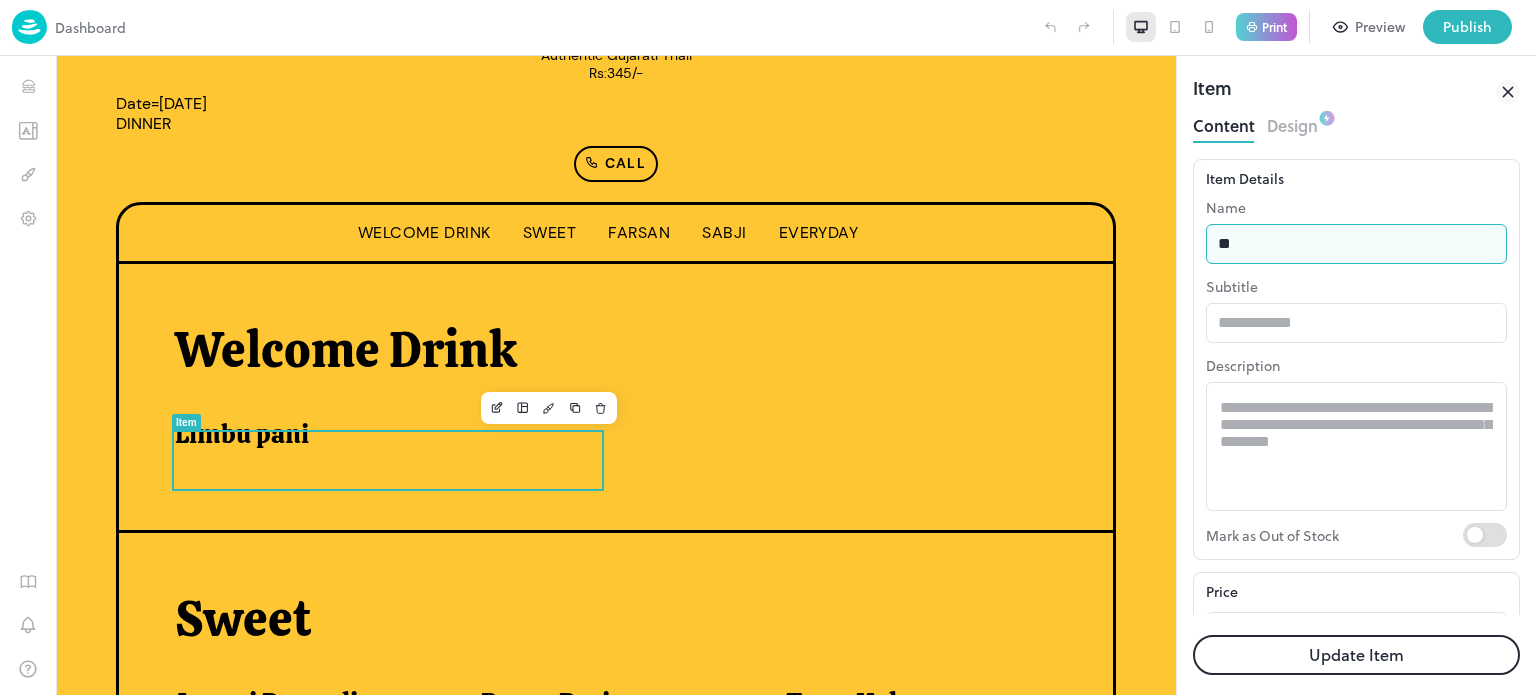 type on "*" 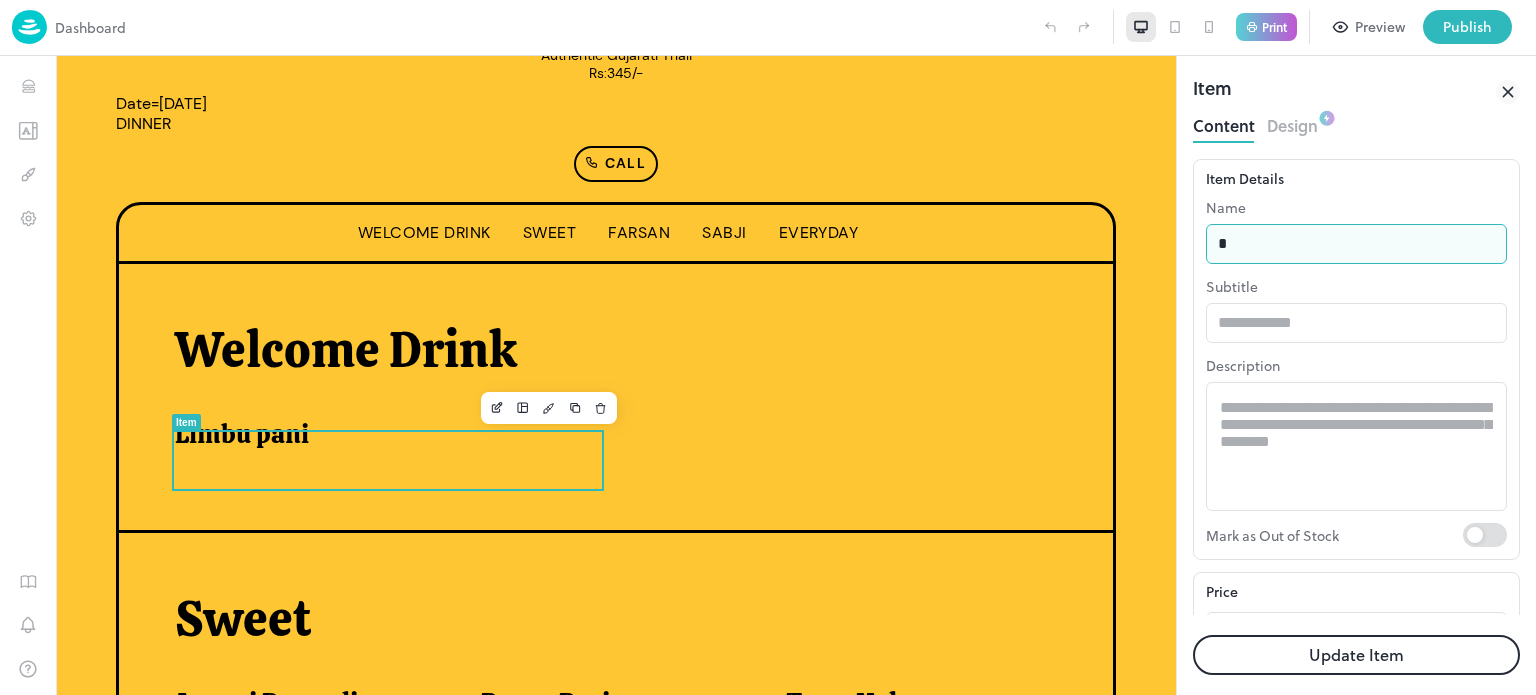 type on "**********" 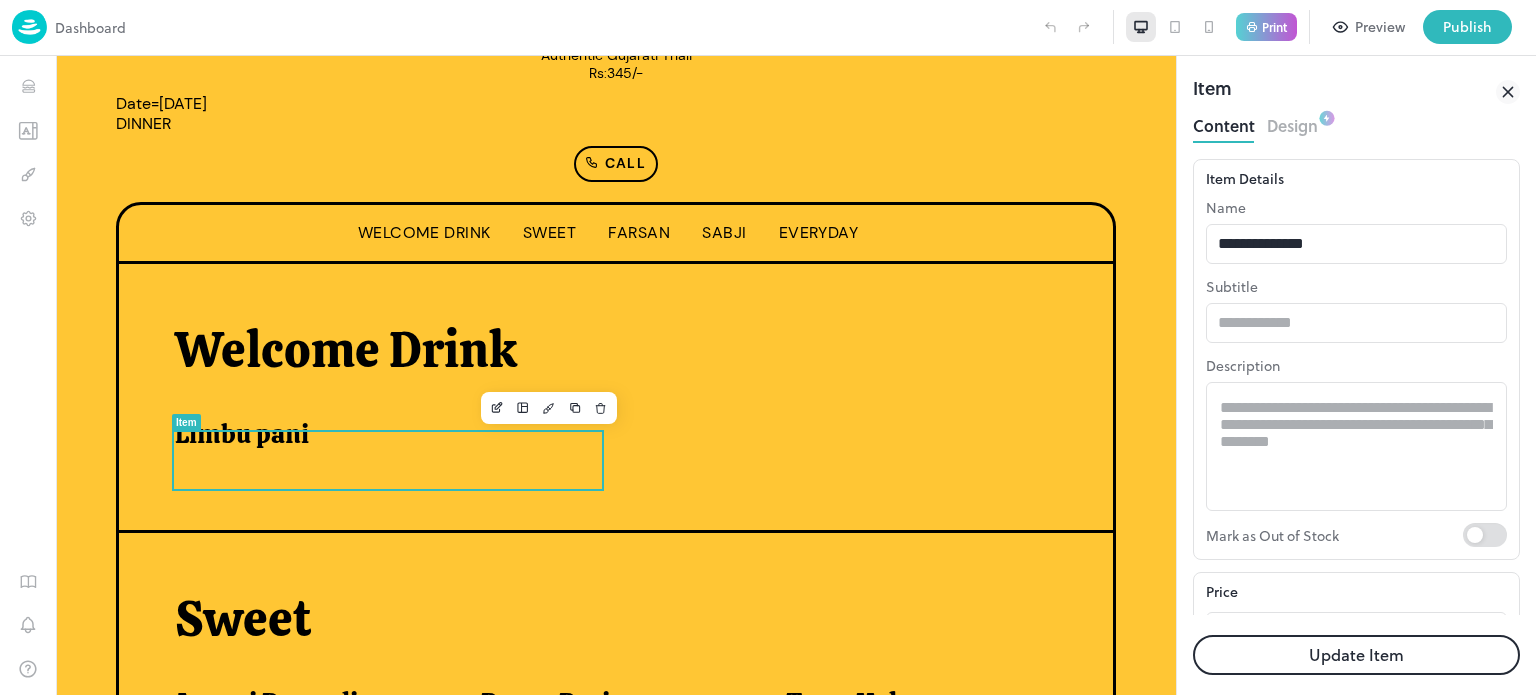 click on "Update Item" at bounding box center (1356, 655) 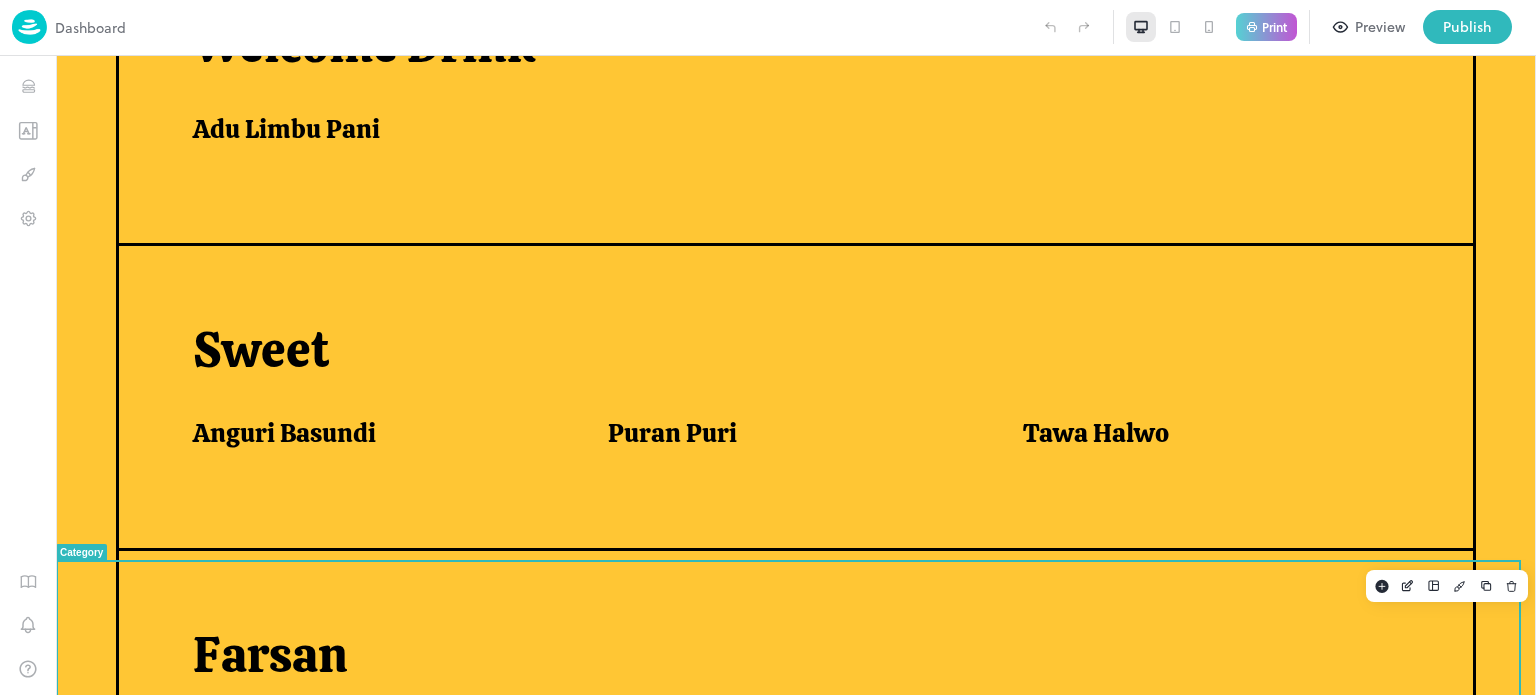 scroll, scrollTop: 660, scrollLeft: 0, axis: vertical 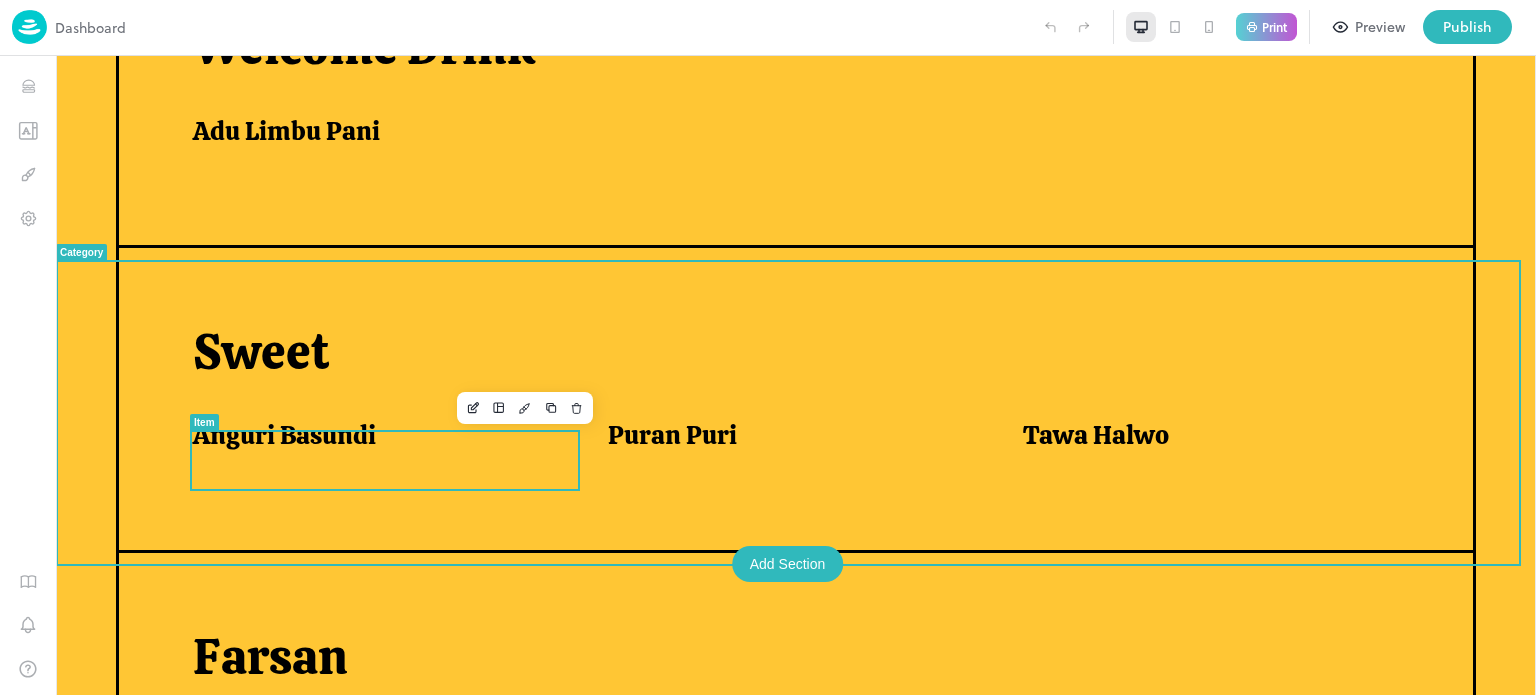 click on "Anguri Basundi" at bounding box center [376, 435] 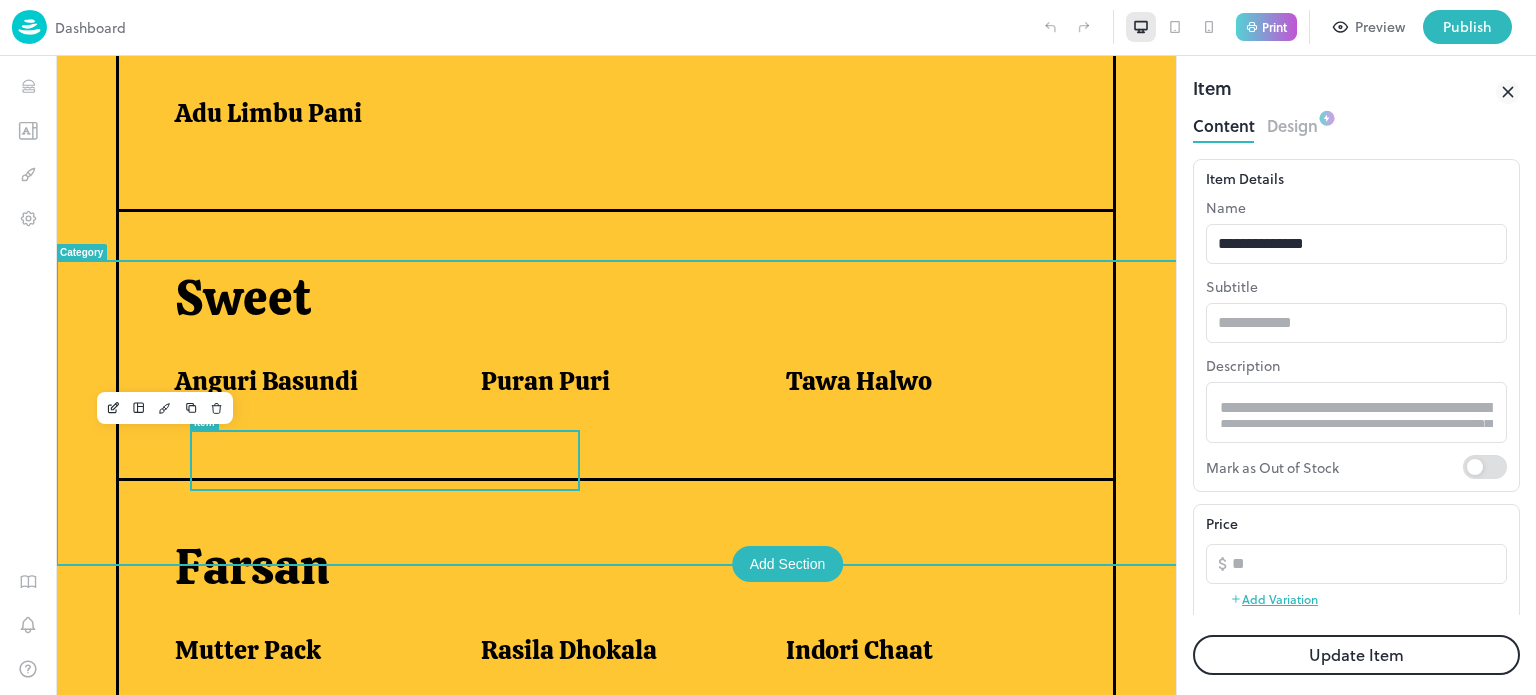 scroll, scrollTop: 682, scrollLeft: 0, axis: vertical 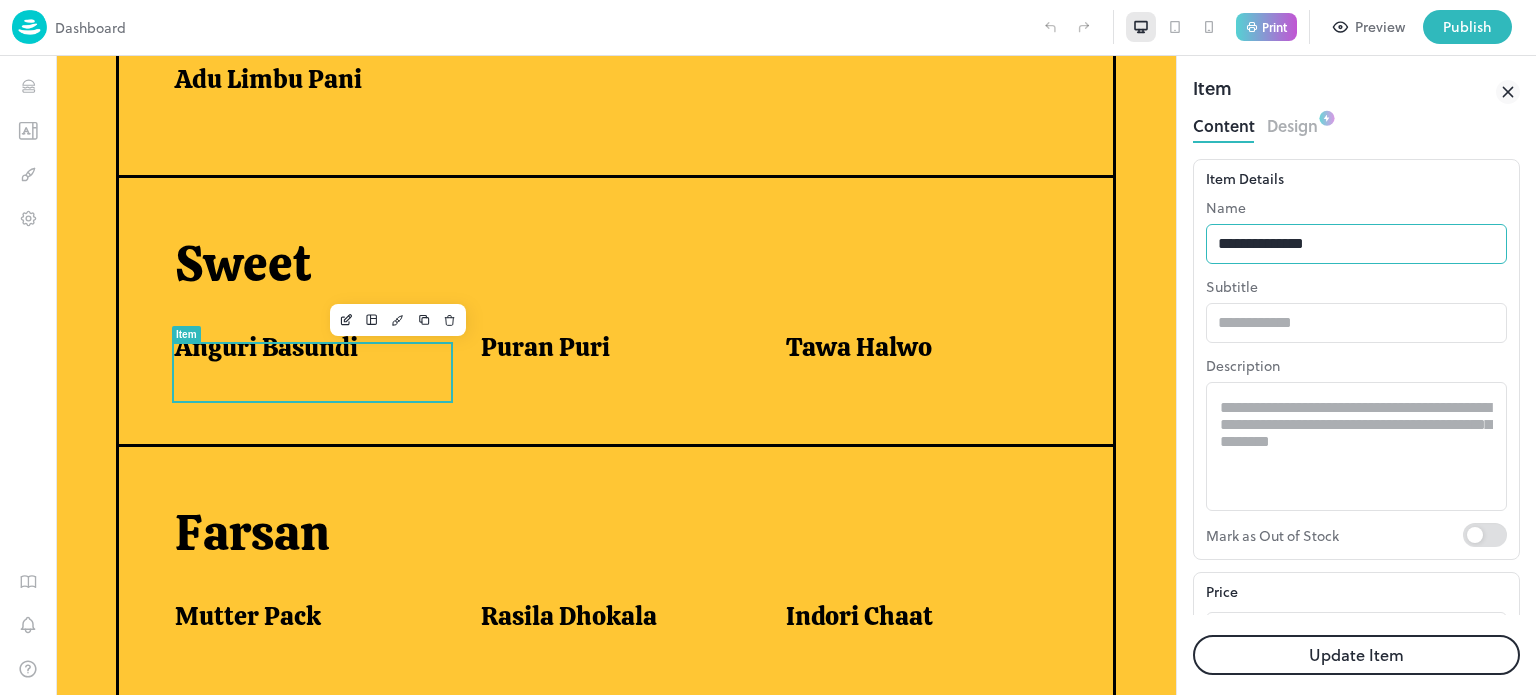 click on "**********" at bounding box center [1356, 244] 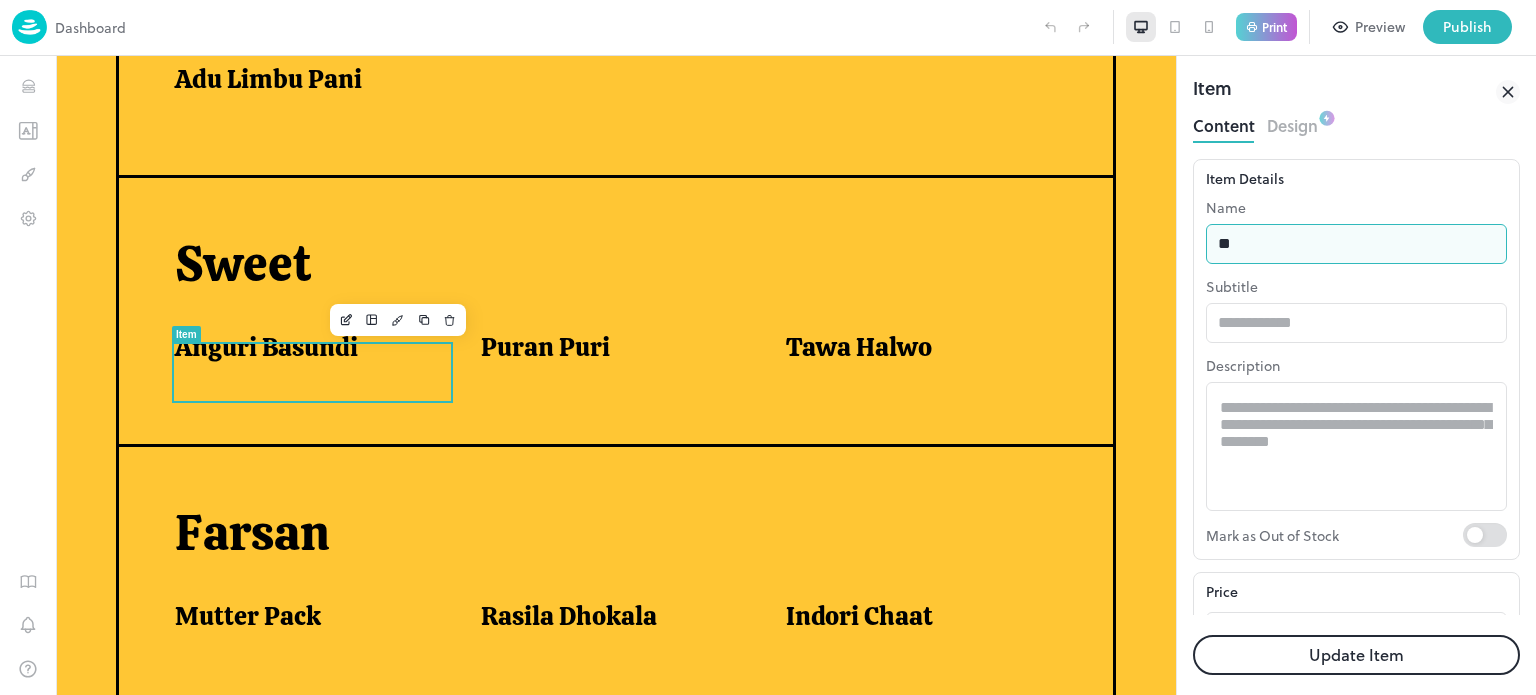 type on "*" 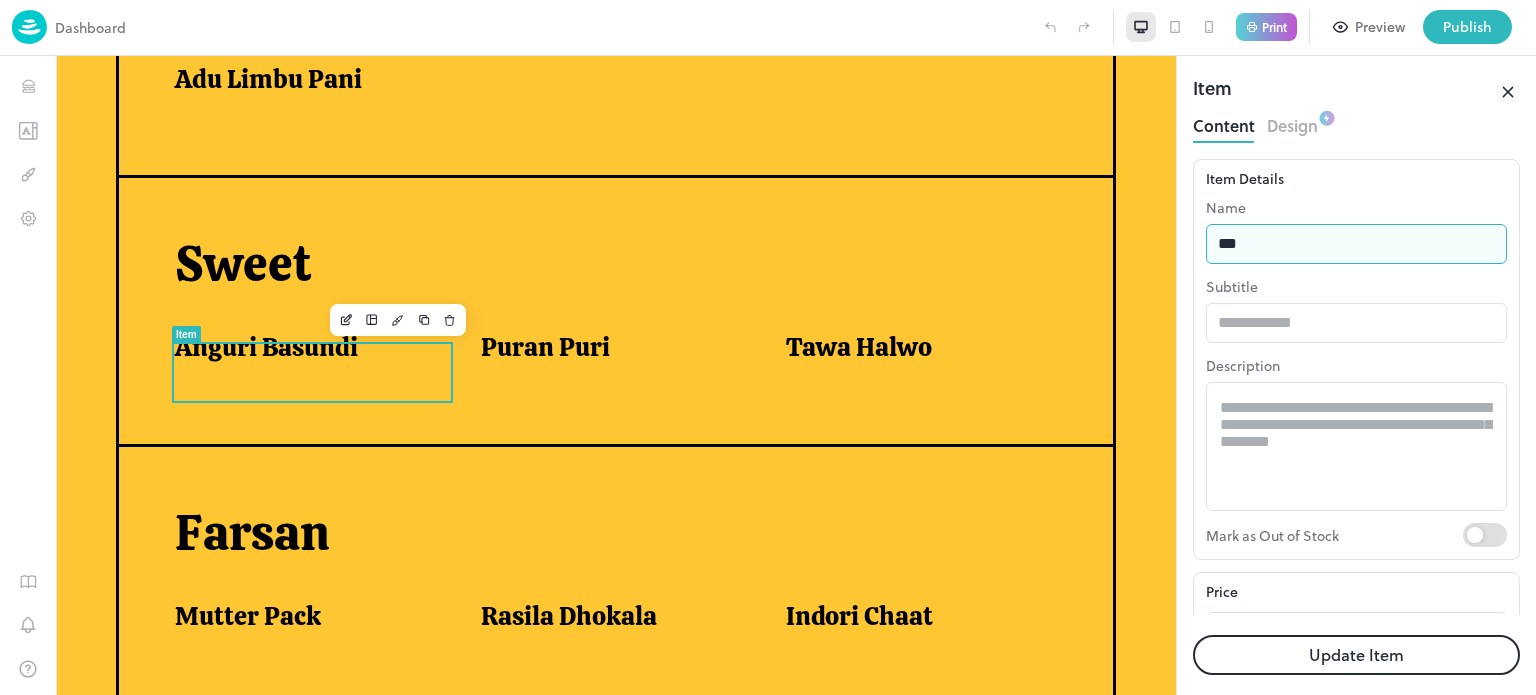 type on "**********" 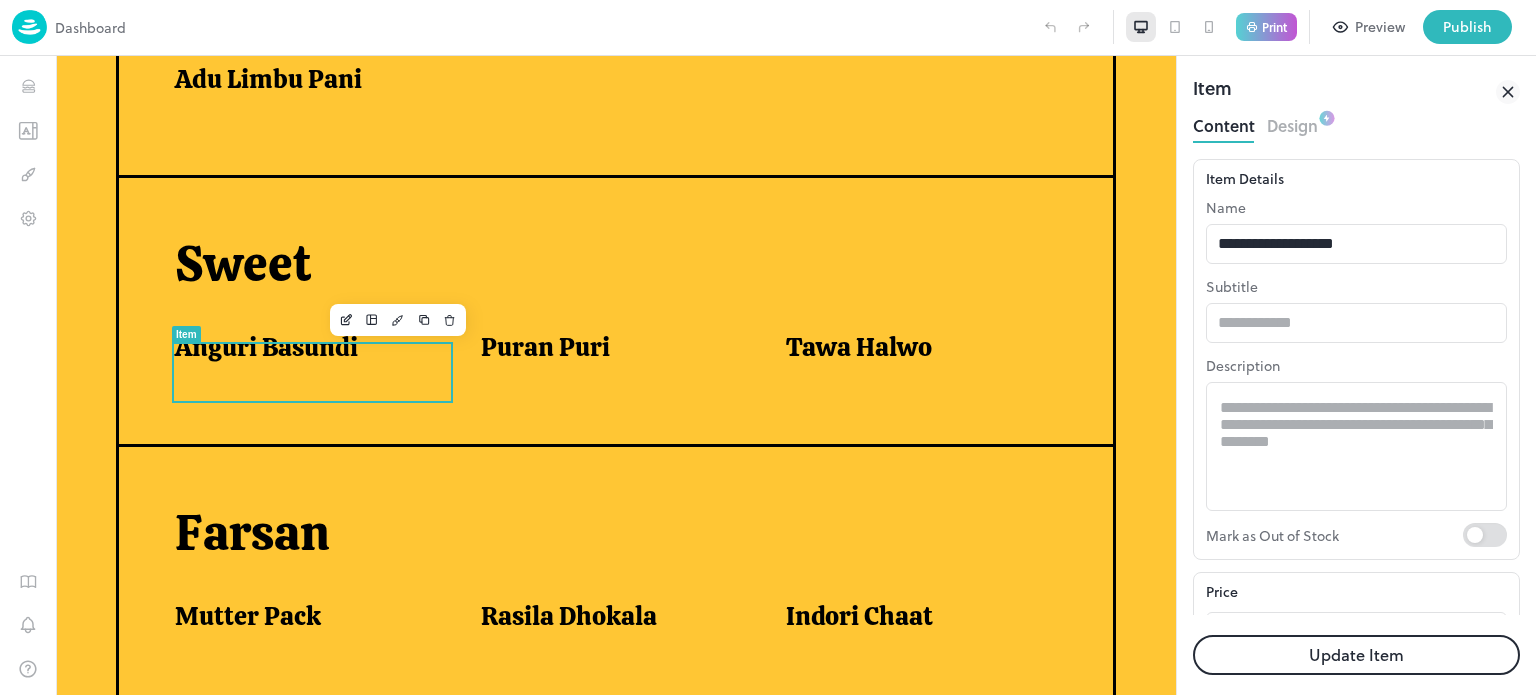 click on "Update Item" at bounding box center (1356, 655) 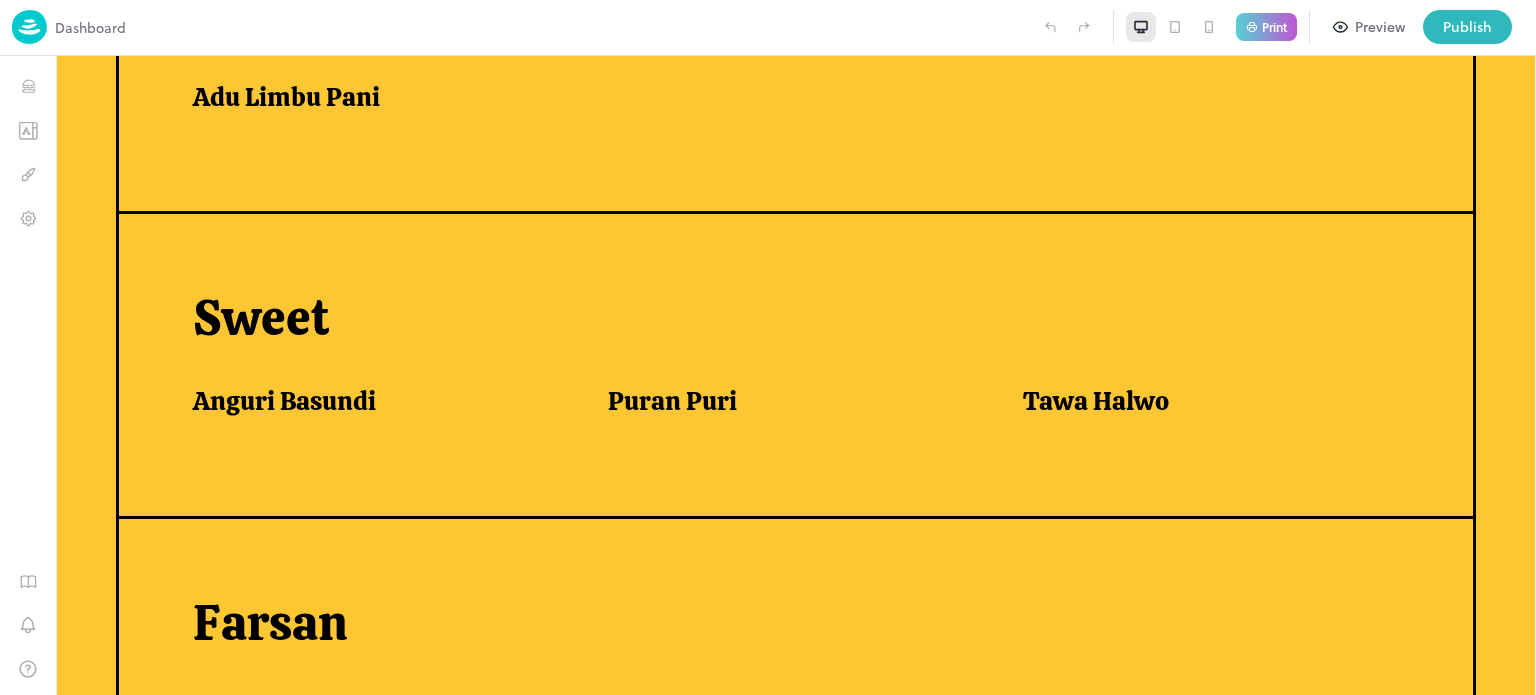 scroll, scrollTop: 660, scrollLeft: 0, axis: vertical 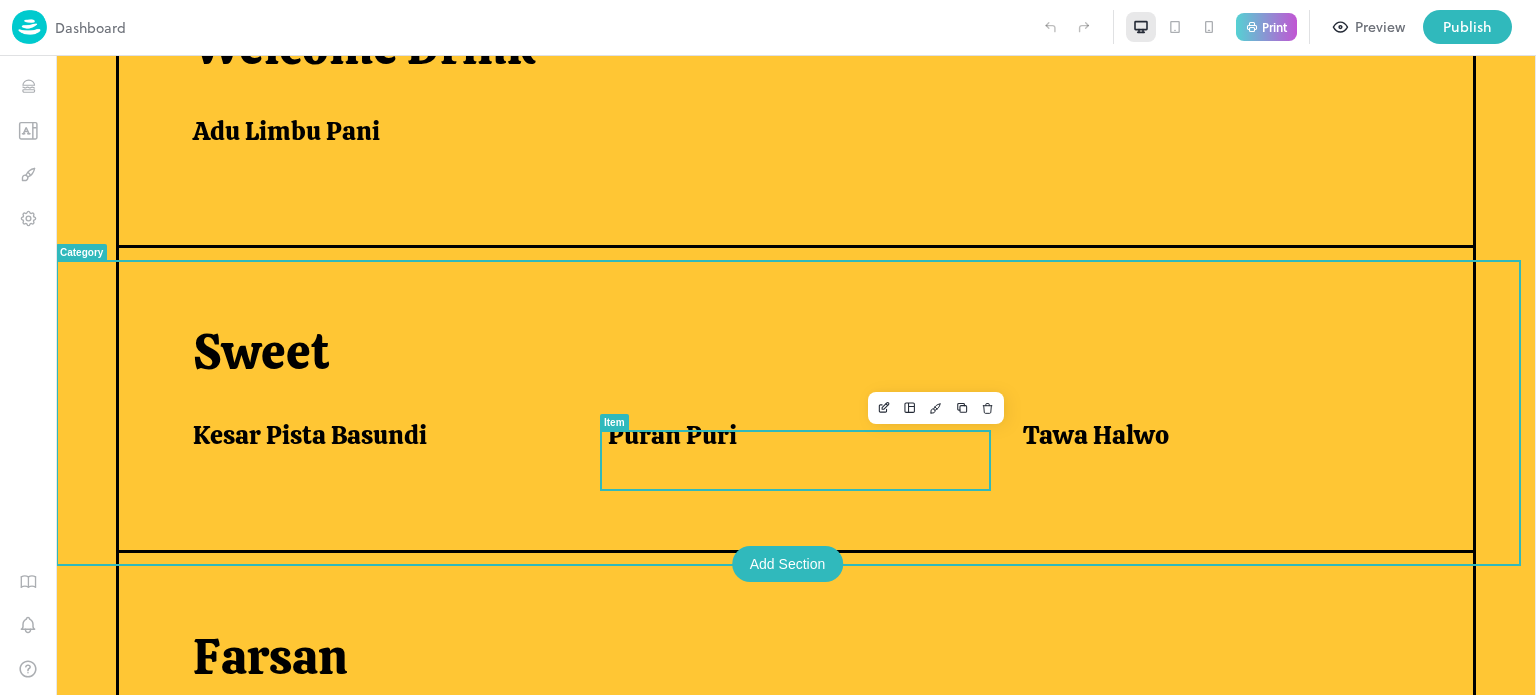 click on "Puran Puri" at bounding box center [791, 435] 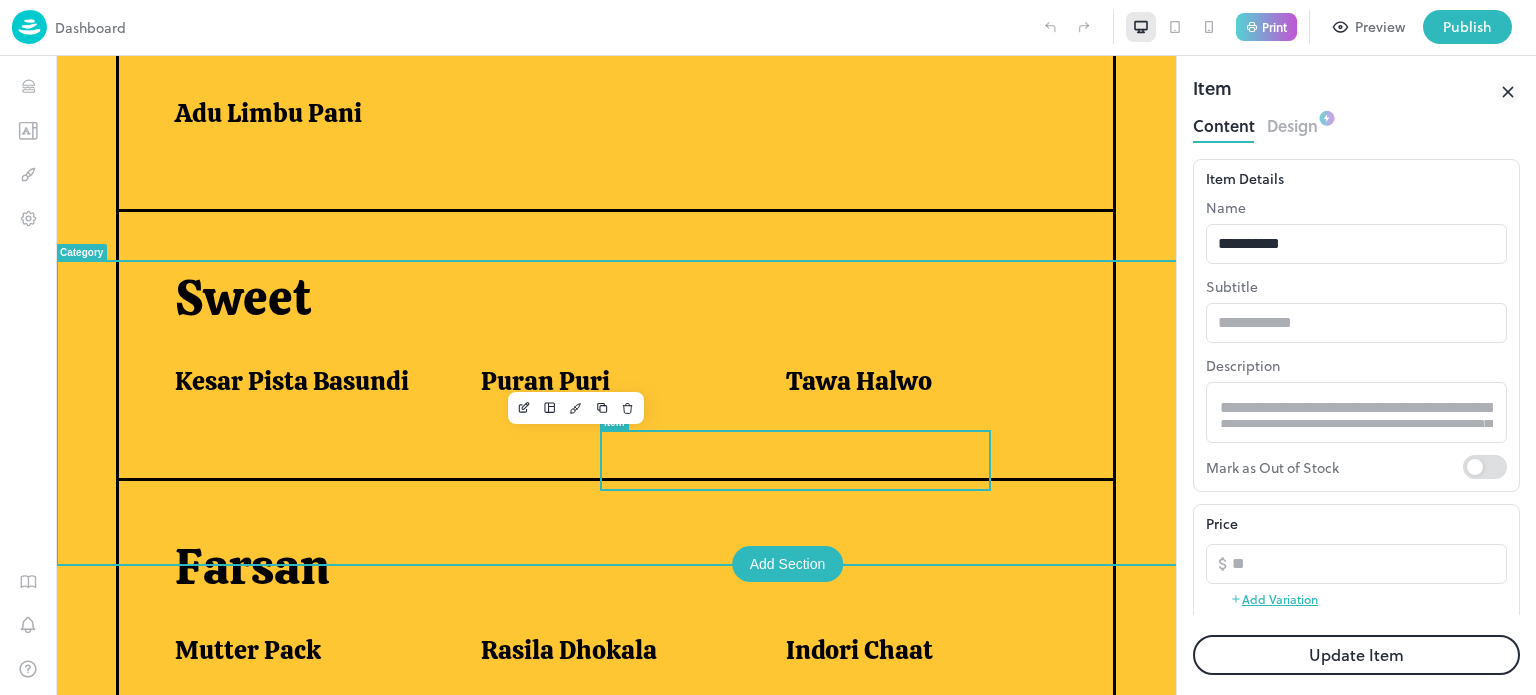 scroll, scrollTop: 667, scrollLeft: 0, axis: vertical 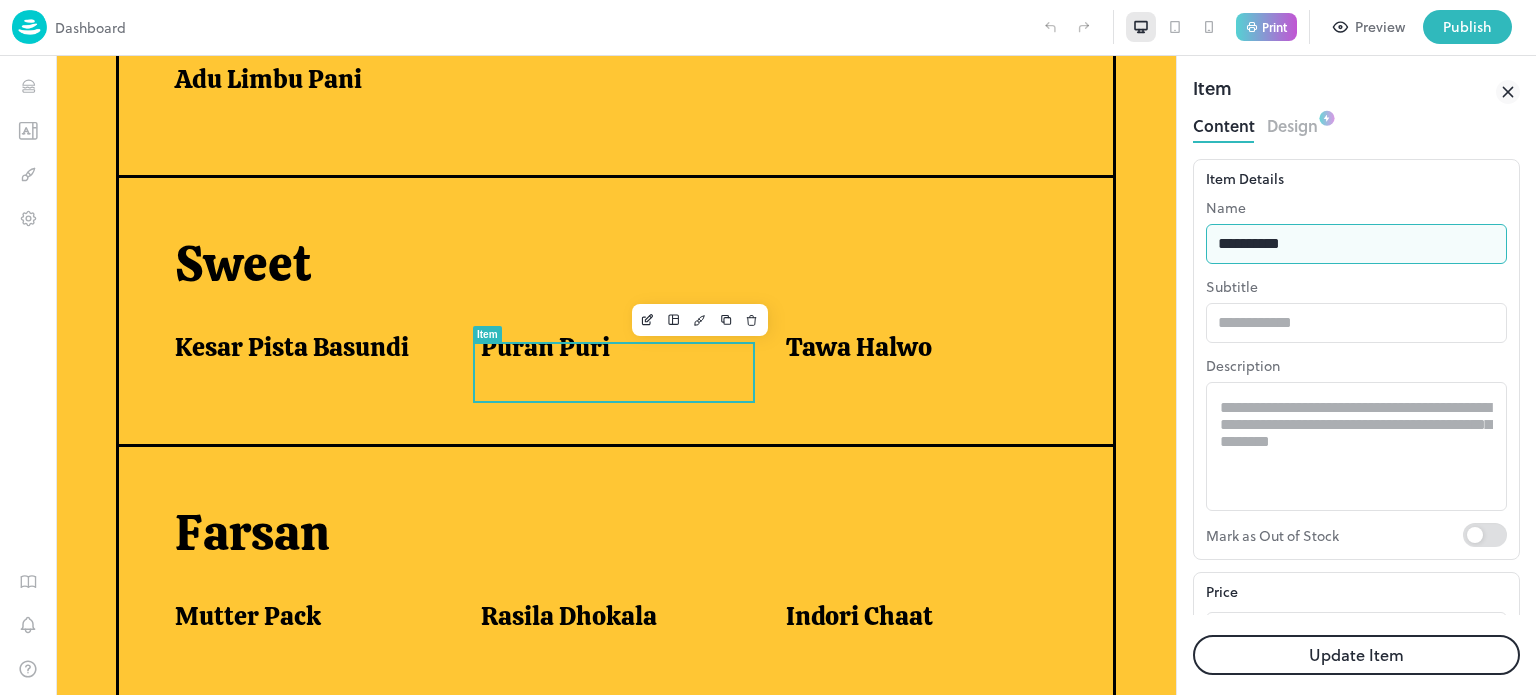click on "**********" at bounding box center [1356, 244] 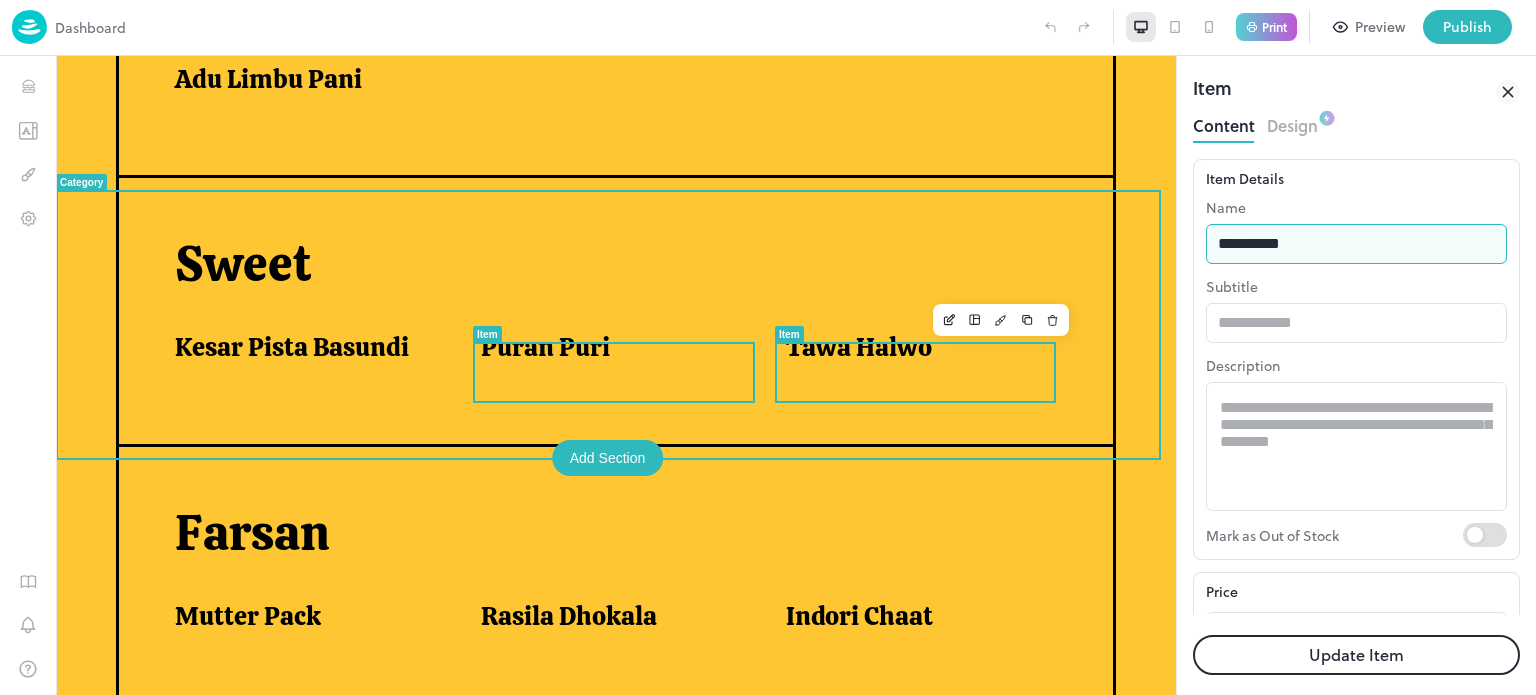 click on "Tawa Halwo" at bounding box center [914, 347] 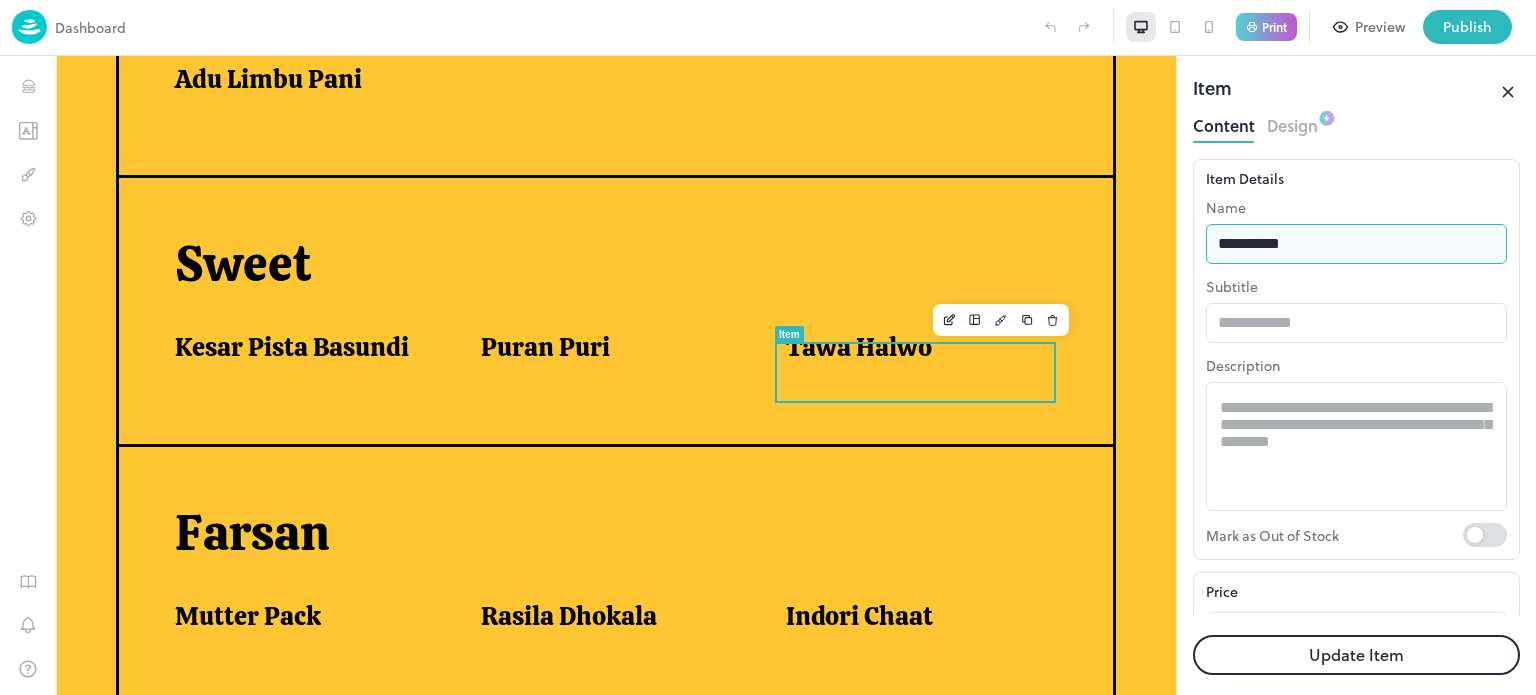 click on "**********" at bounding box center (1356, 244) 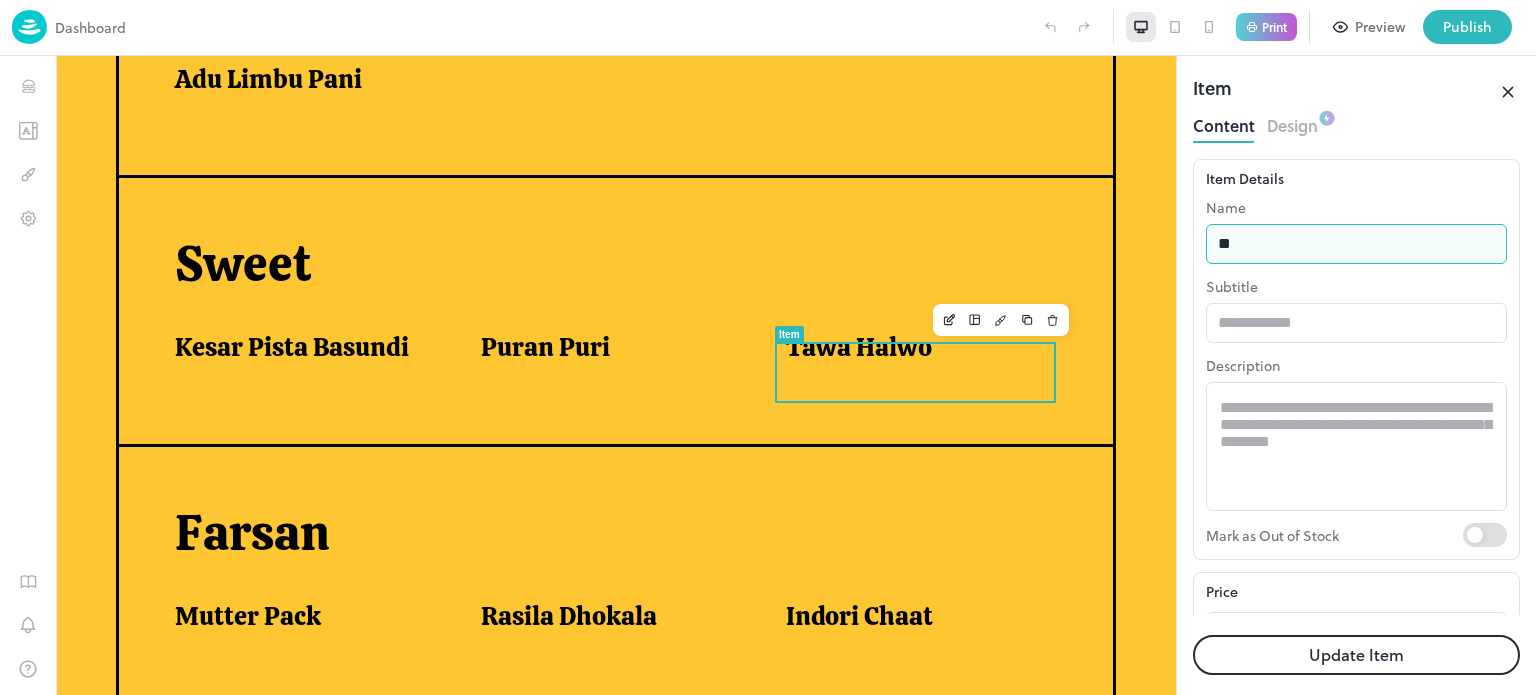 type on "*" 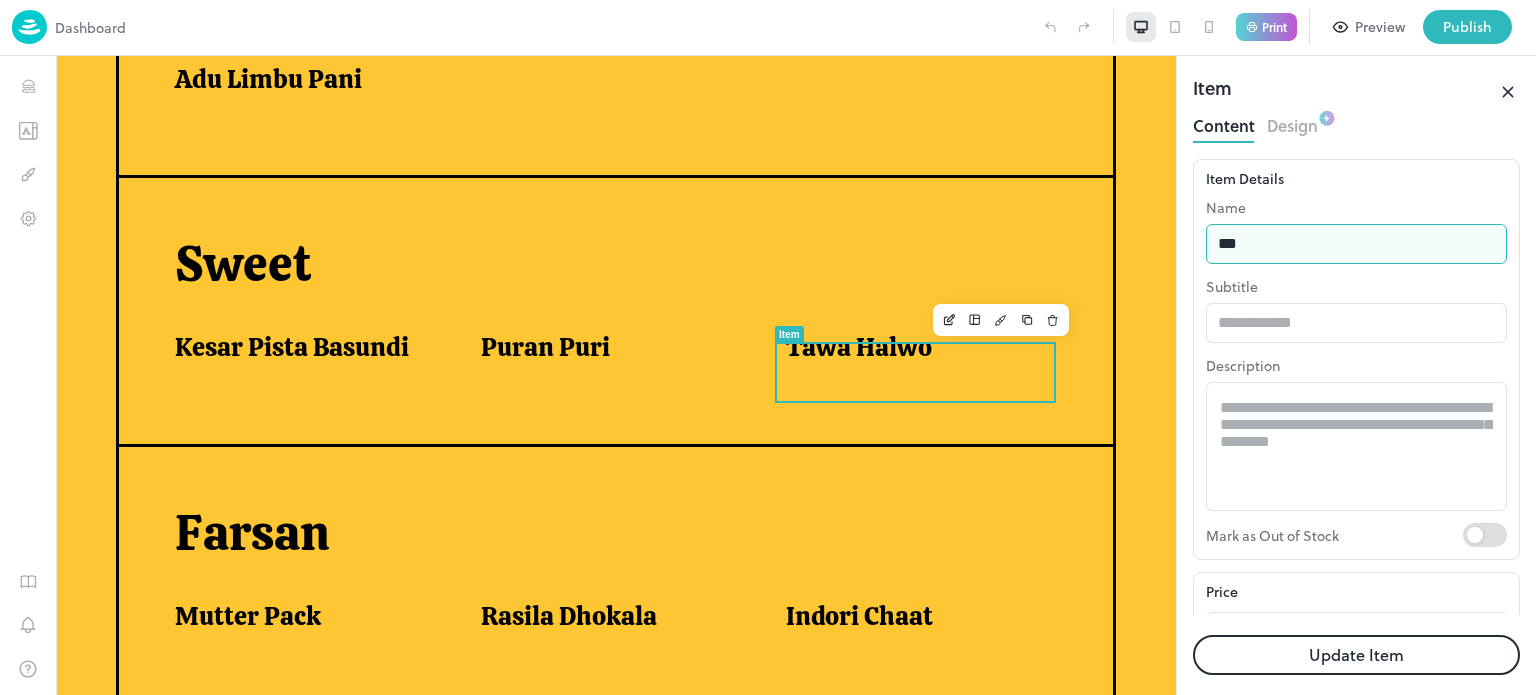 type on "**********" 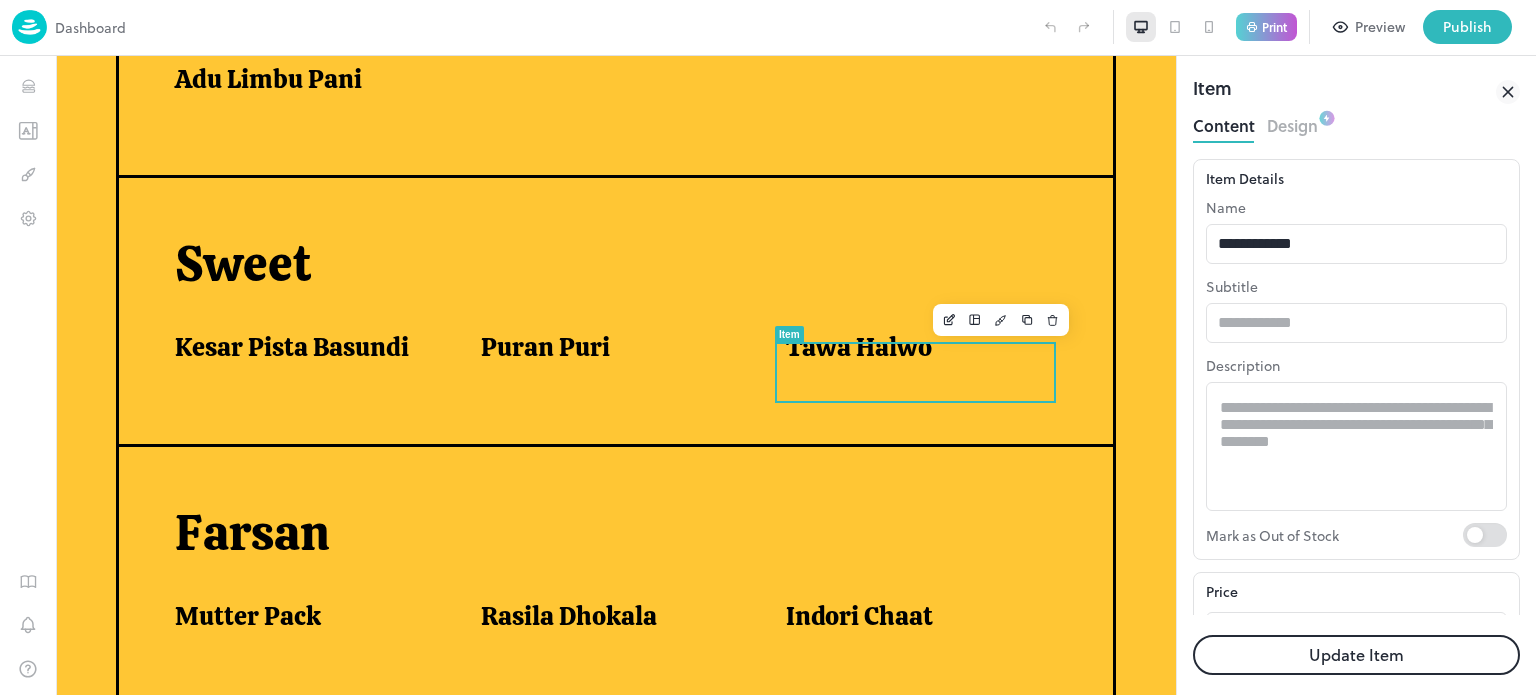 click on "Update Item" at bounding box center (1356, 655) 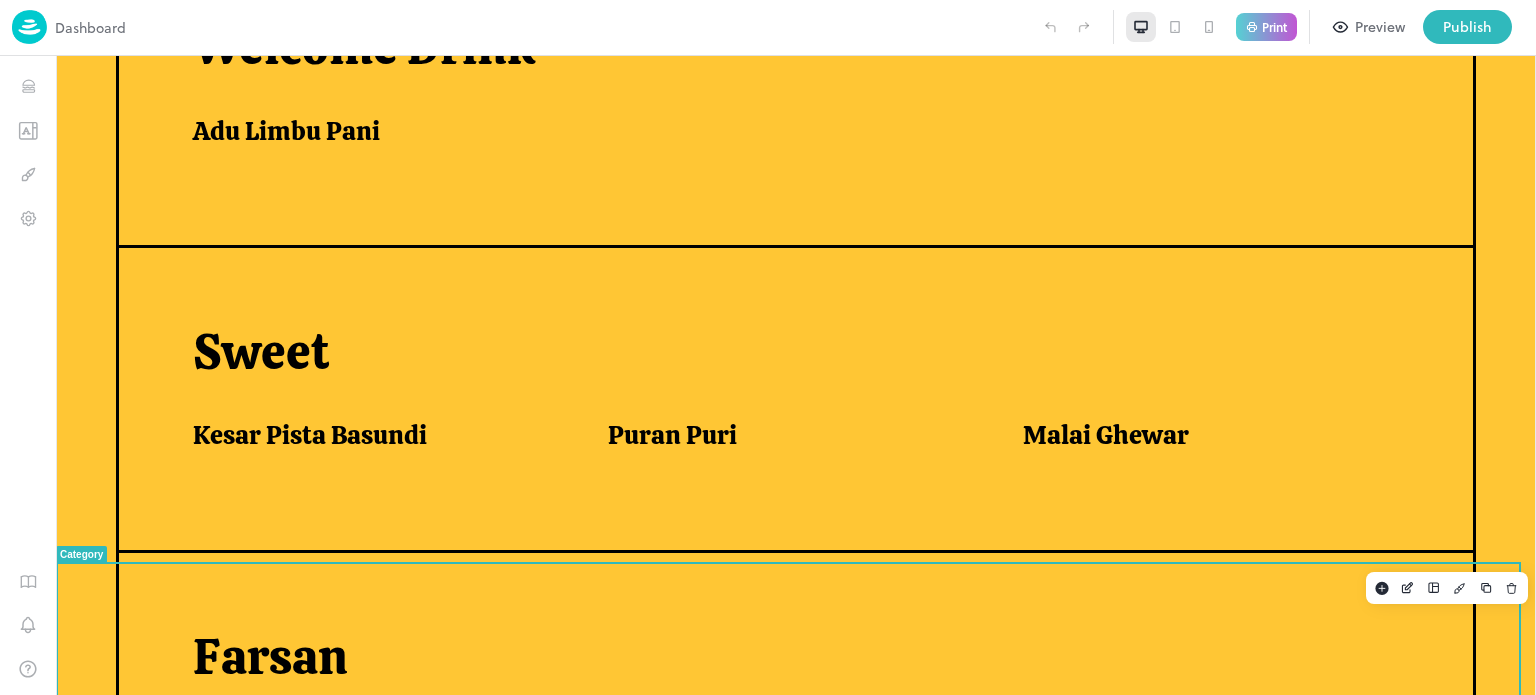 scroll, scrollTop: 907, scrollLeft: 0, axis: vertical 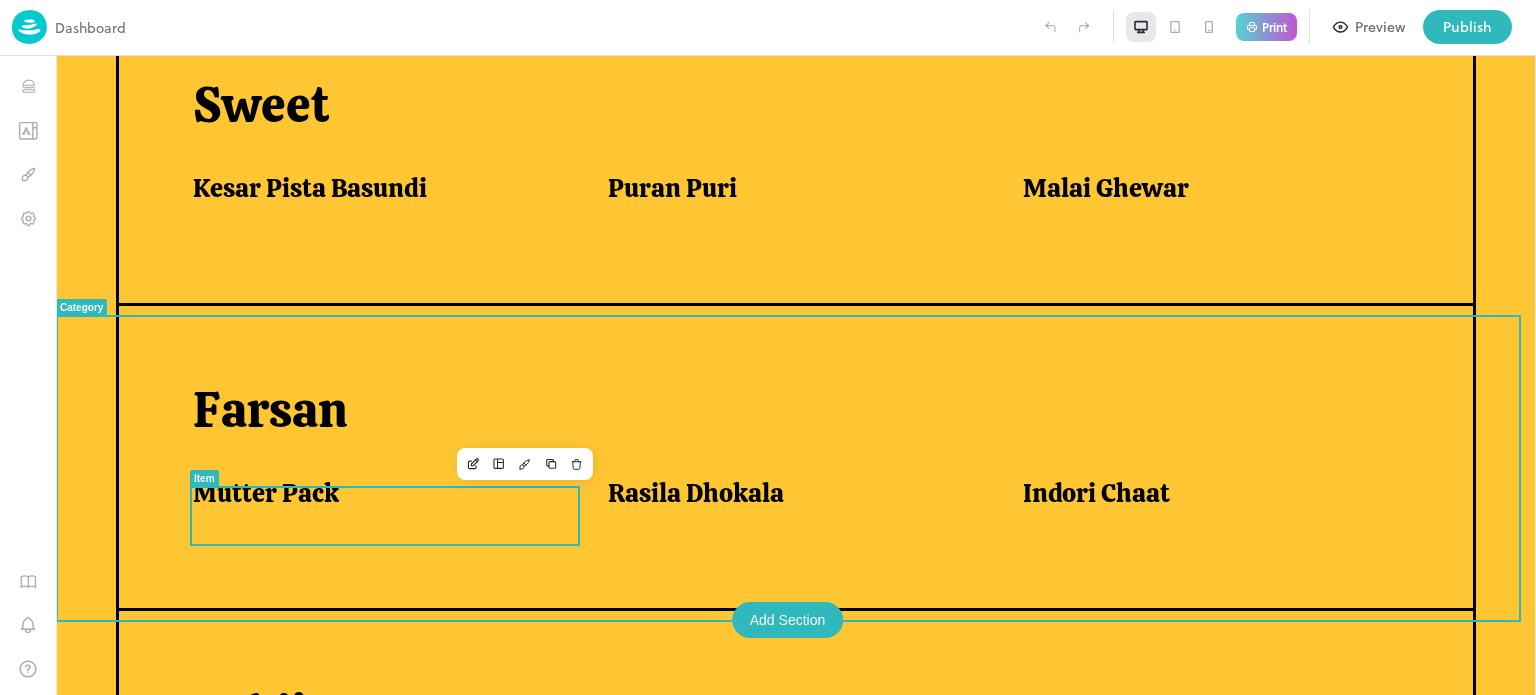 click on "Mutter Pack" at bounding box center (376, 493) 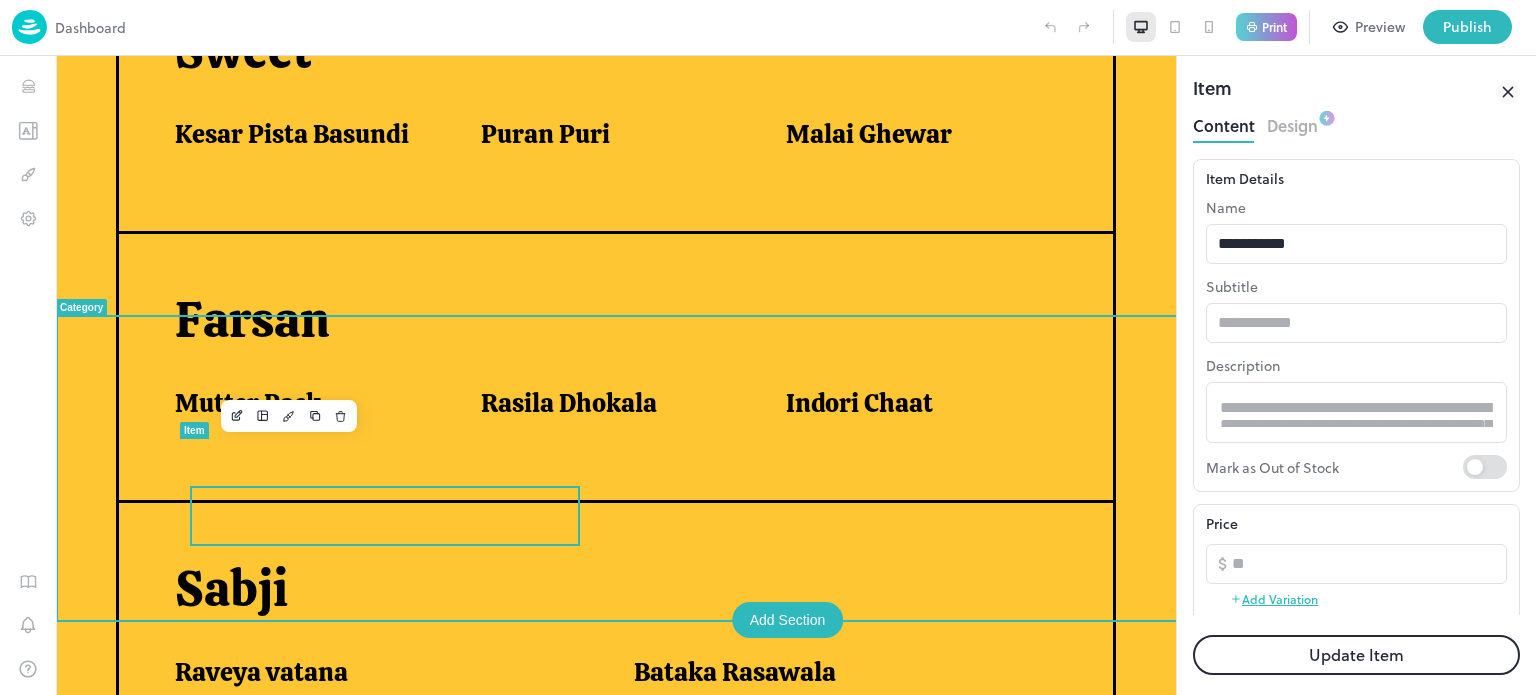 scroll, scrollTop: 860, scrollLeft: 0, axis: vertical 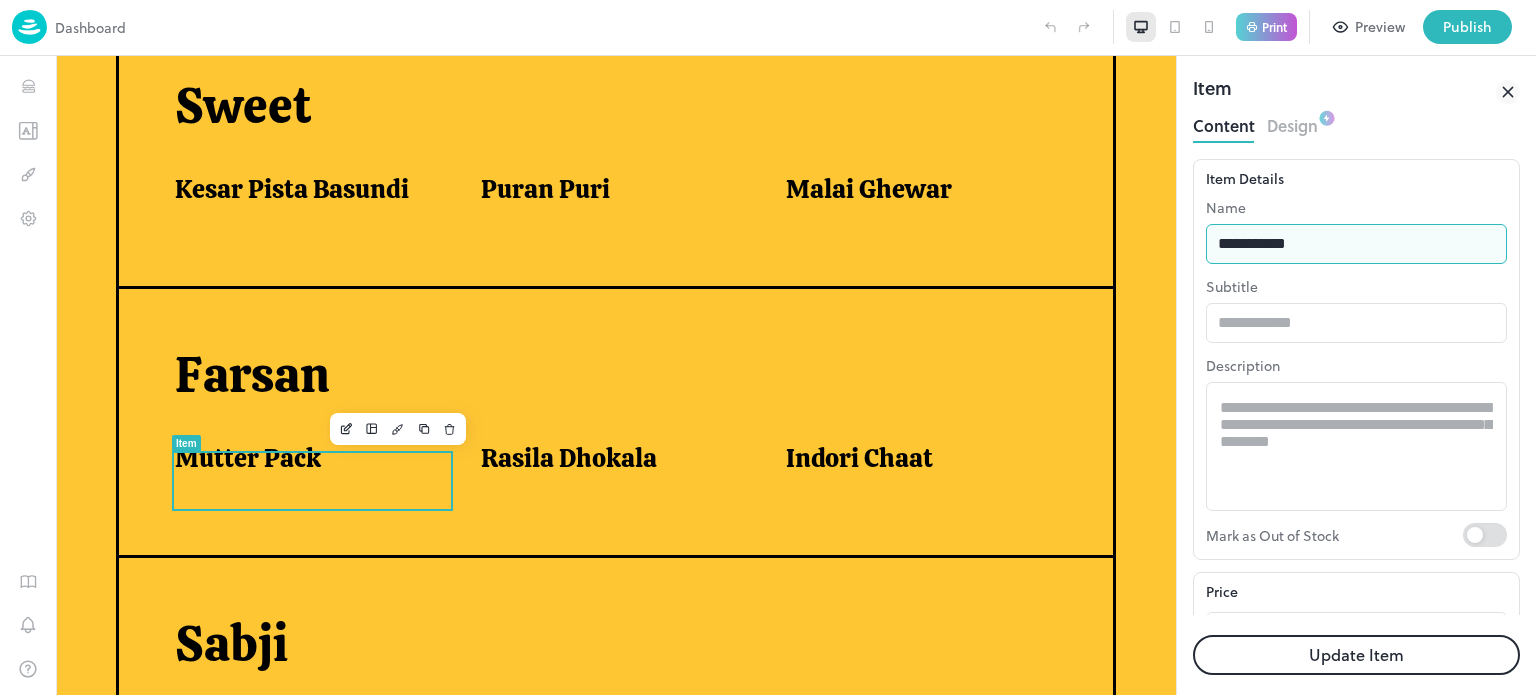 click on "**********" at bounding box center (1356, 244) 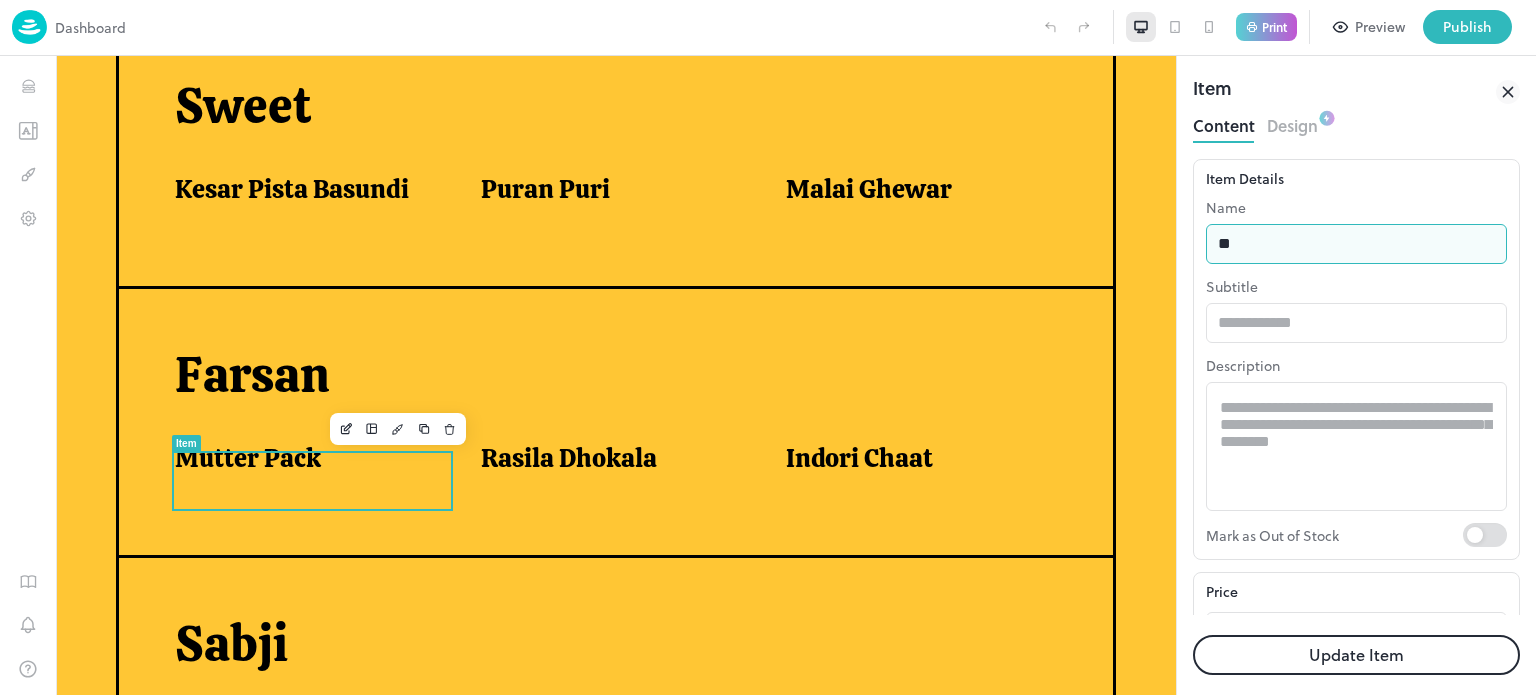 type on "*" 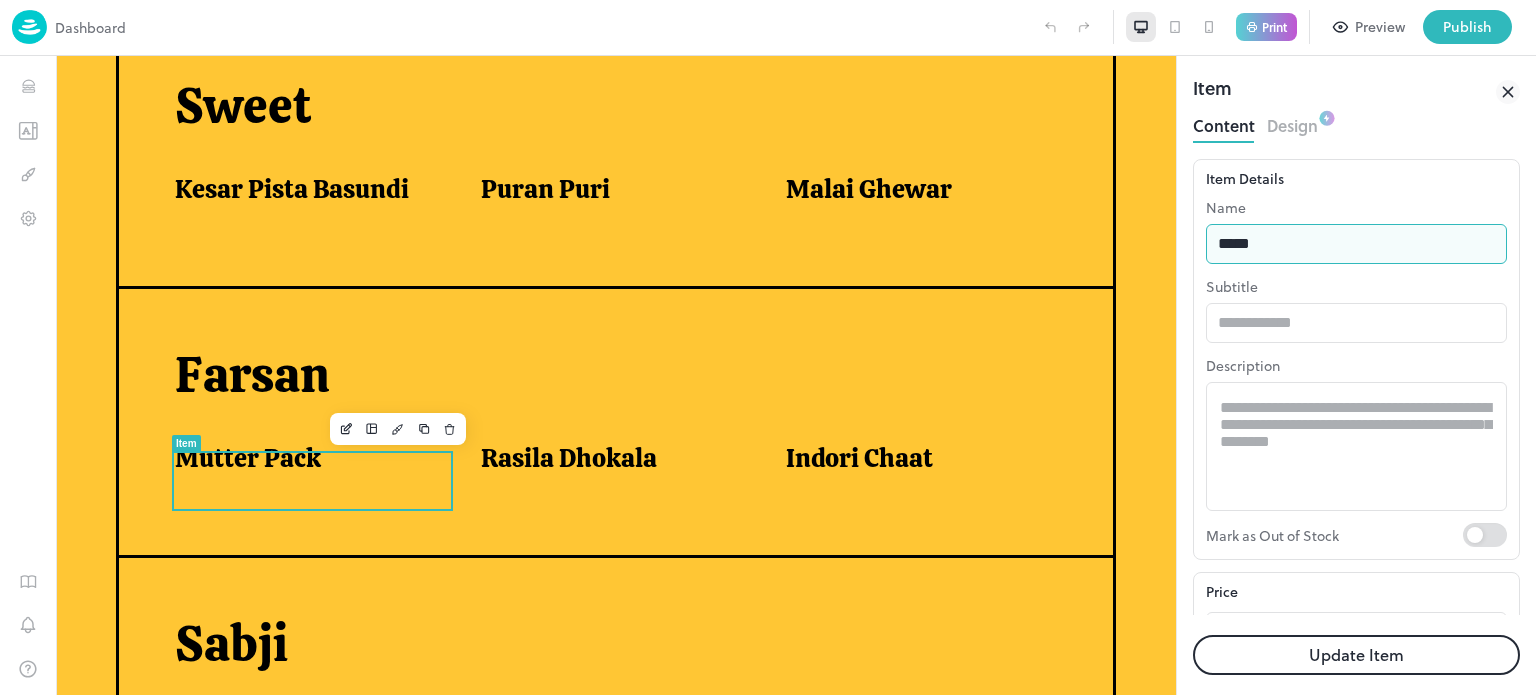click on "*****" at bounding box center (1356, 244) 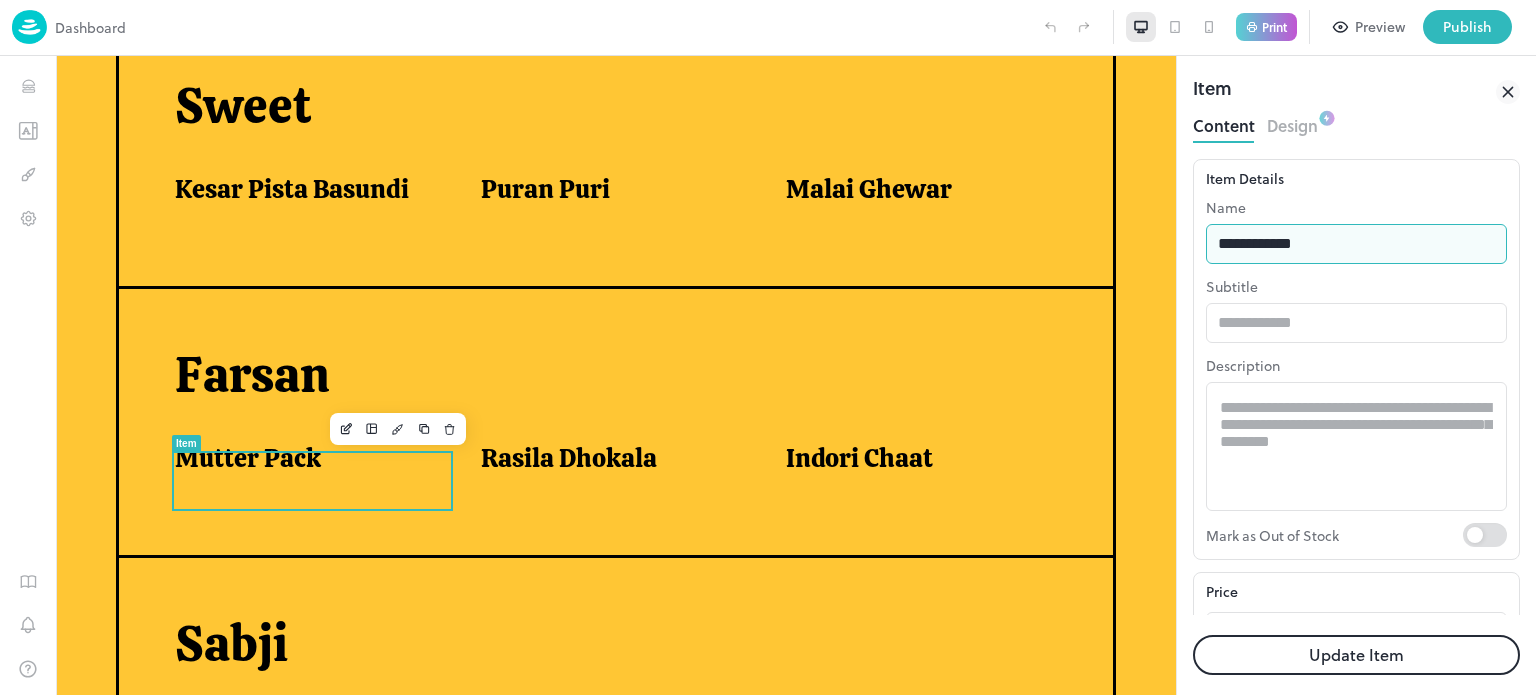 type on "**********" 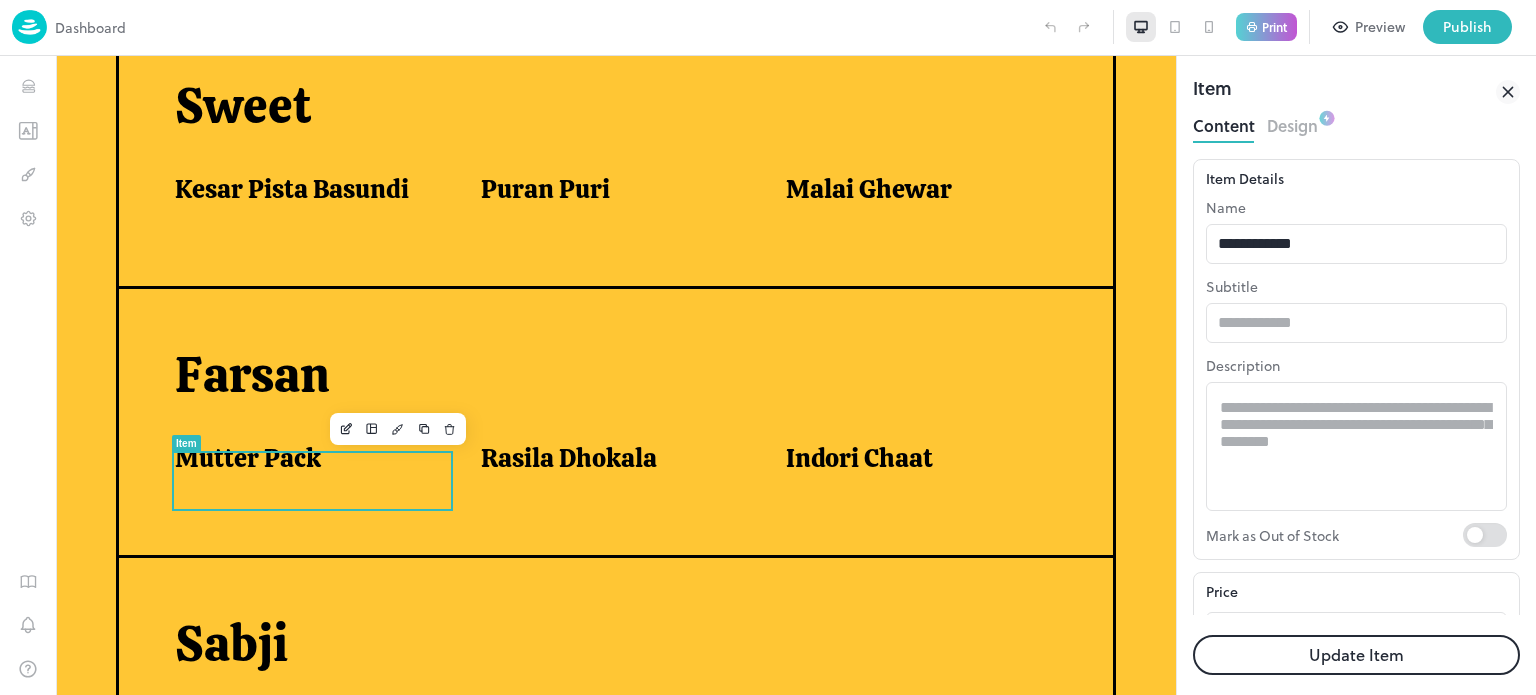 click on "Update Item" at bounding box center (1356, 655) 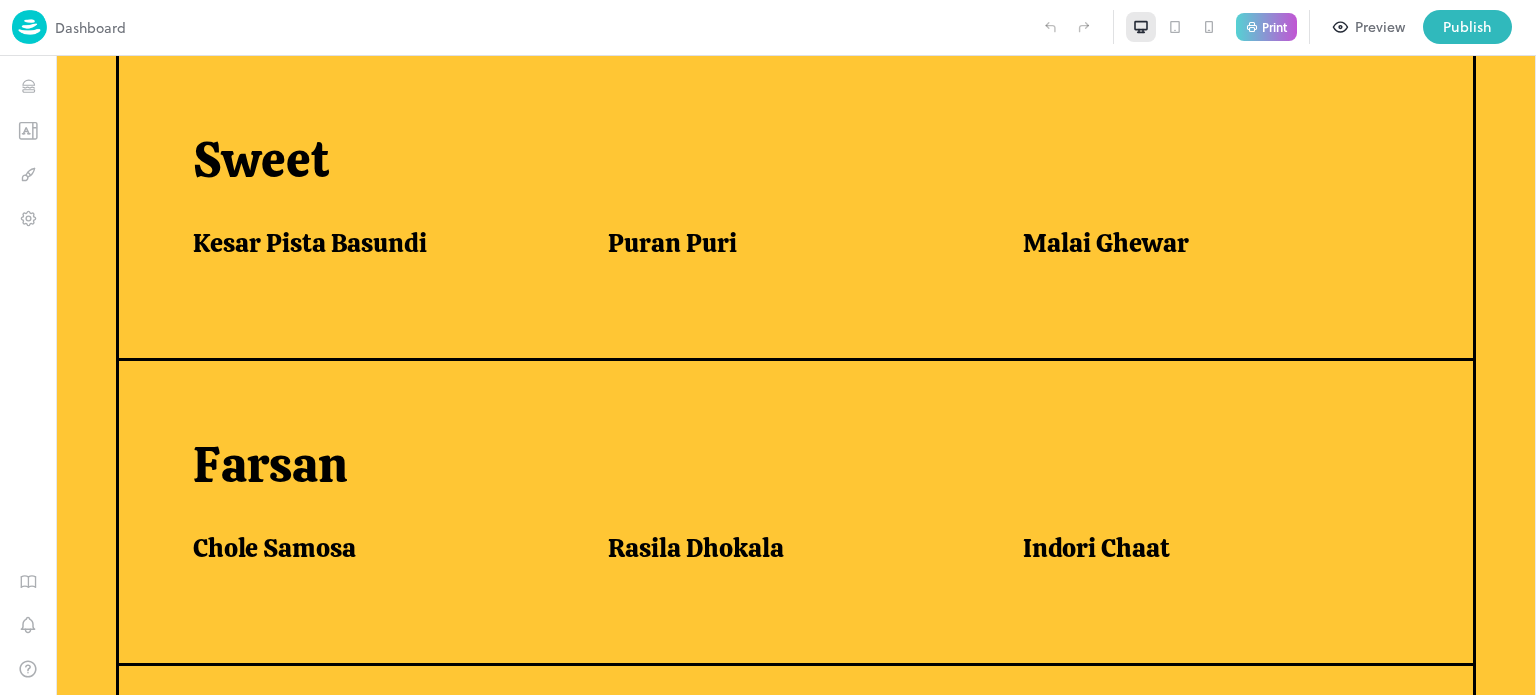 scroll, scrollTop: 907, scrollLeft: 0, axis: vertical 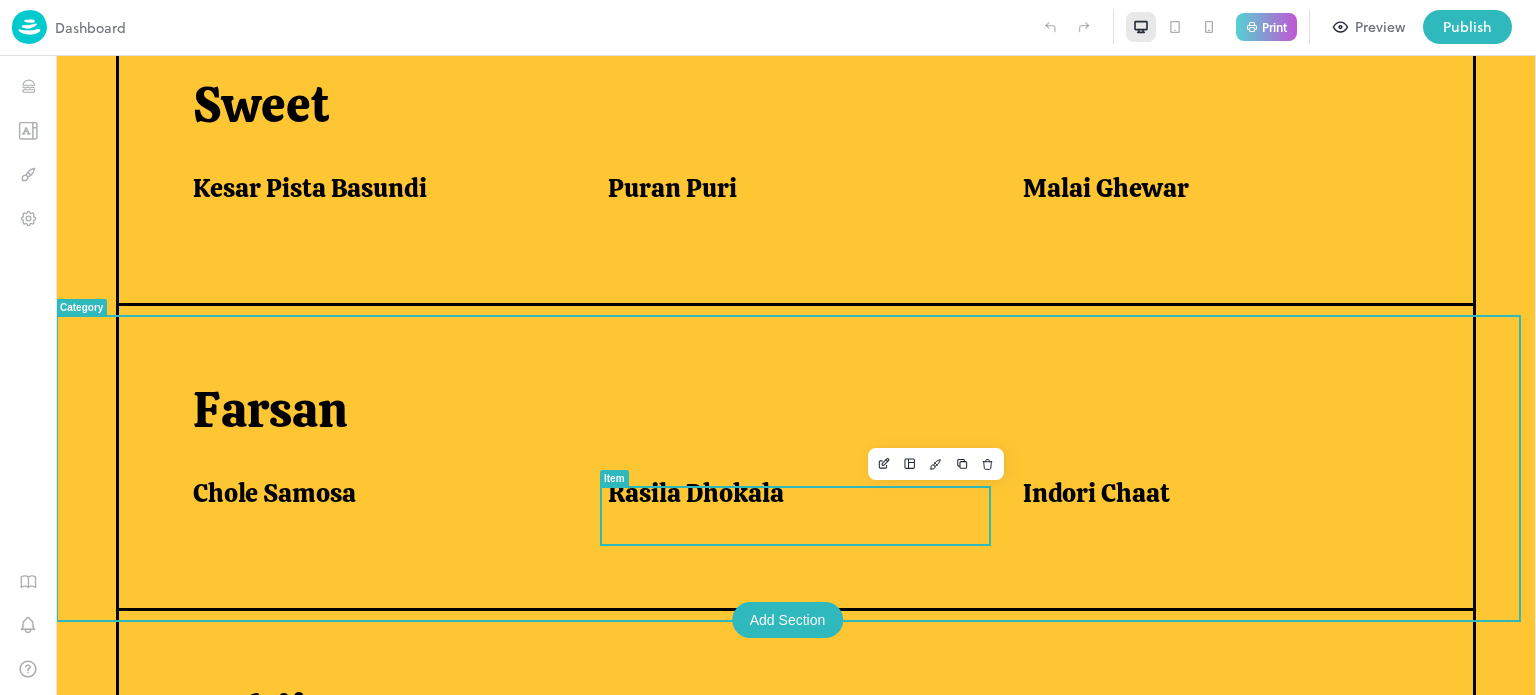 click on "Rasila Dhokala" at bounding box center (791, 493) 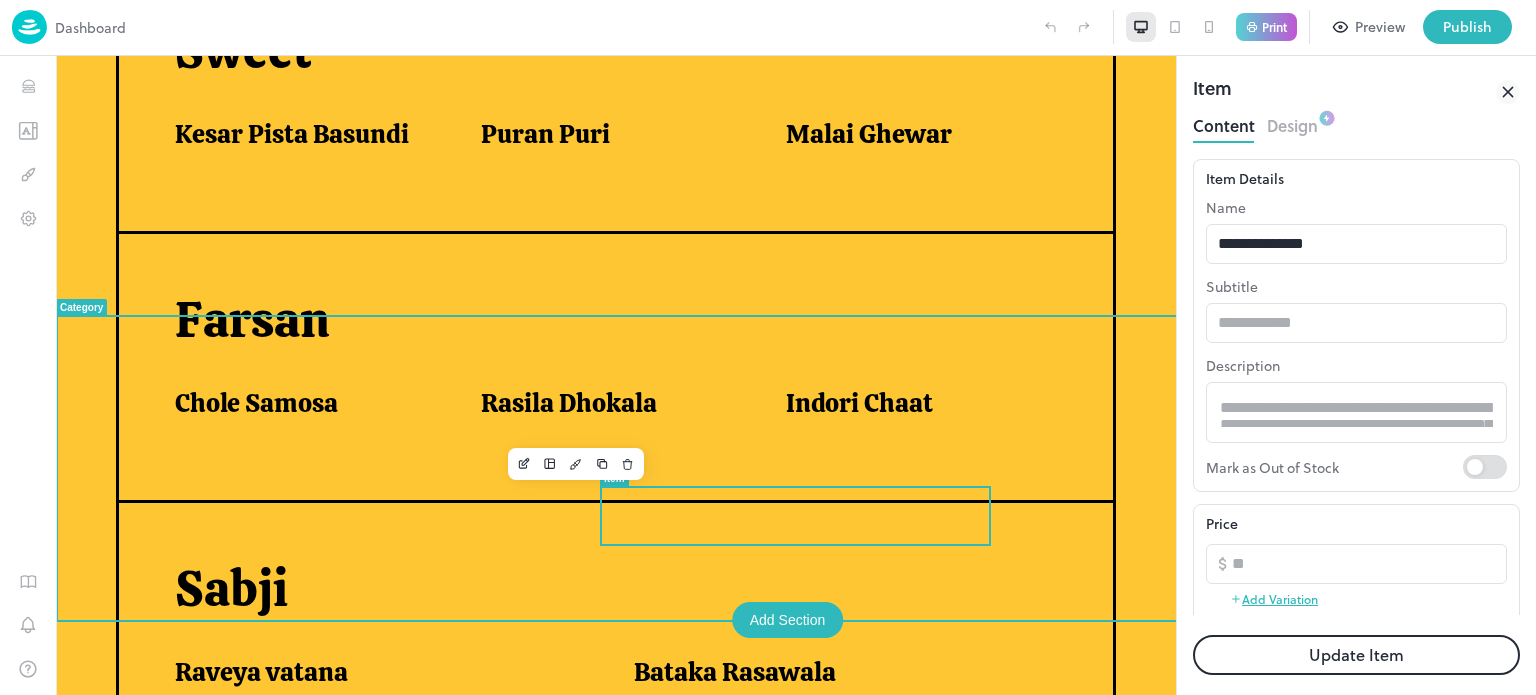 scroll, scrollTop: 852, scrollLeft: 0, axis: vertical 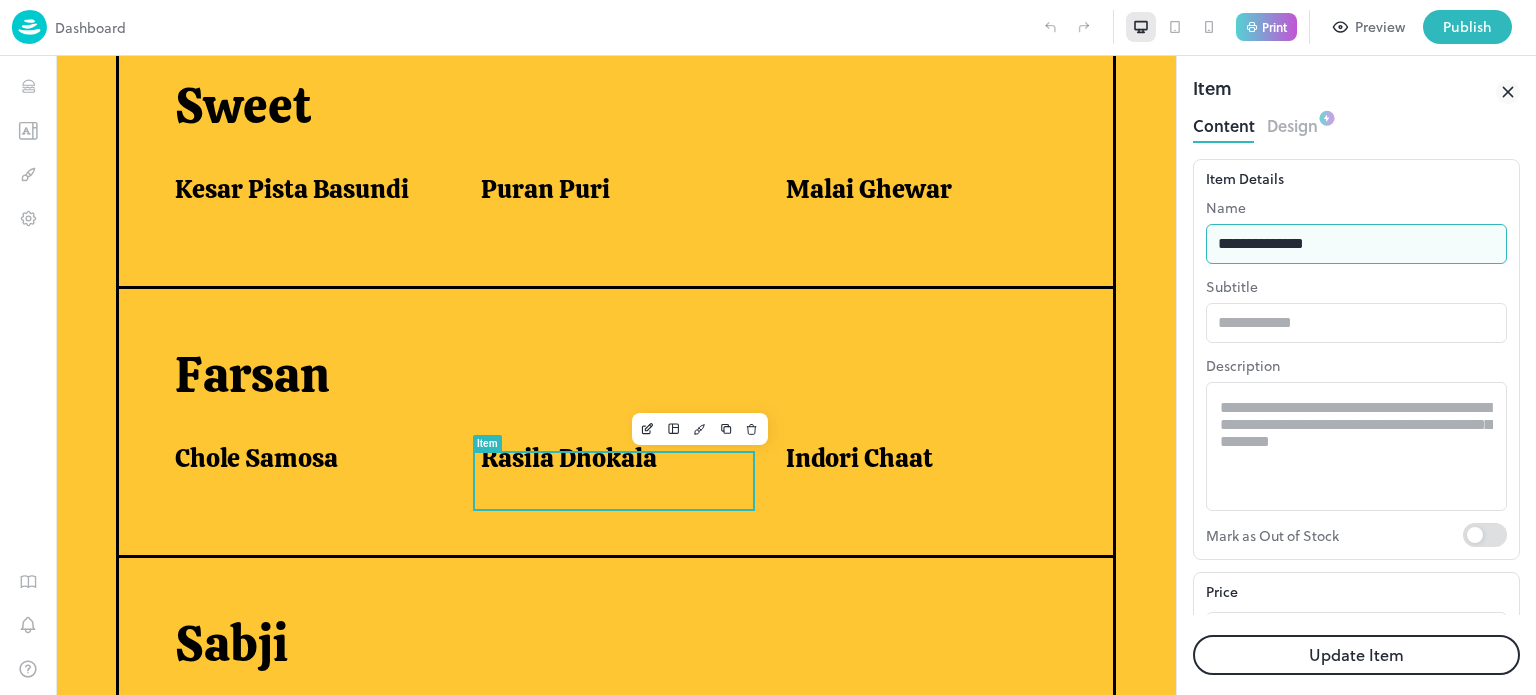 click on "**********" at bounding box center [1356, 244] 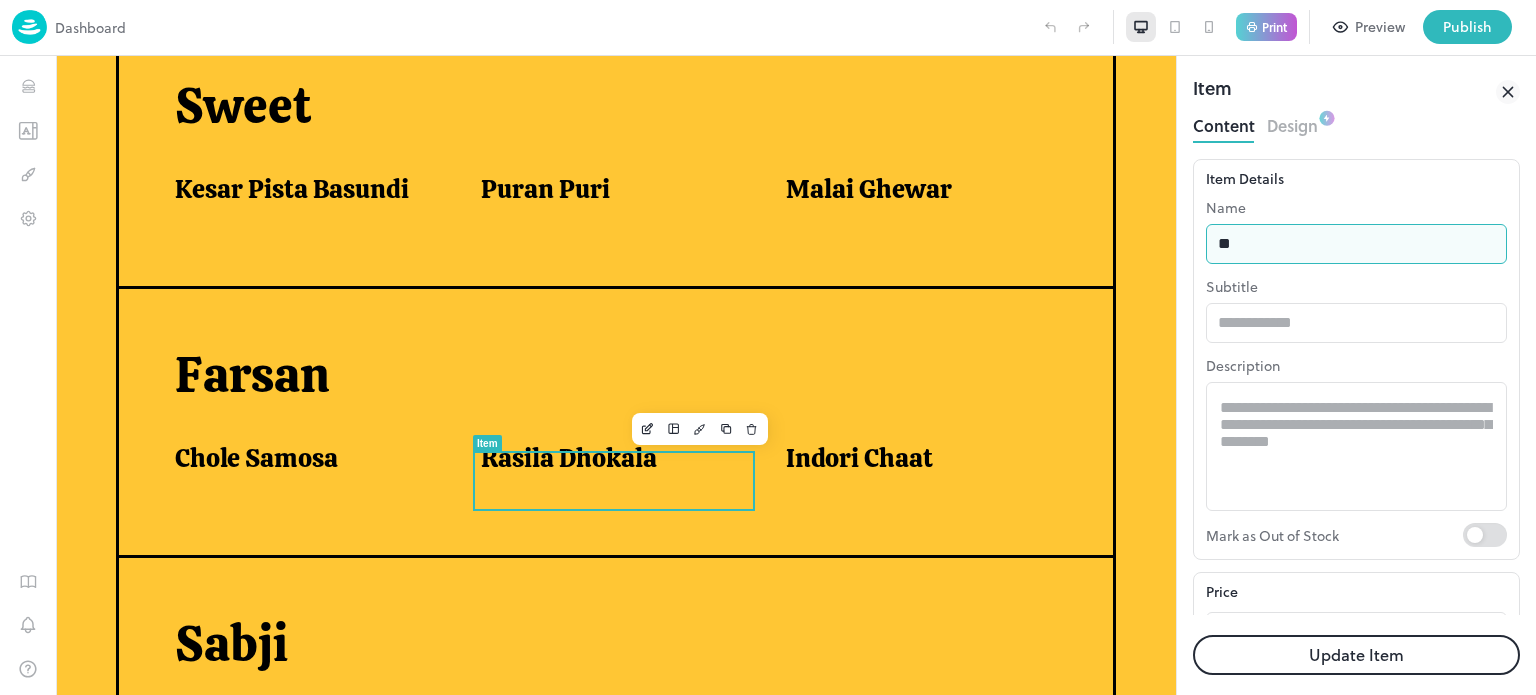 type on "*" 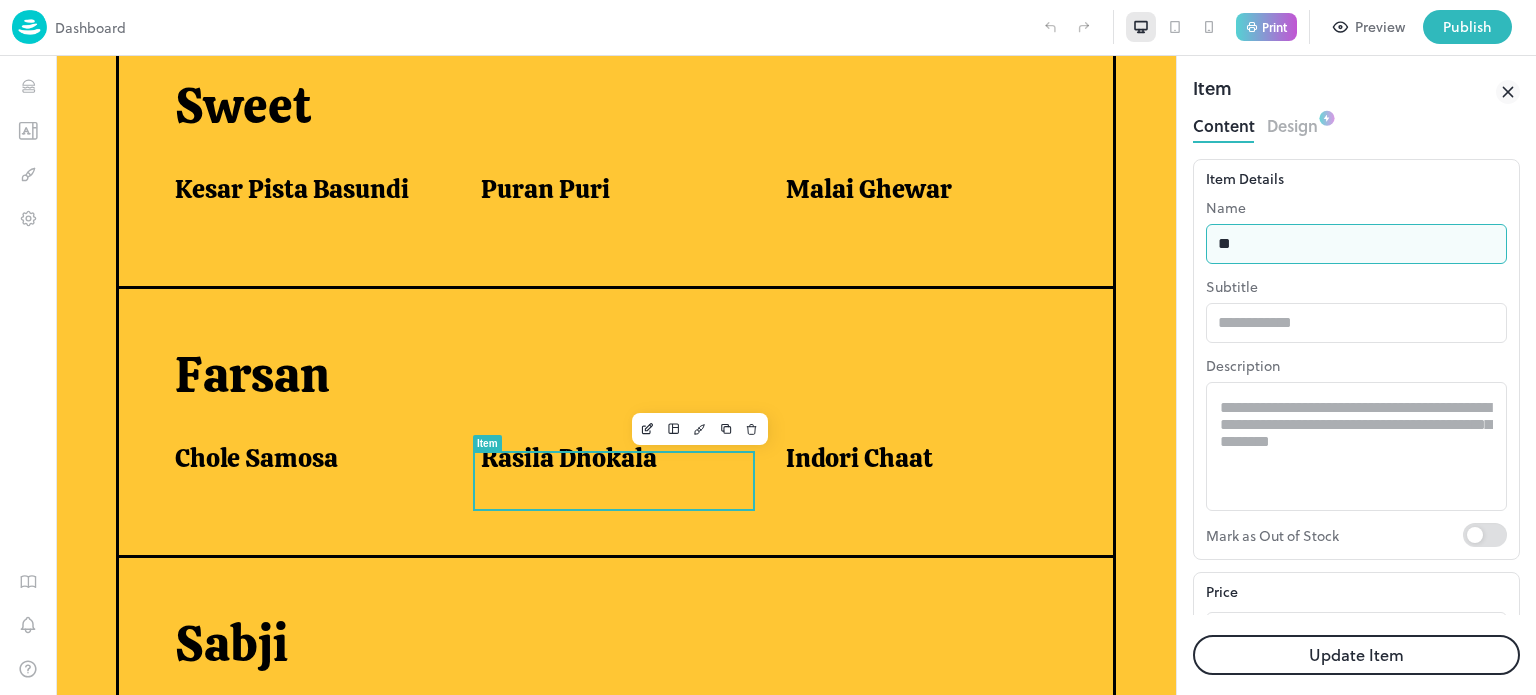 type on "**********" 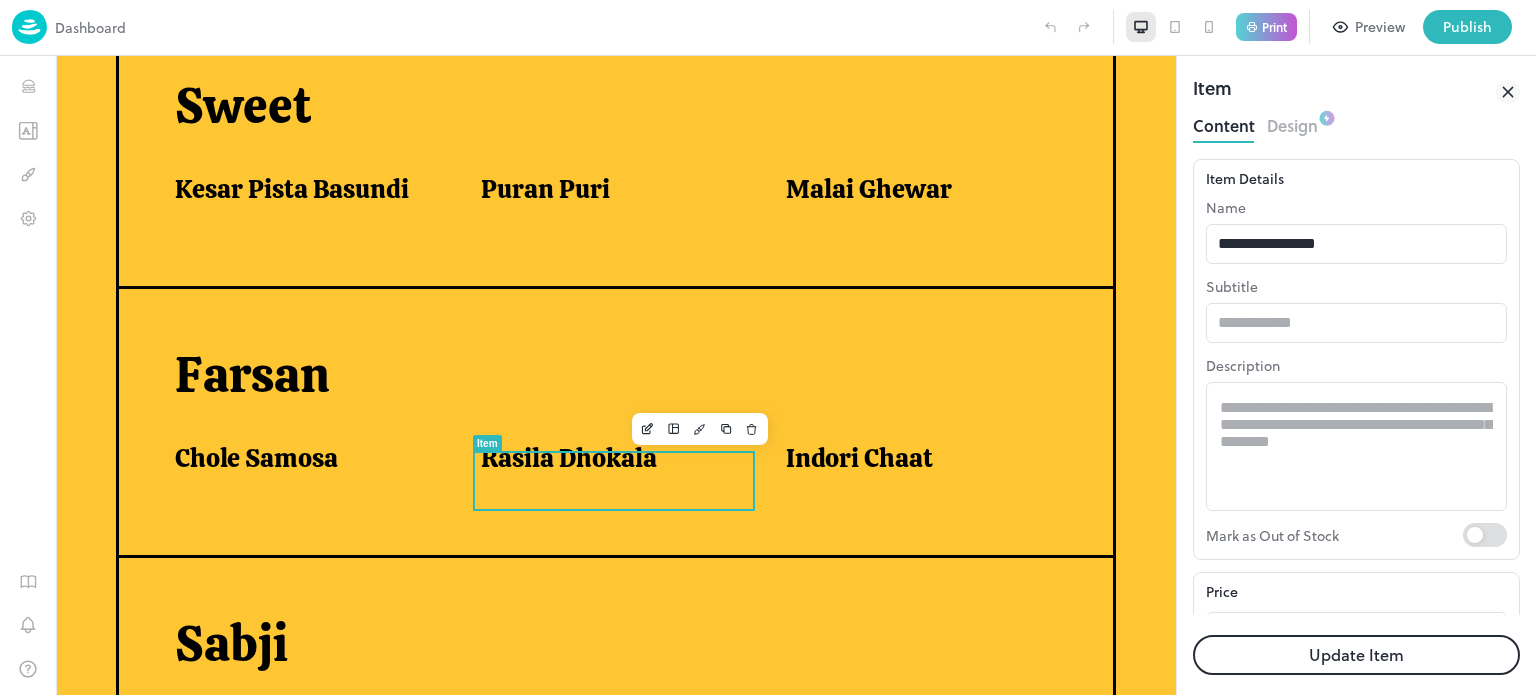 click on "Update Item" at bounding box center [1356, 655] 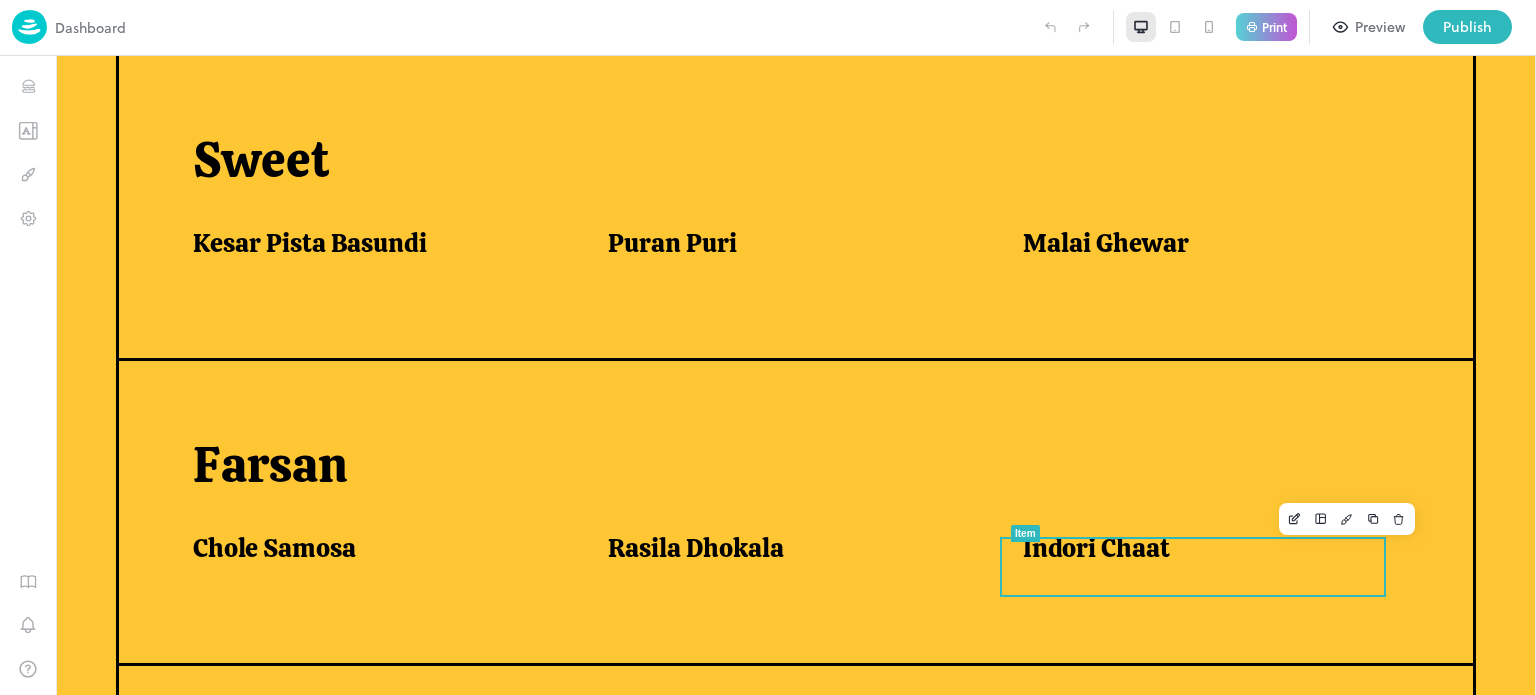 scroll, scrollTop: 907, scrollLeft: 0, axis: vertical 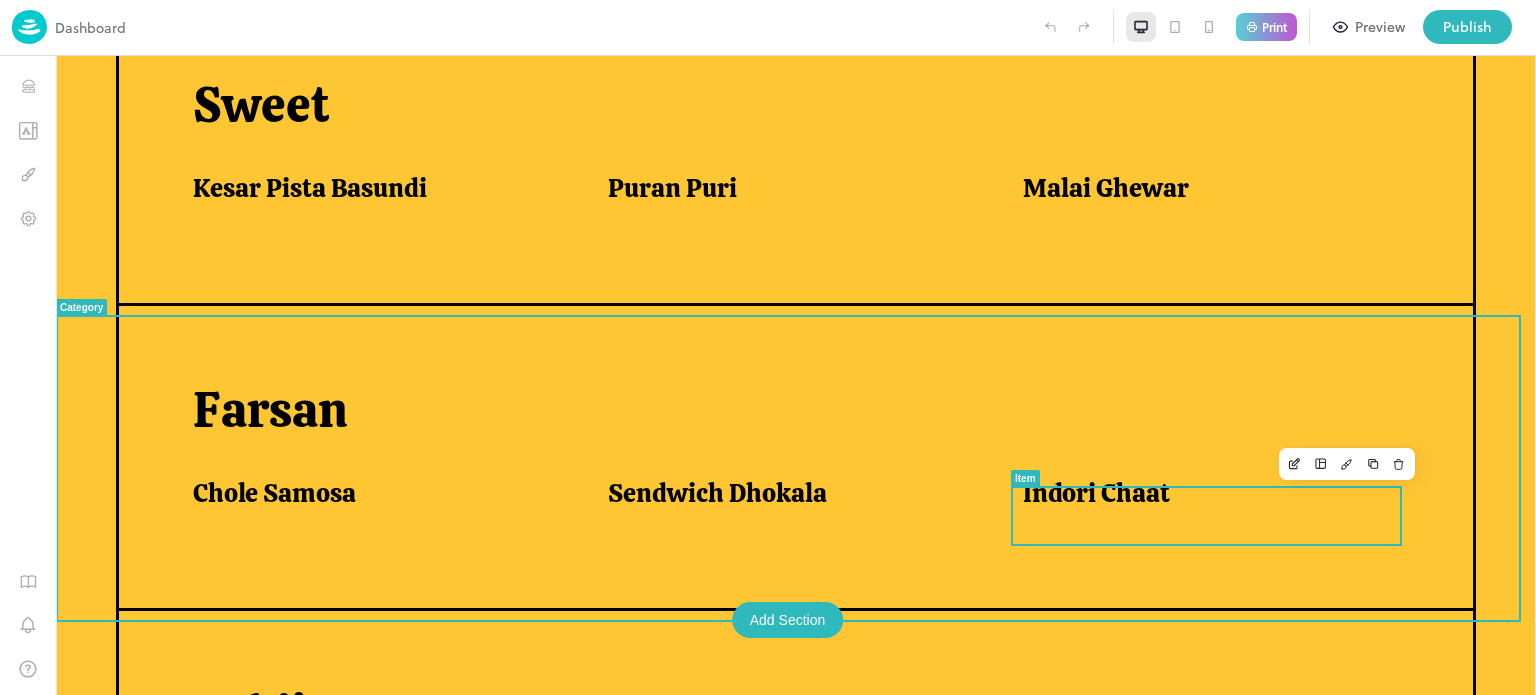 click on "Indori Chaat" at bounding box center (1096, 493) 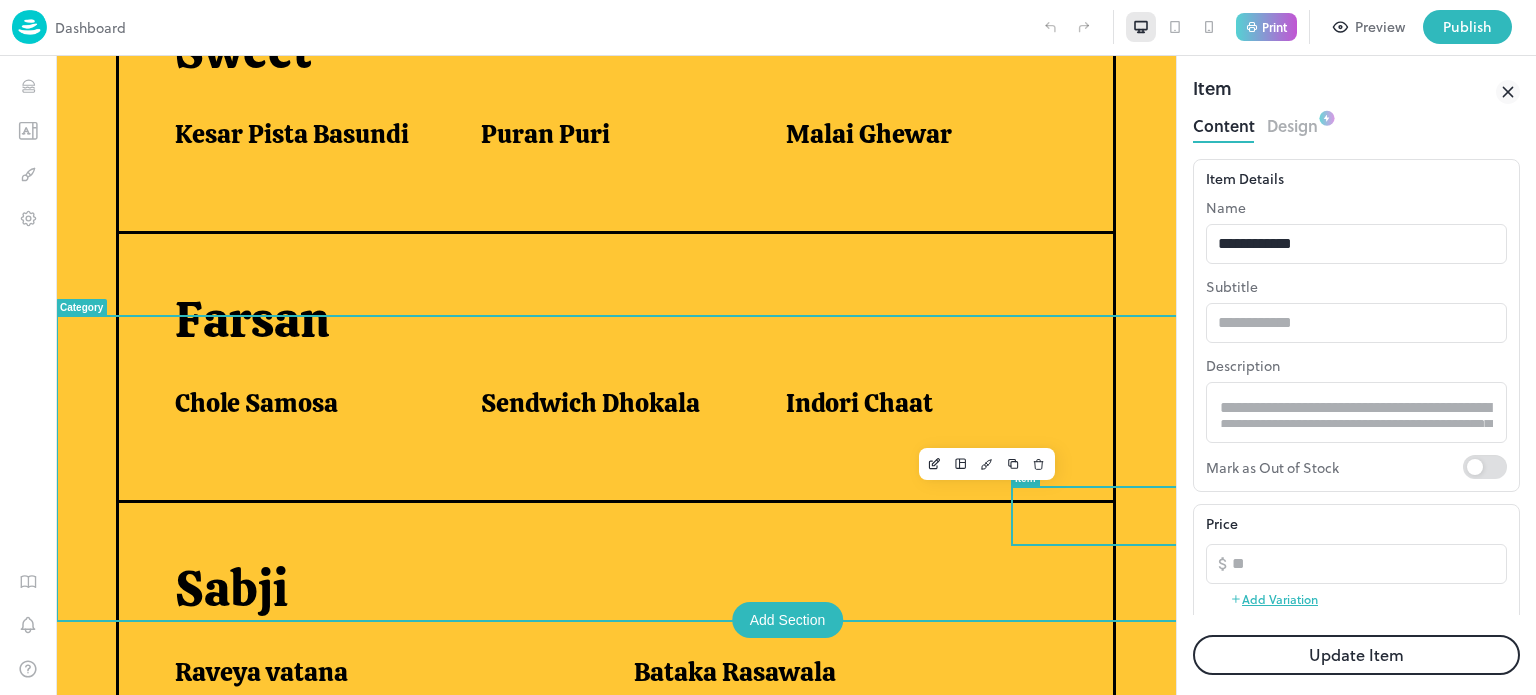 scroll, scrollTop: 900, scrollLeft: 0, axis: vertical 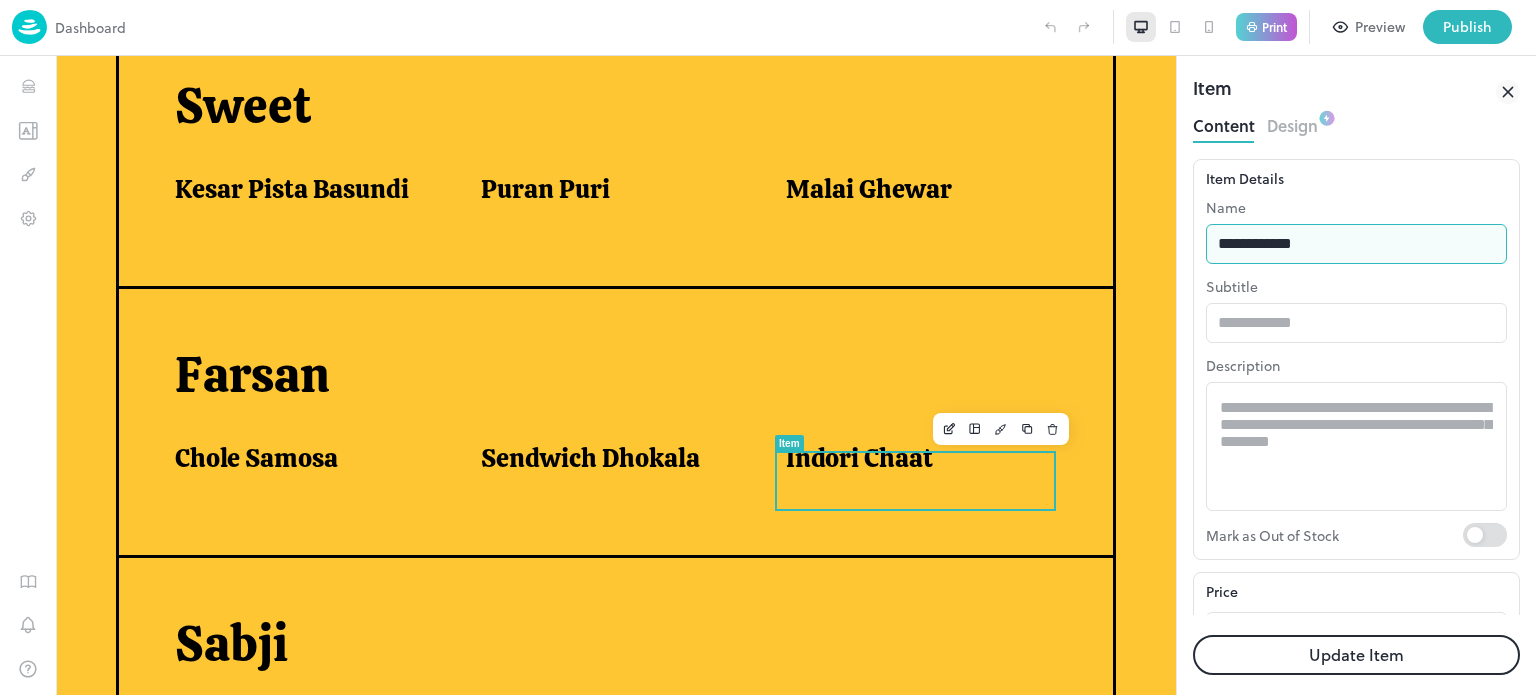 click on "**********" at bounding box center (1356, 244) 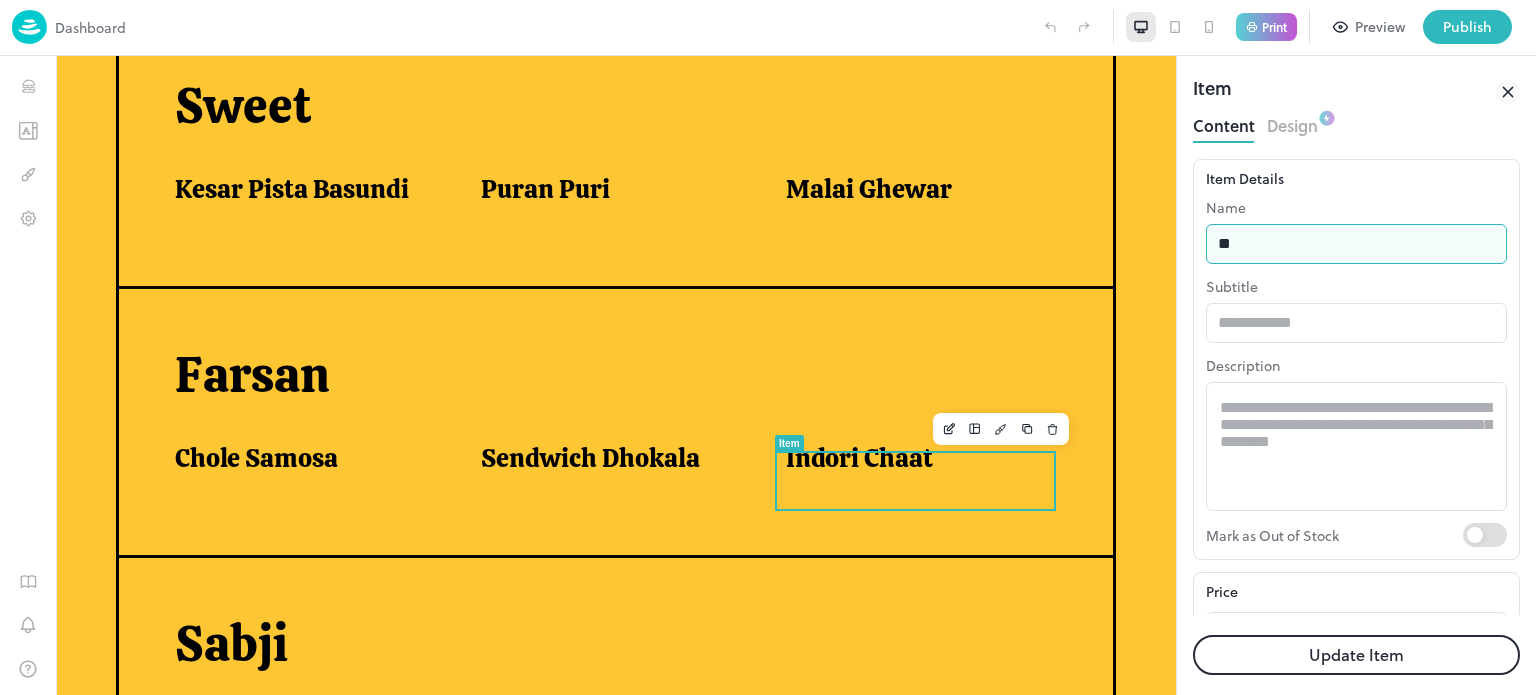 type on "*" 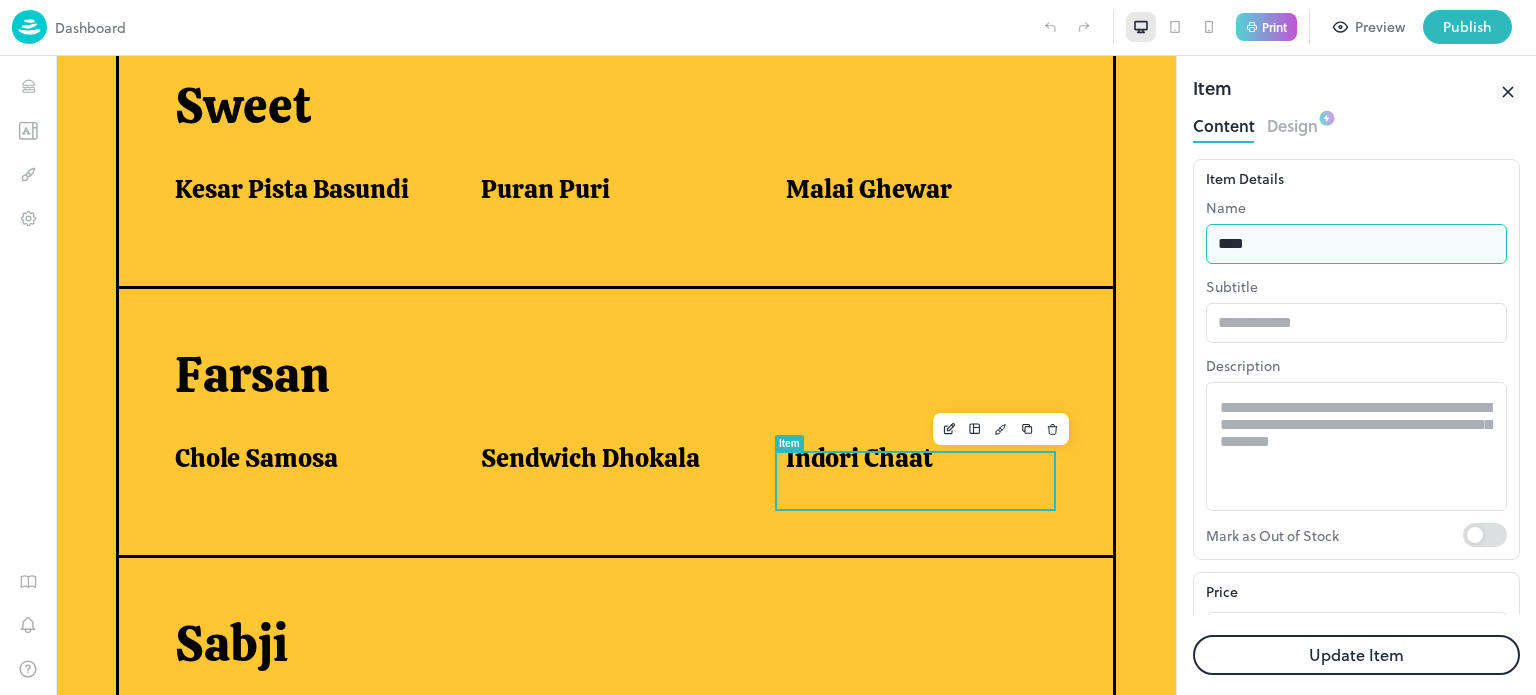 type on "**********" 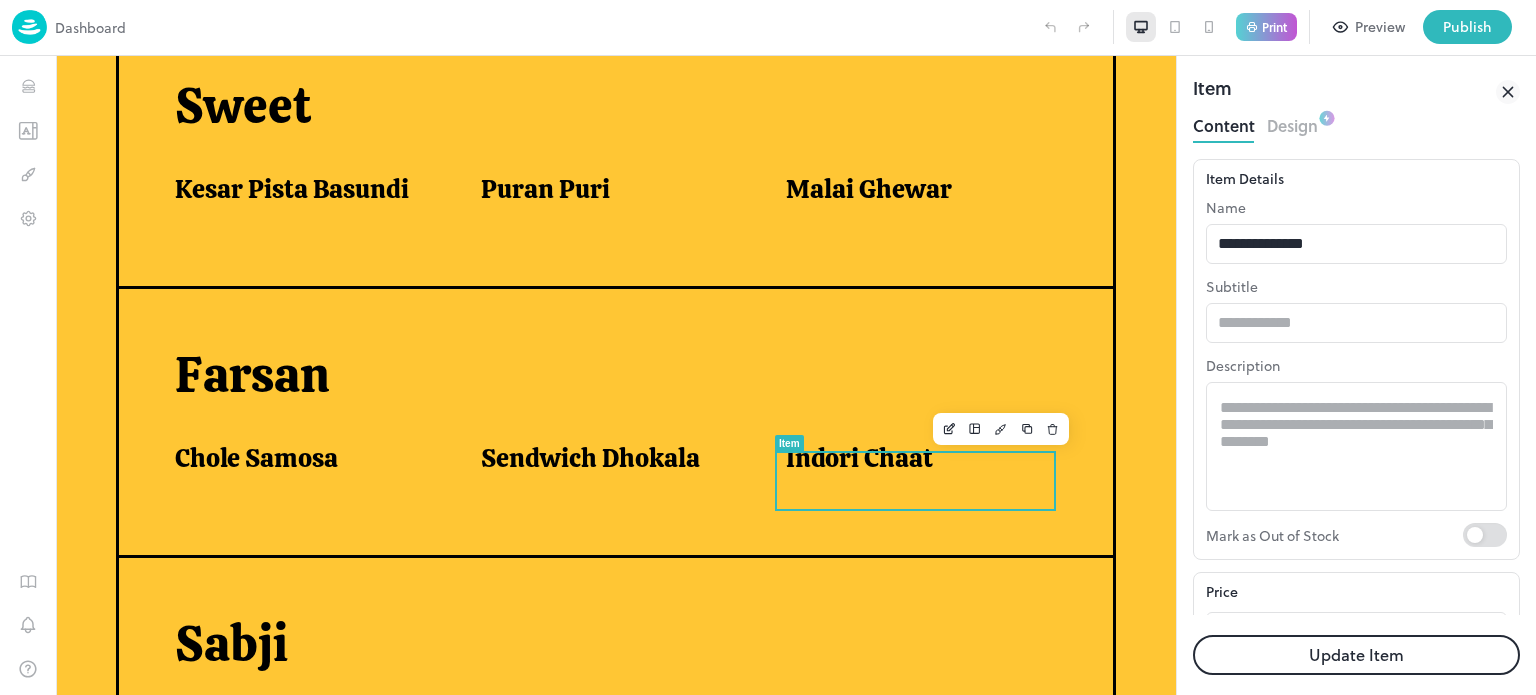 click on "Update Item" at bounding box center (1356, 655) 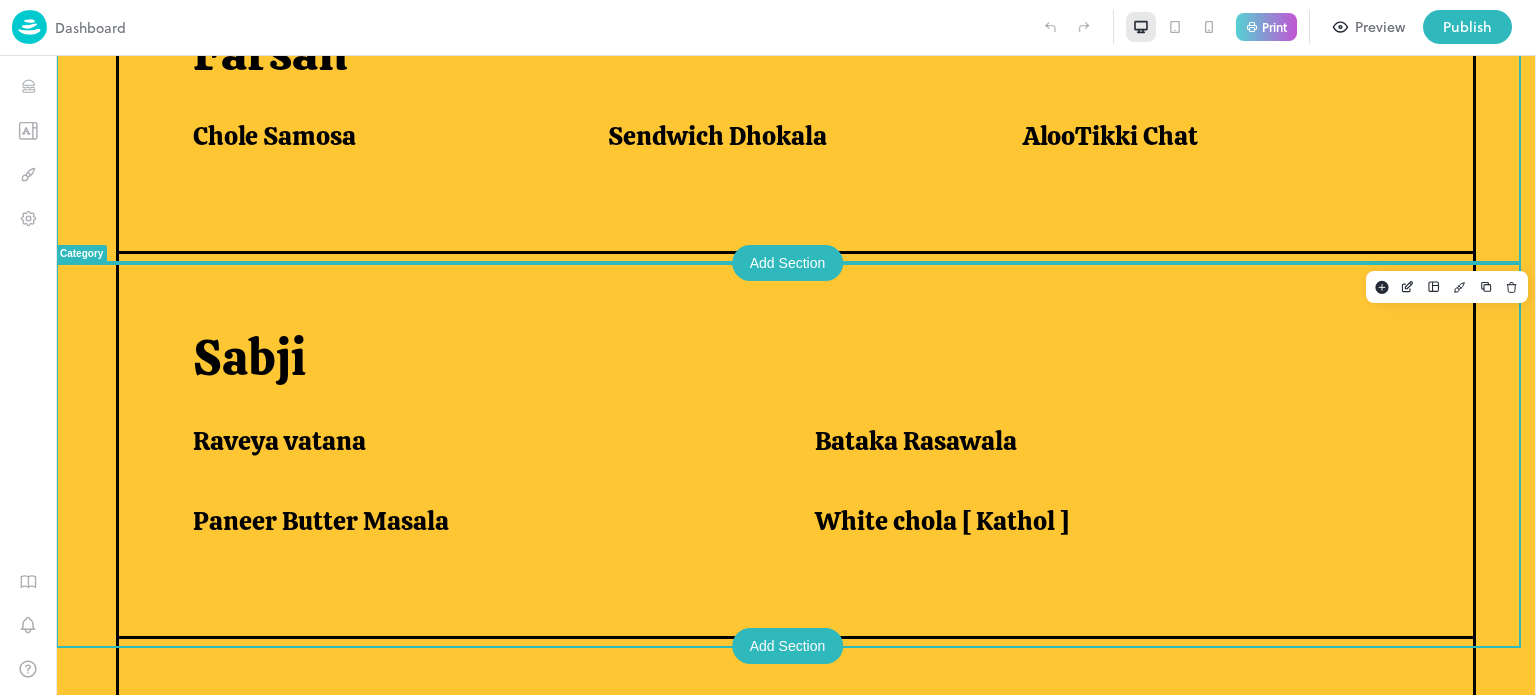 scroll, scrollTop: 1263, scrollLeft: 0, axis: vertical 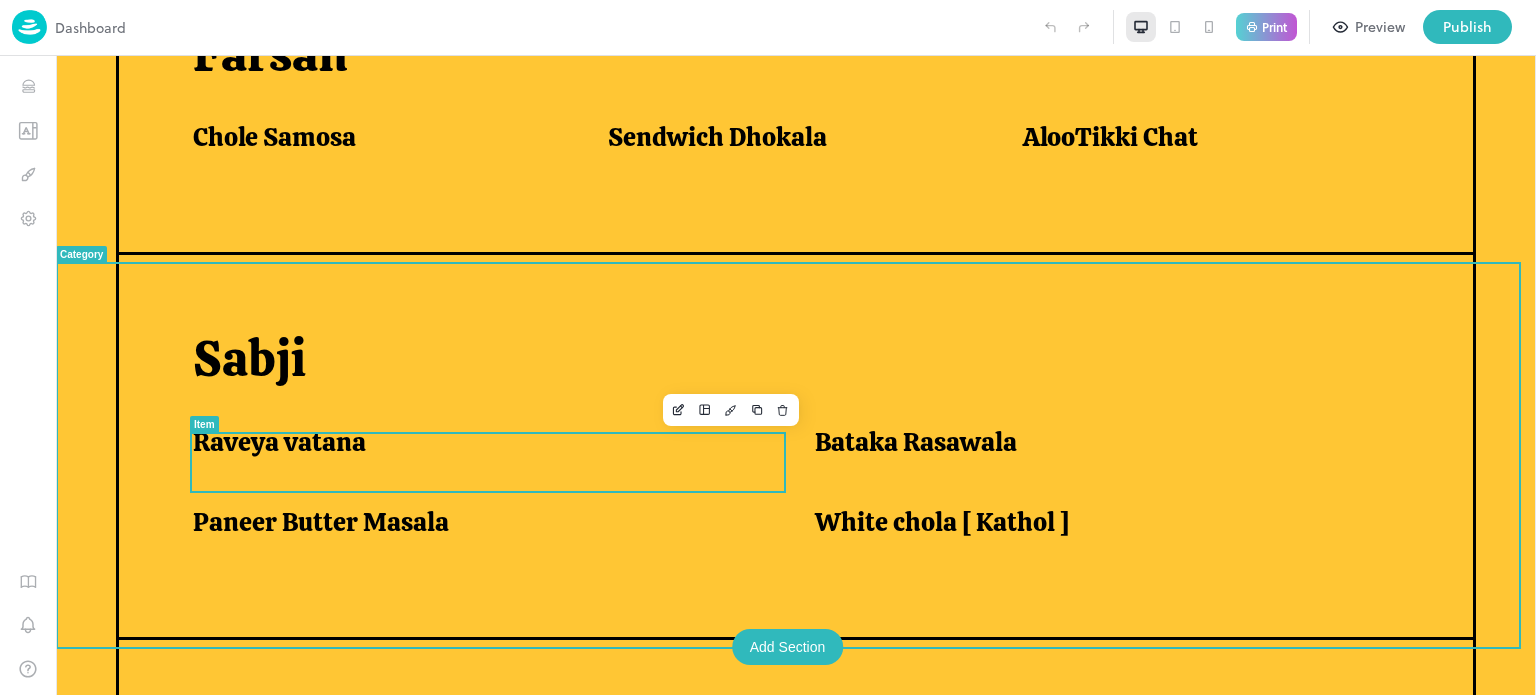 click on "Raveya vatana" at bounding box center [479, 442] 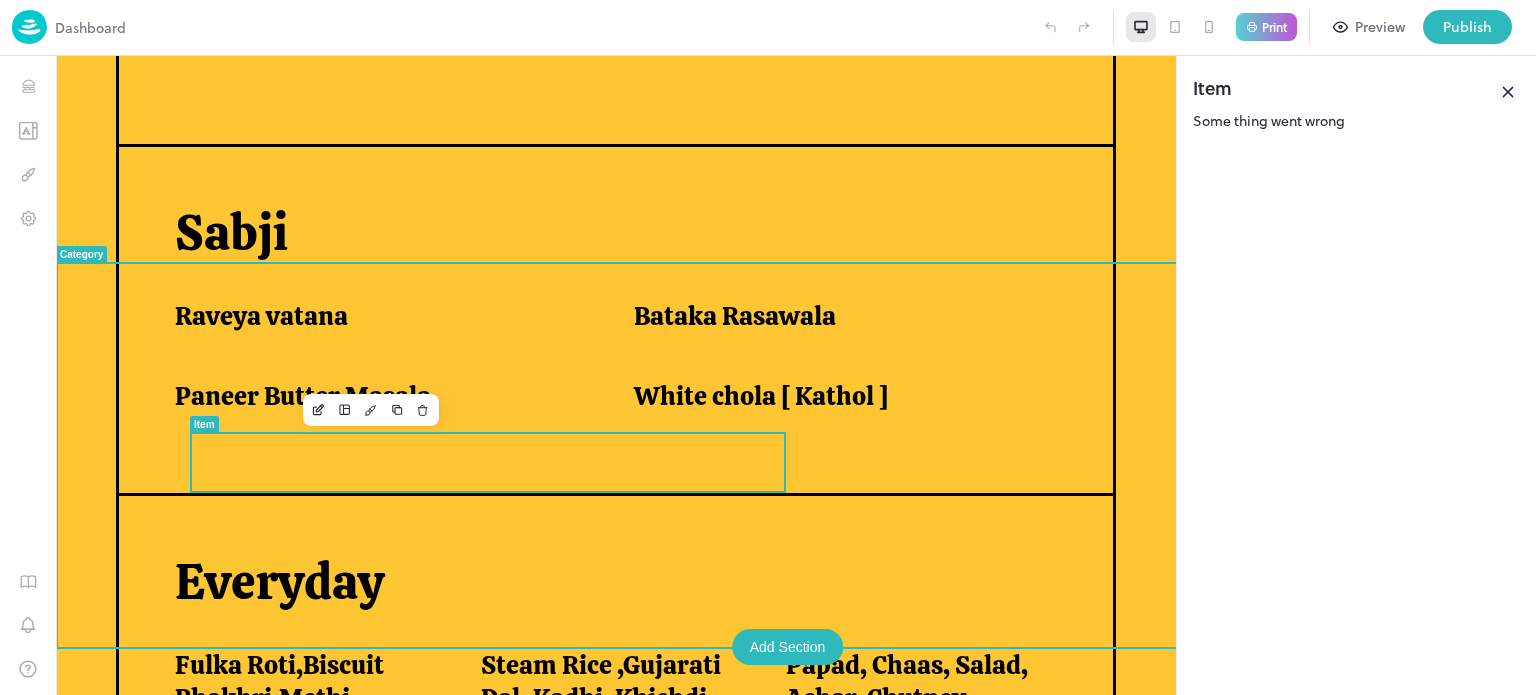 scroll, scrollTop: 1172, scrollLeft: 0, axis: vertical 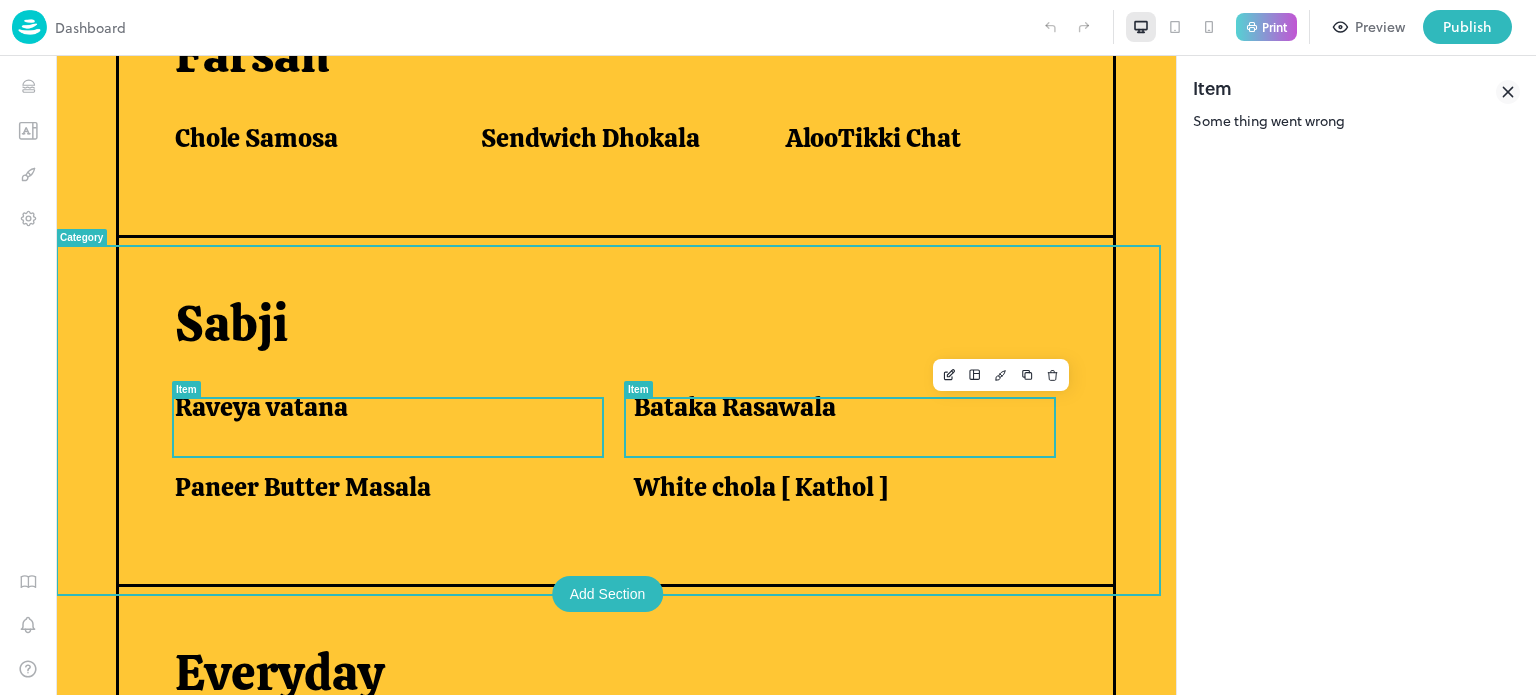 click on "Bataka Rasawala" at bounding box center (735, 407) 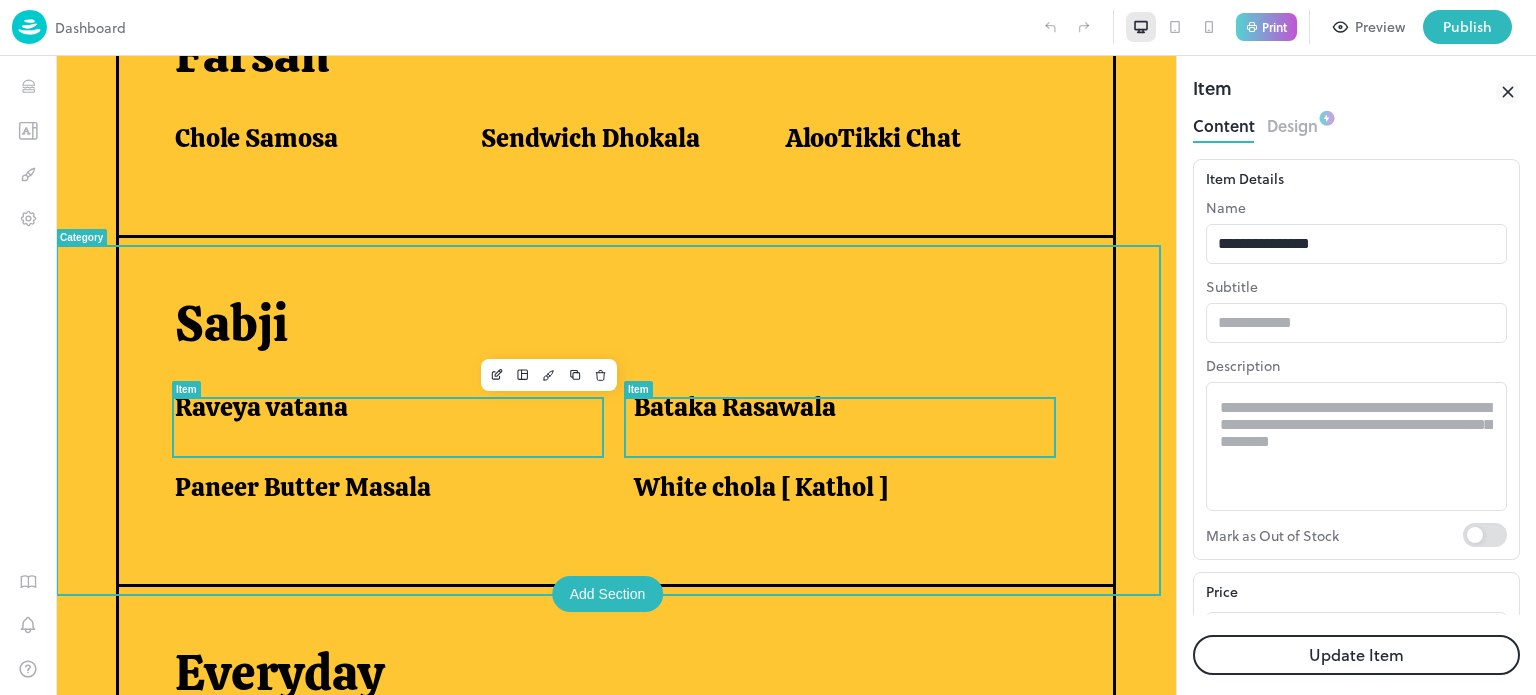 click on "Raveya vatana" at bounding box center (380, 407) 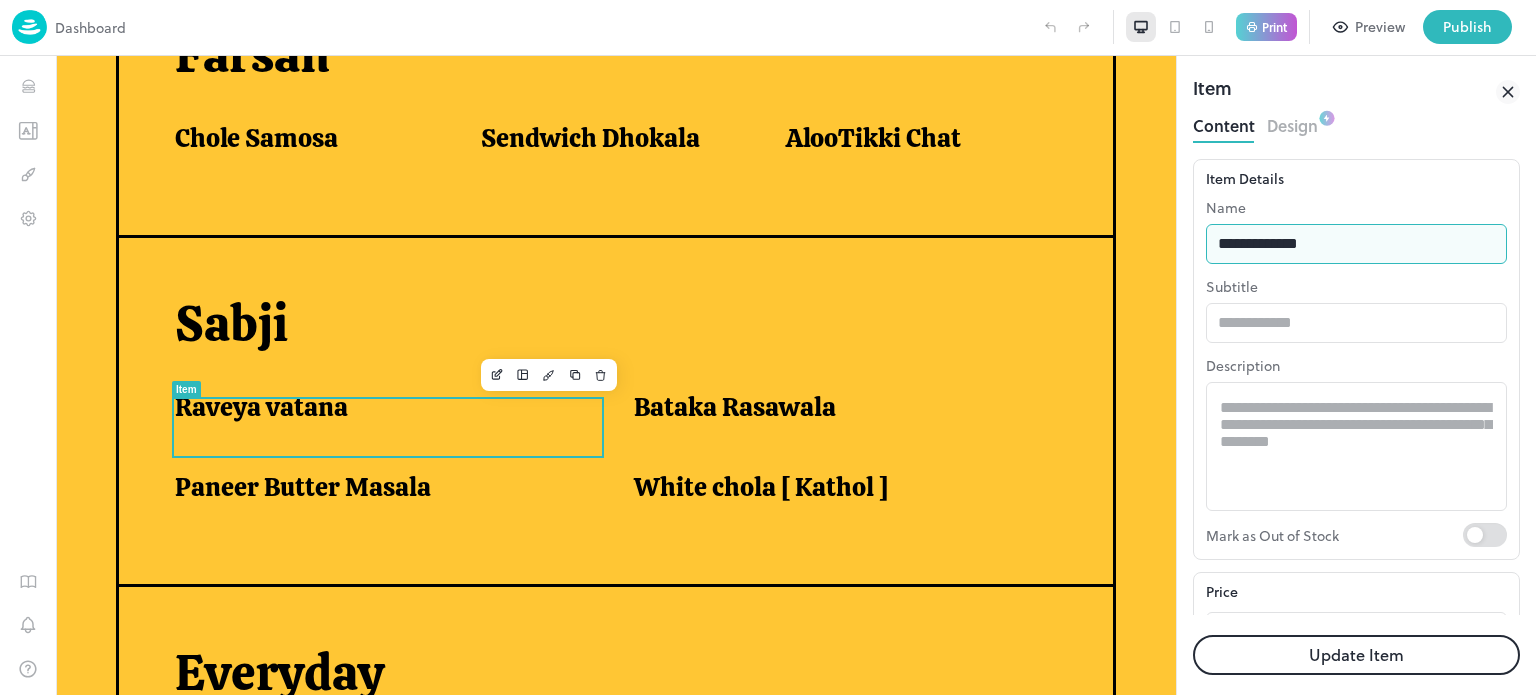 click on "**********" at bounding box center (1356, 244) 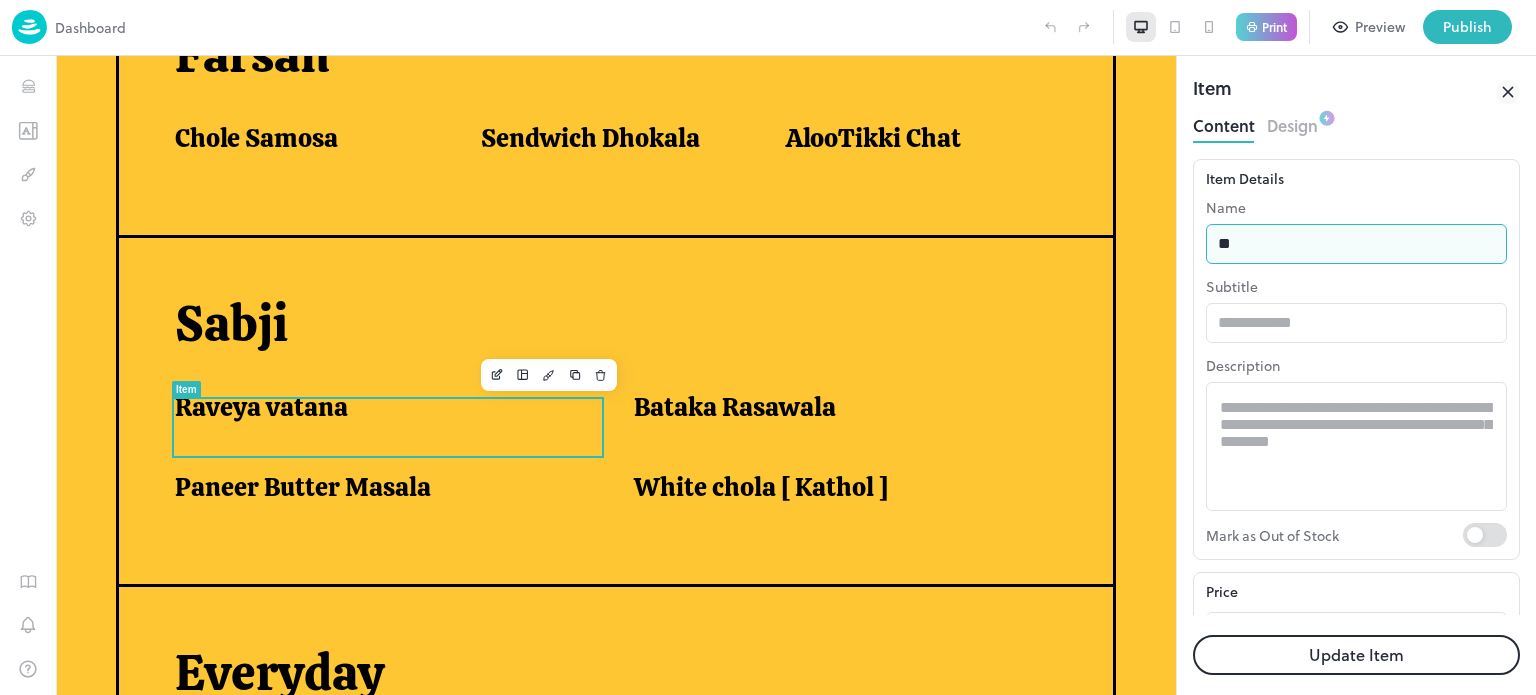 type on "*" 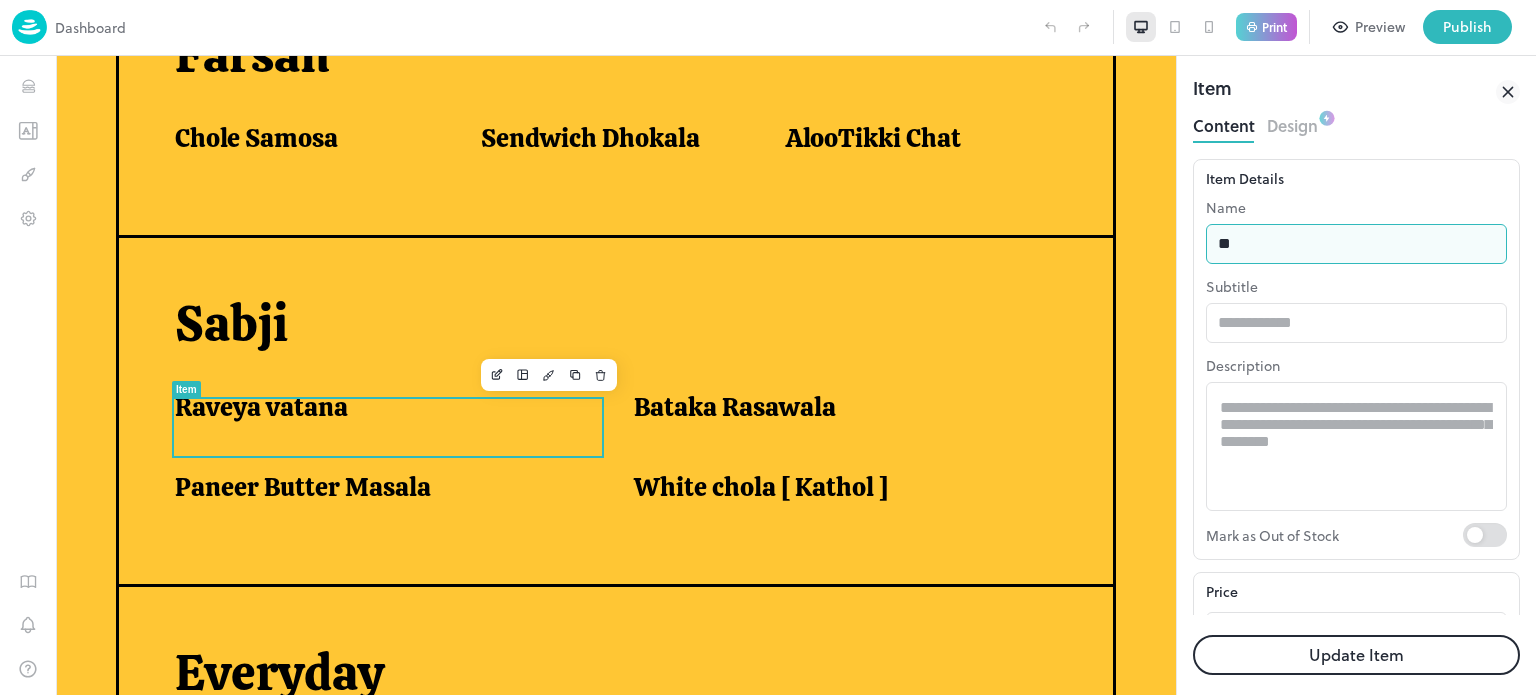 type on "**********" 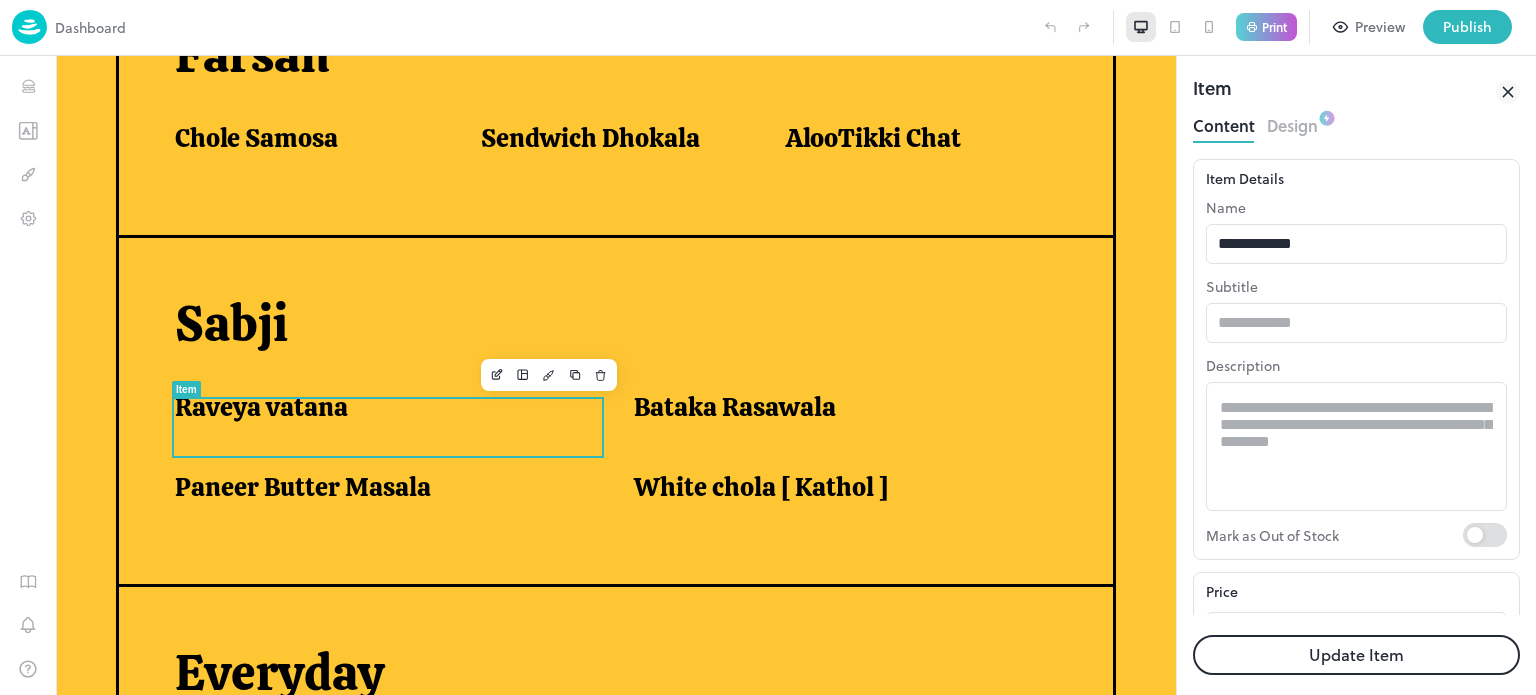 click on "Update Item" at bounding box center [1356, 655] 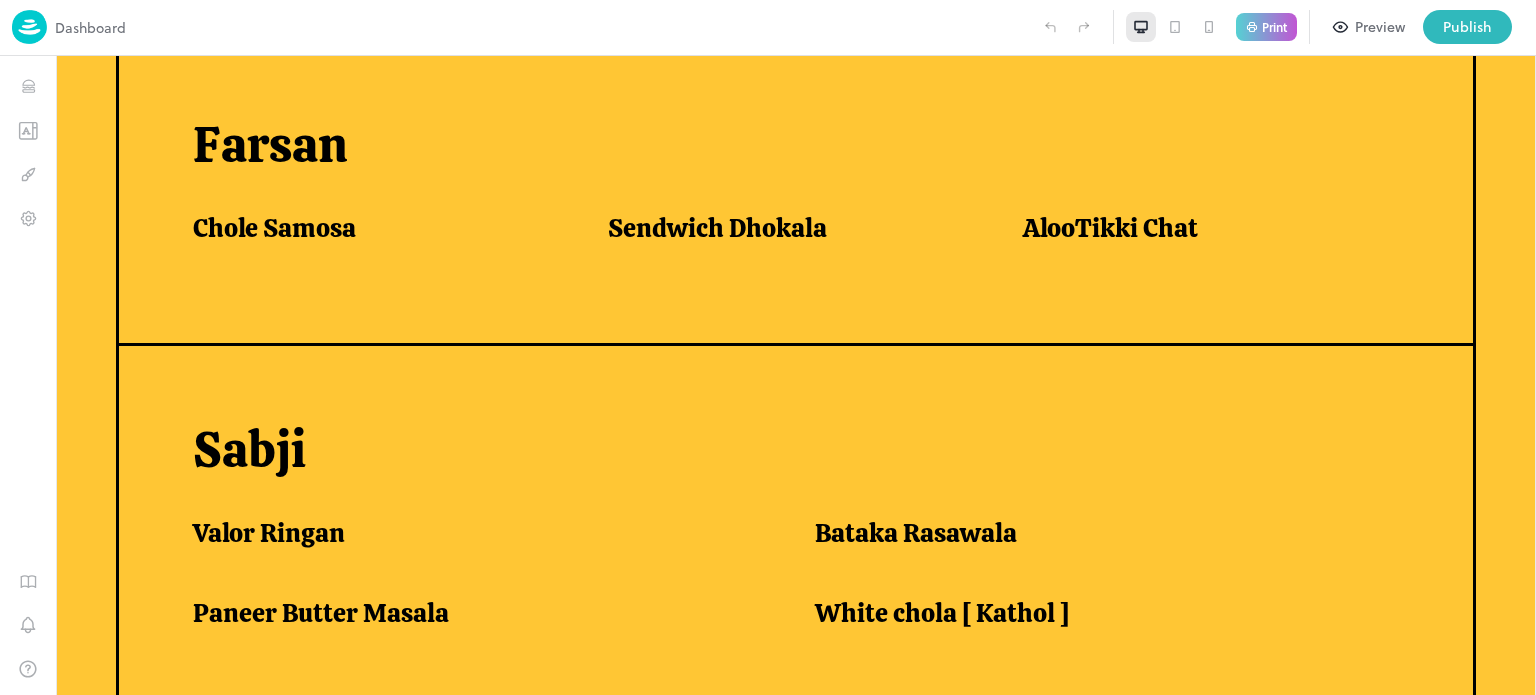 scroll, scrollTop: 1263, scrollLeft: 0, axis: vertical 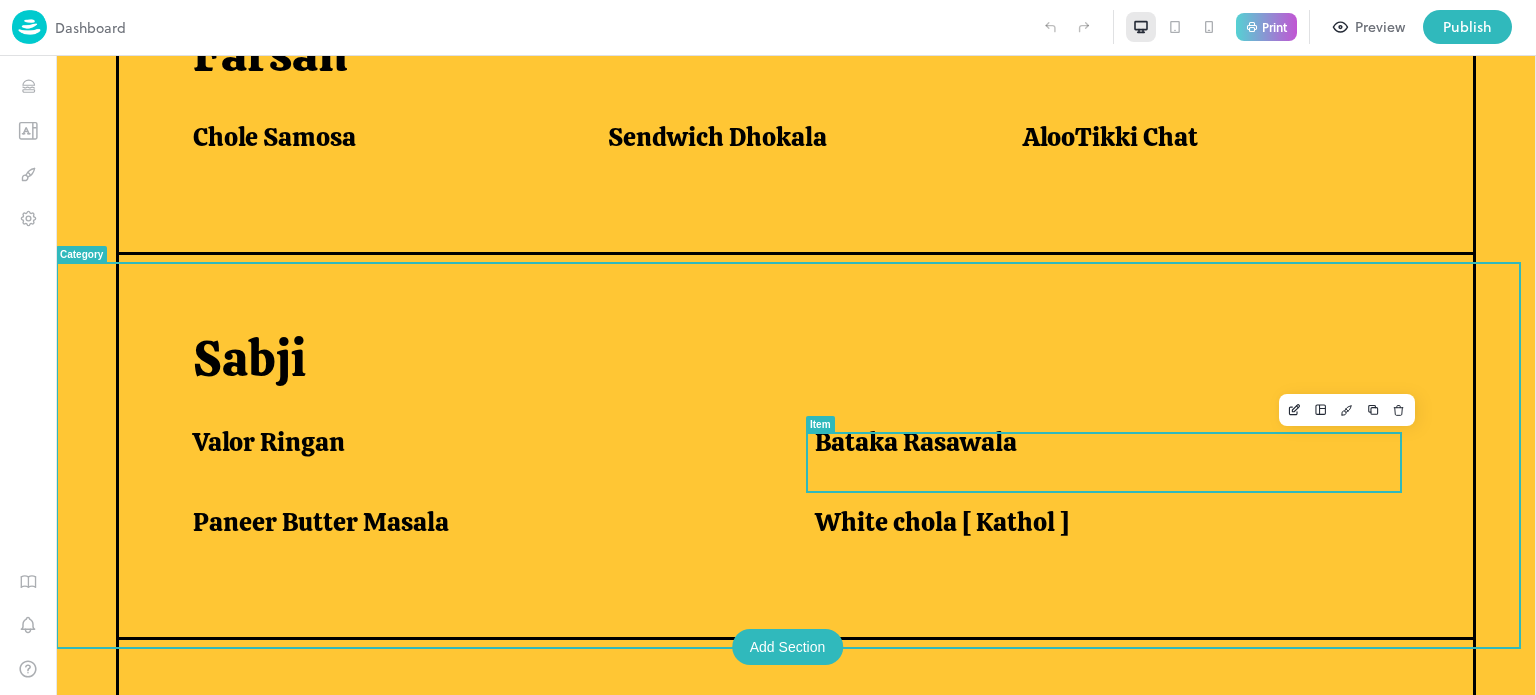 click on "Bataka Rasawala" at bounding box center (1114, 454) 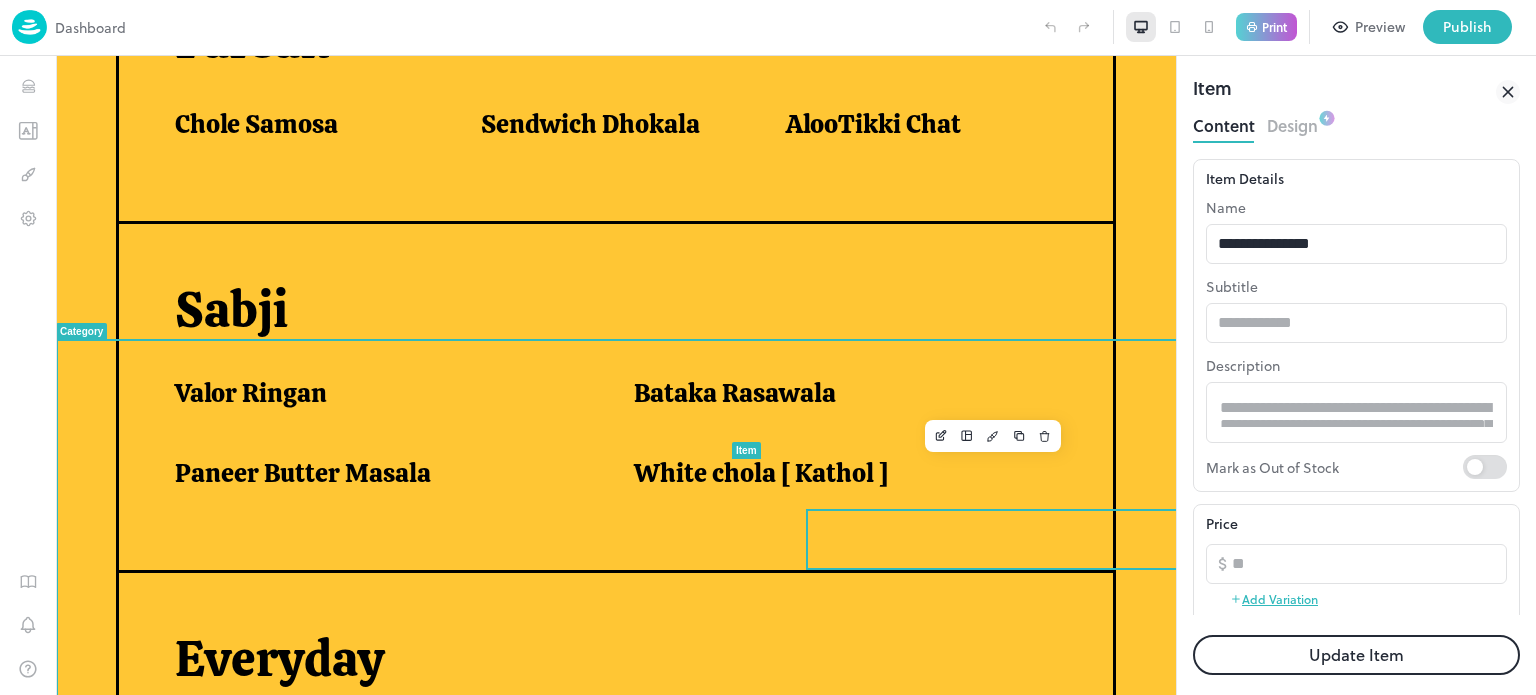 scroll, scrollTop: 0, scrollLeft: 0, axis: both 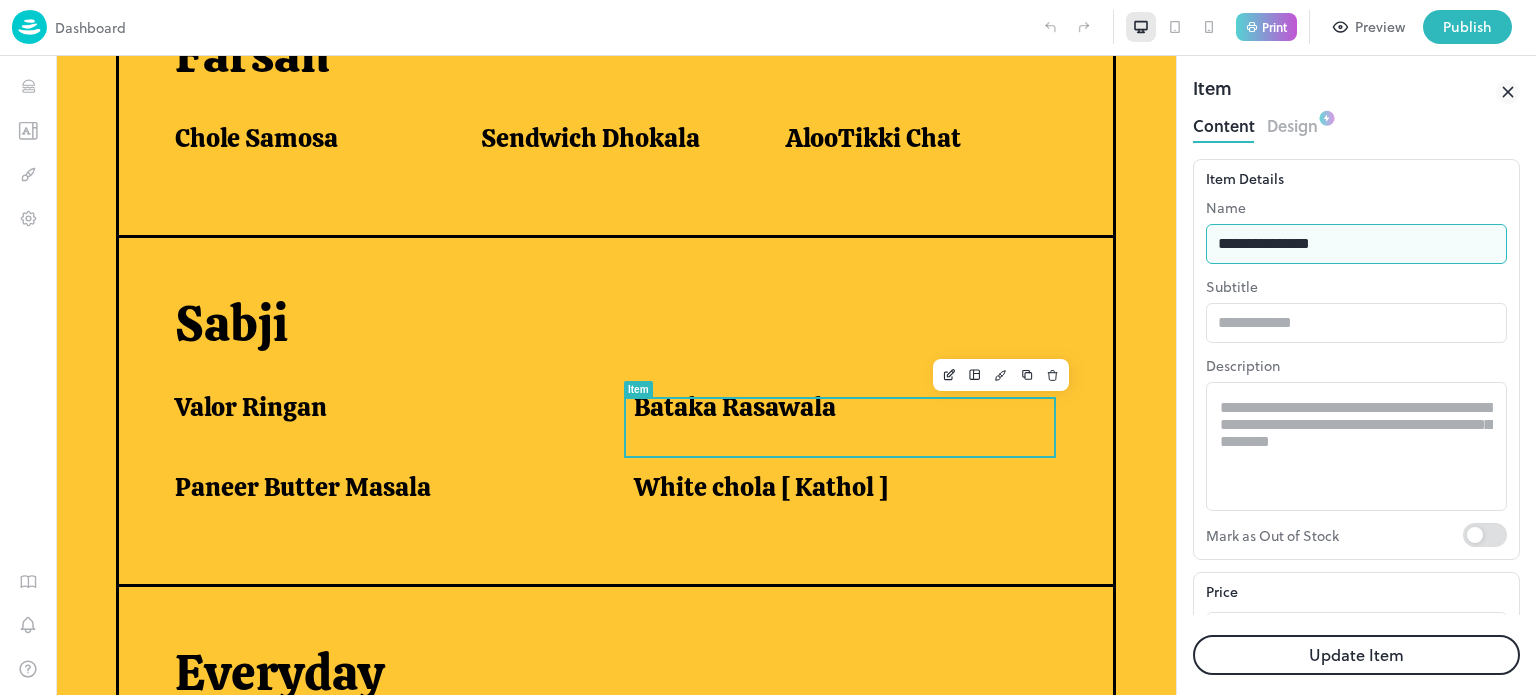 click on "**********" at bounding box center [1356, 244] 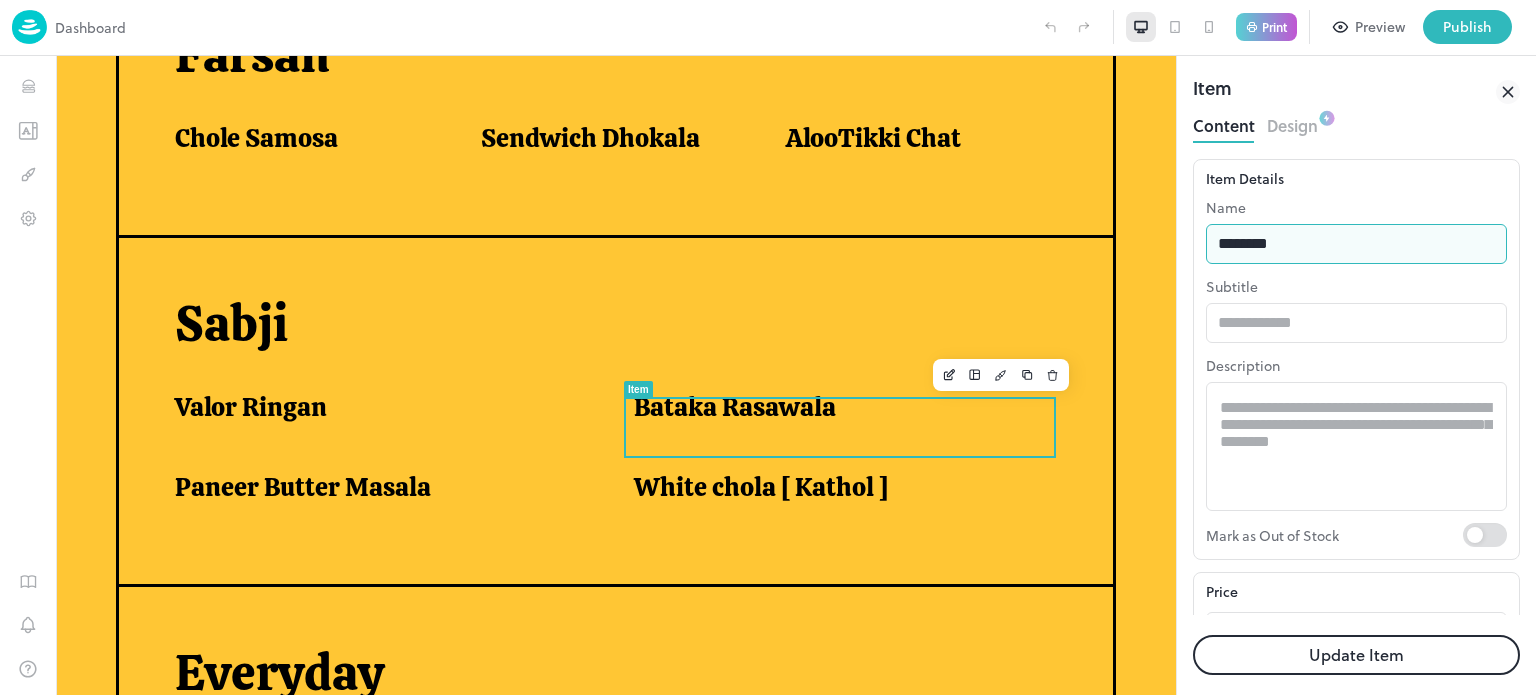 type on "**********" 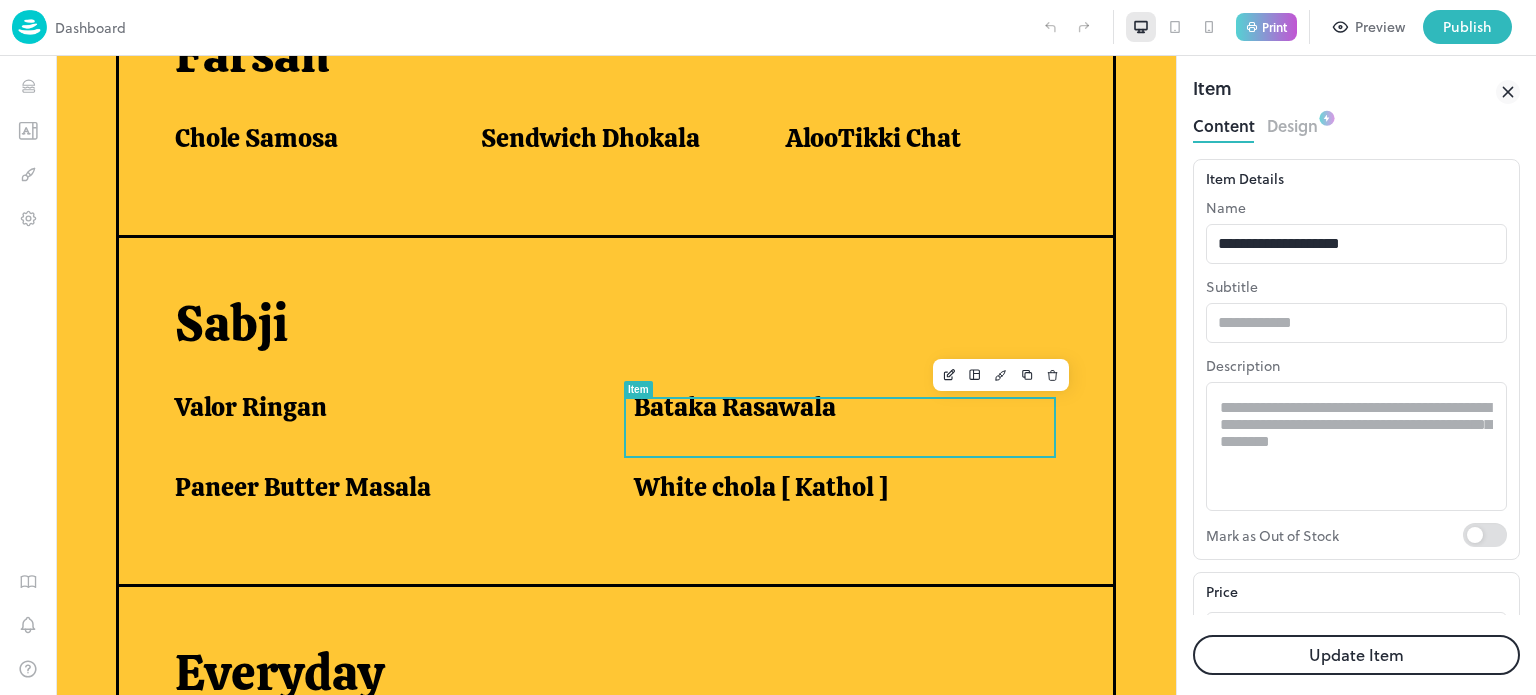 click on "Update Item" at bounding box center [1356, 655] 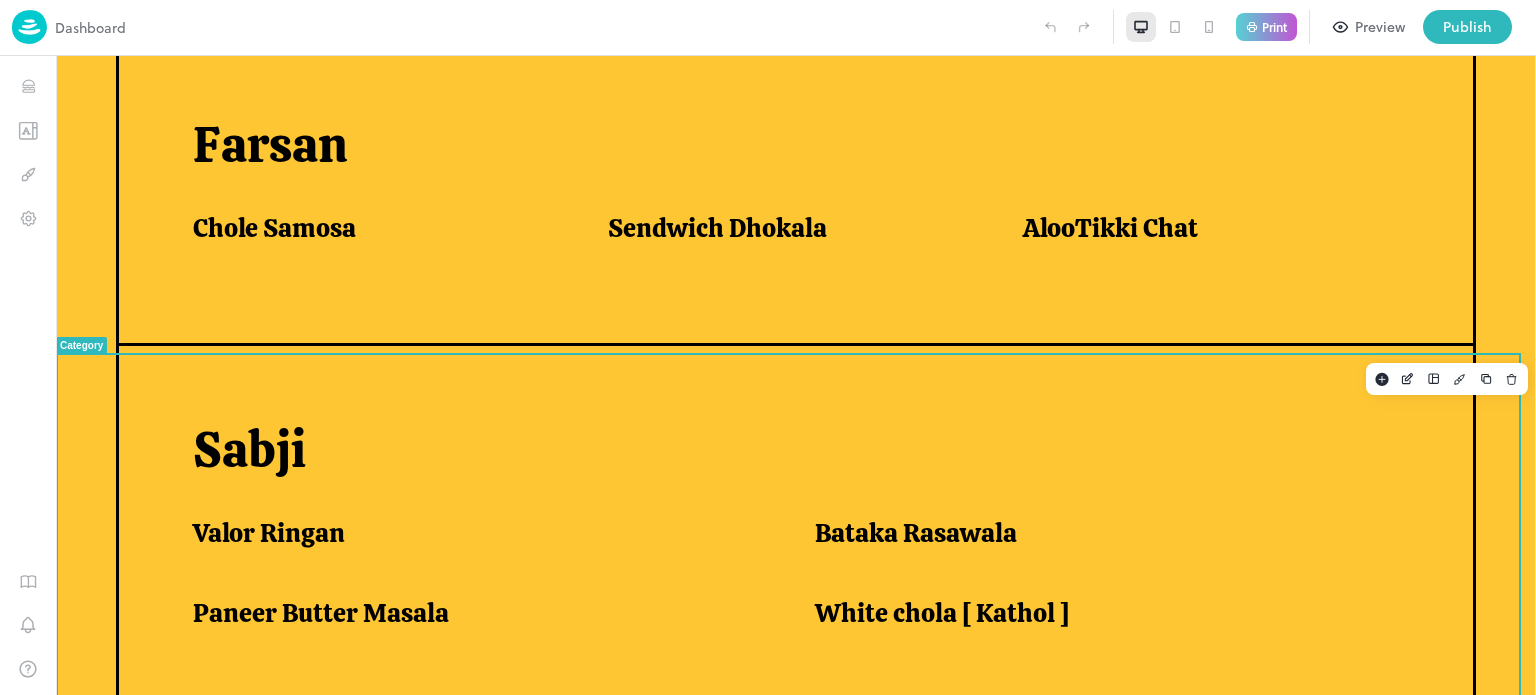 scroll, scrollTop: 1263, scrollLeft: 0, axis: vertical 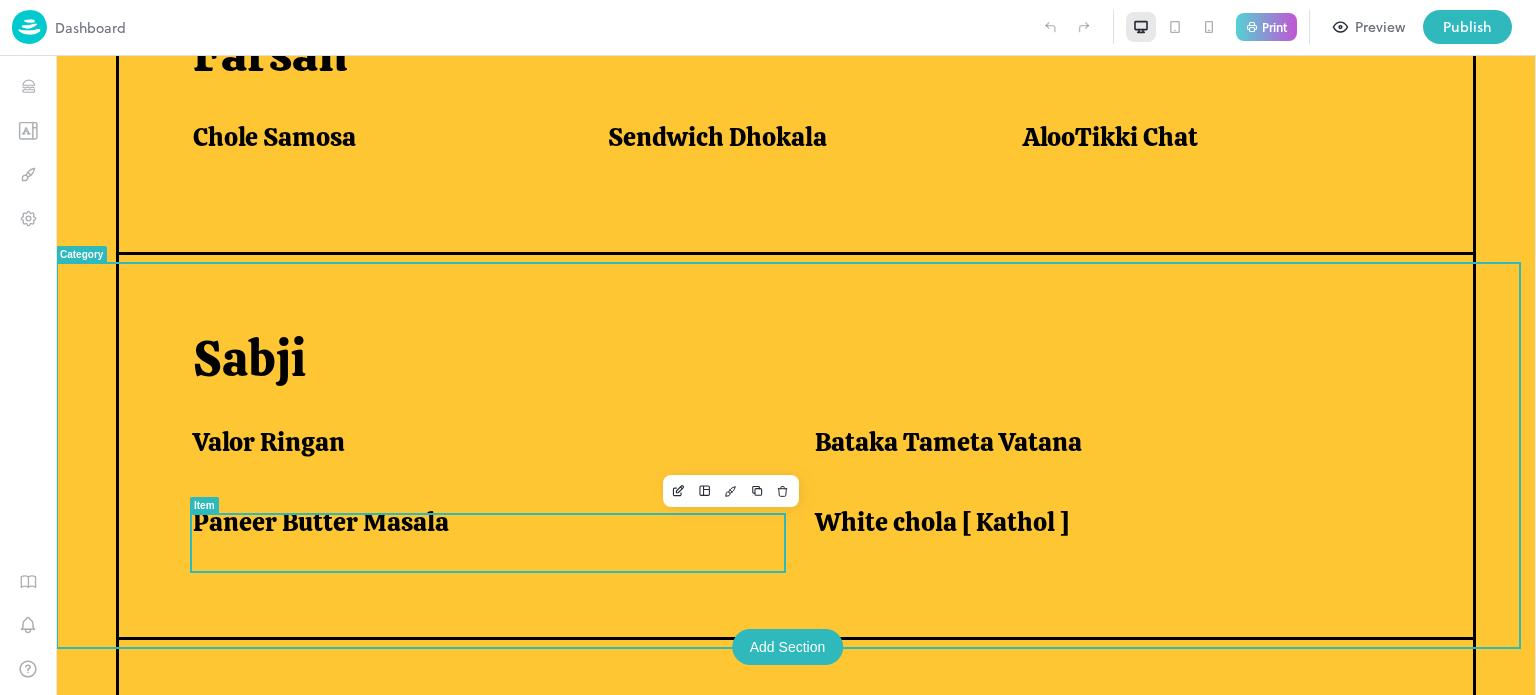 click on "Paneer Butter Masala" at bounding box center (479, 522) 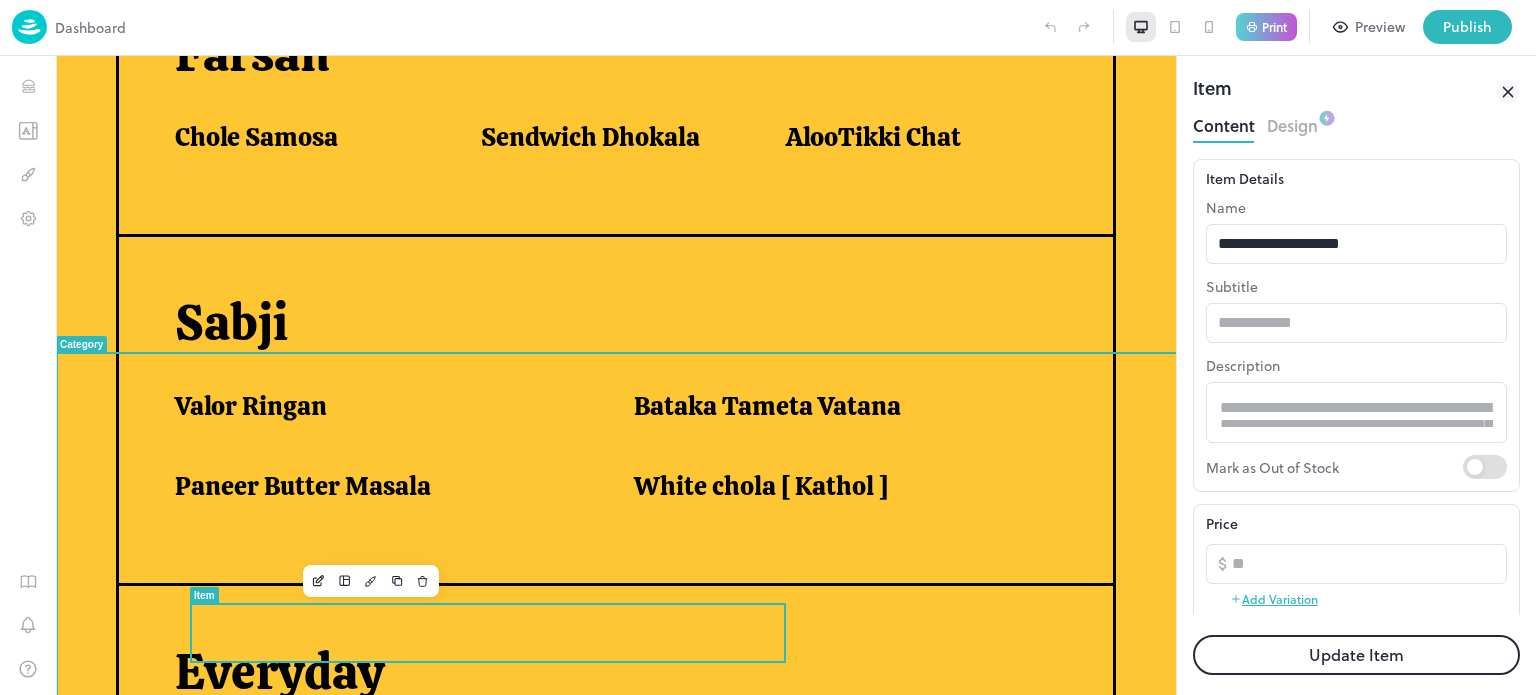 scroll, scrollTop: 0, scrollLeft: 0, axis: both 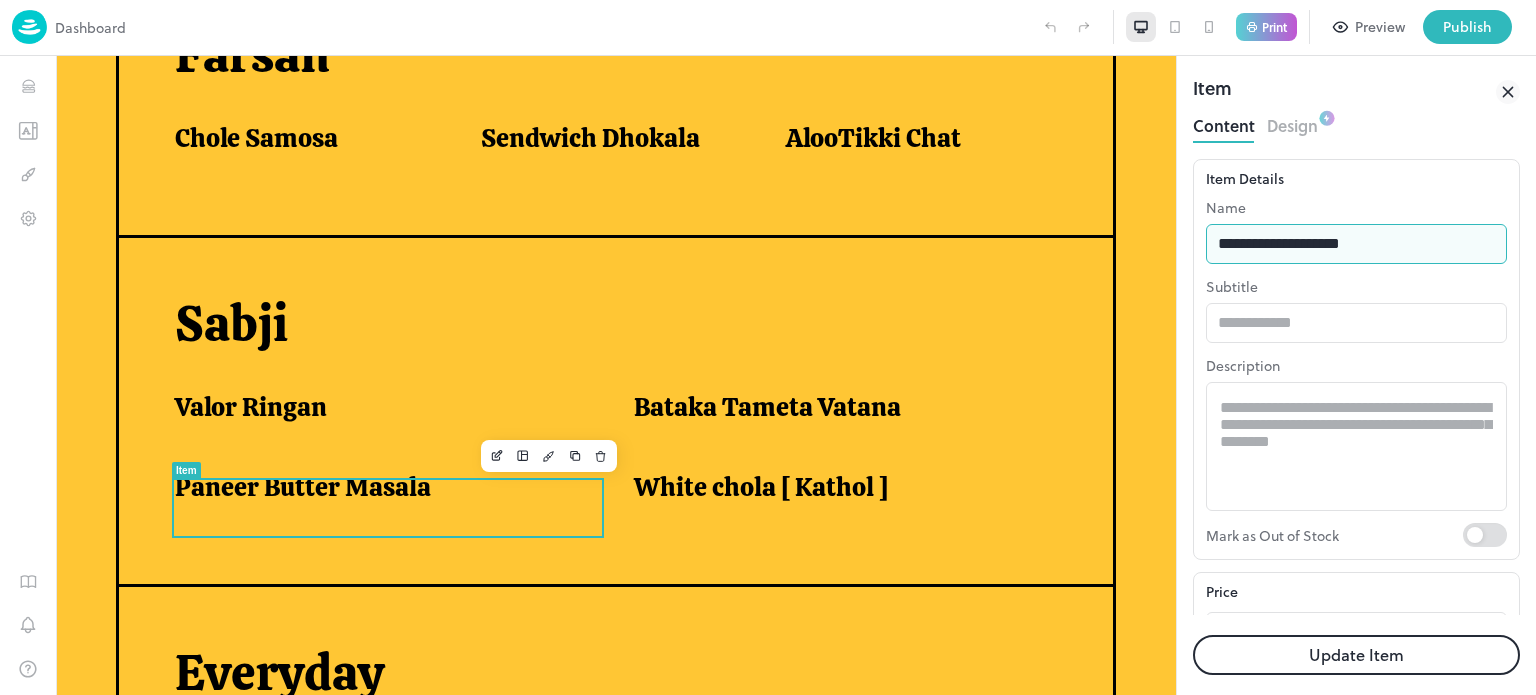 click on "**********" at bounding box center (1356, 244) 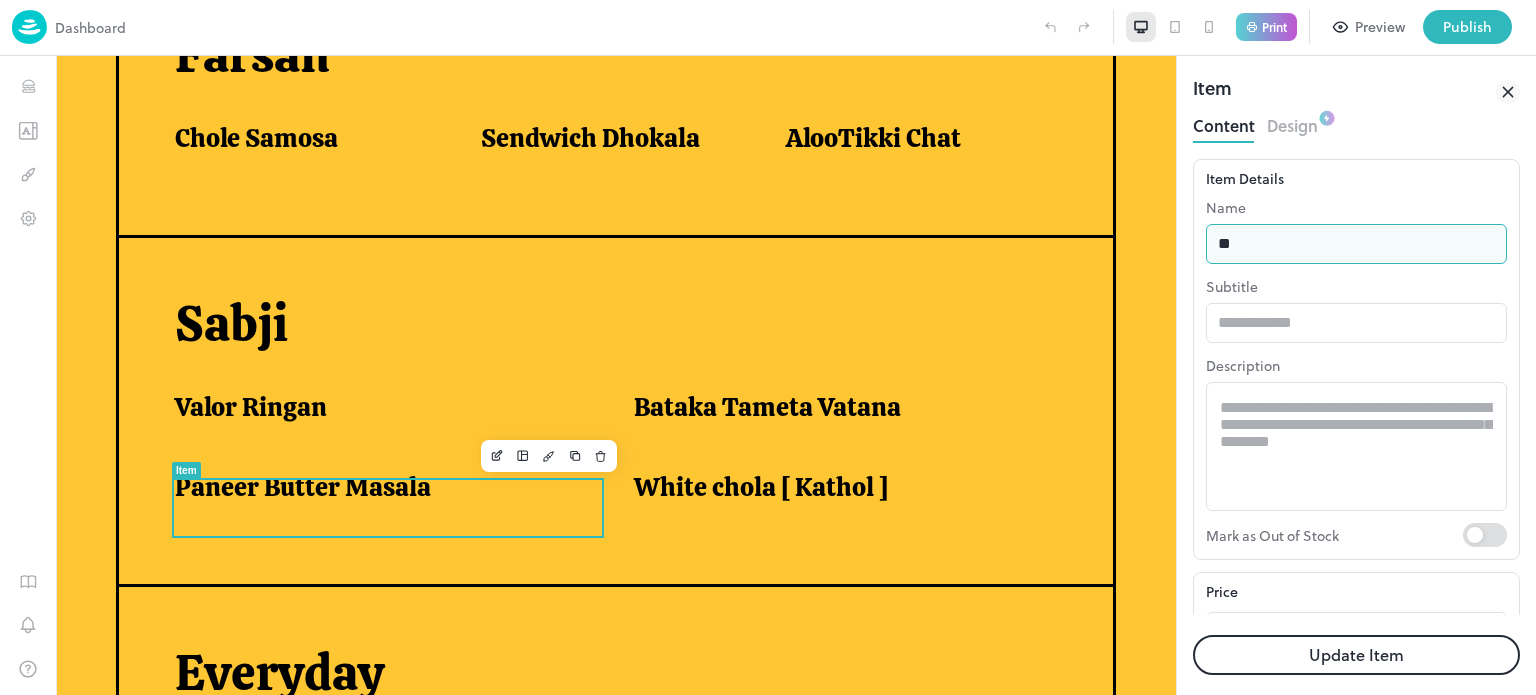 type on "*" 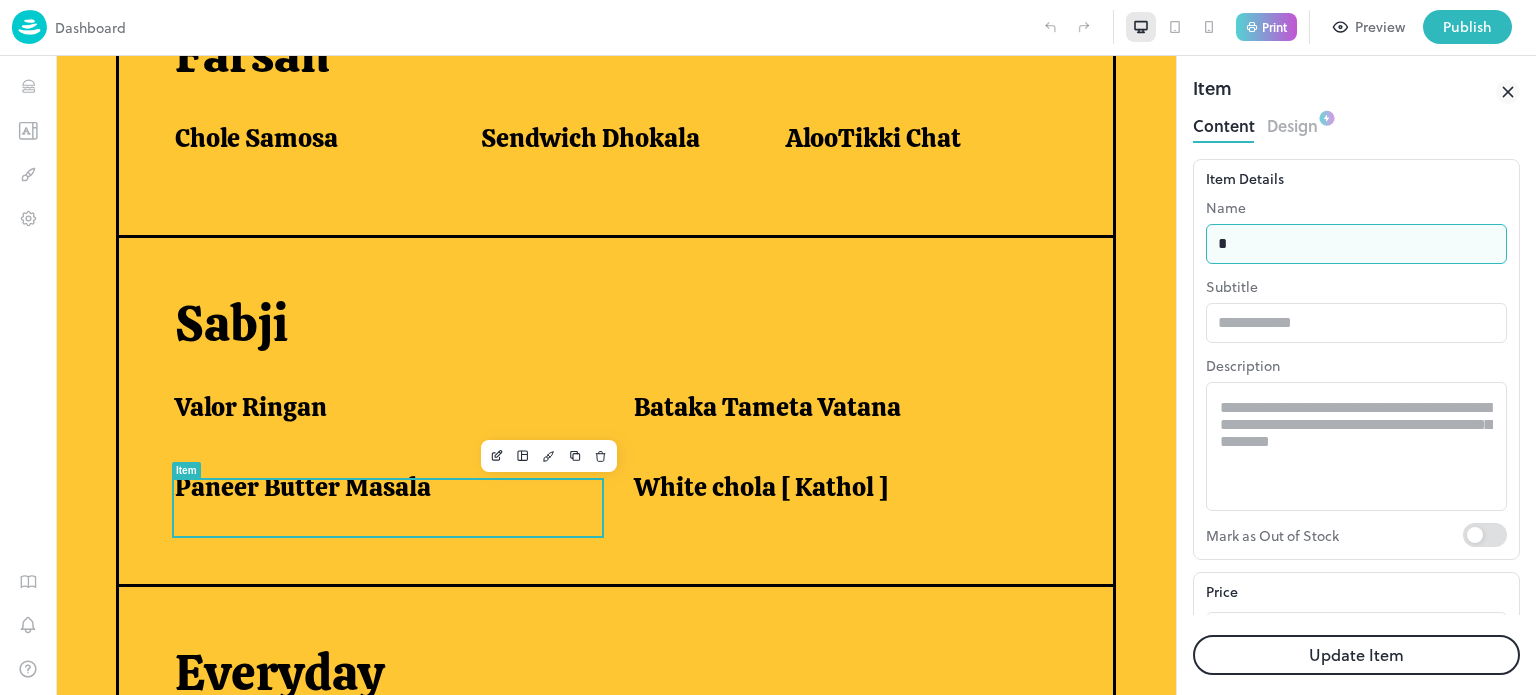 type on "**********" 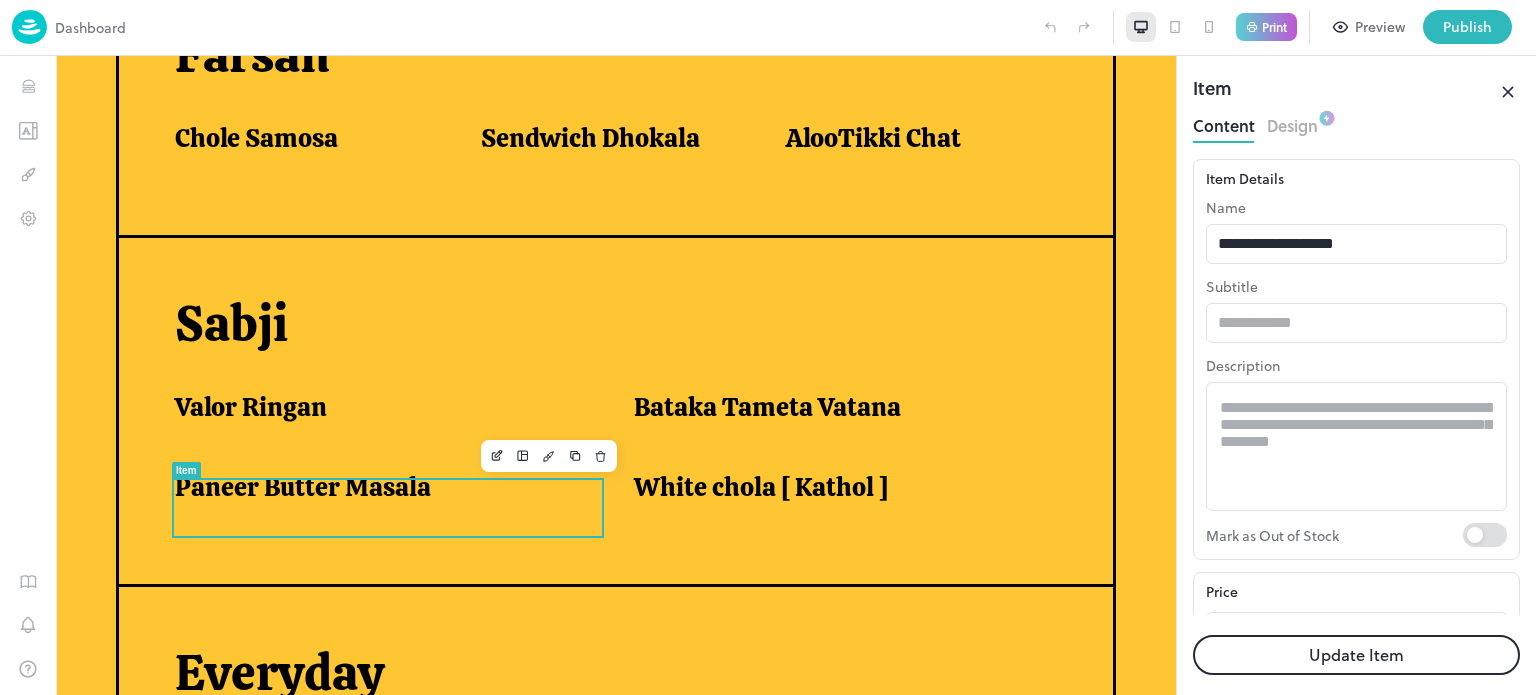 click on "Update Item" at bounding box center [1356, 655] 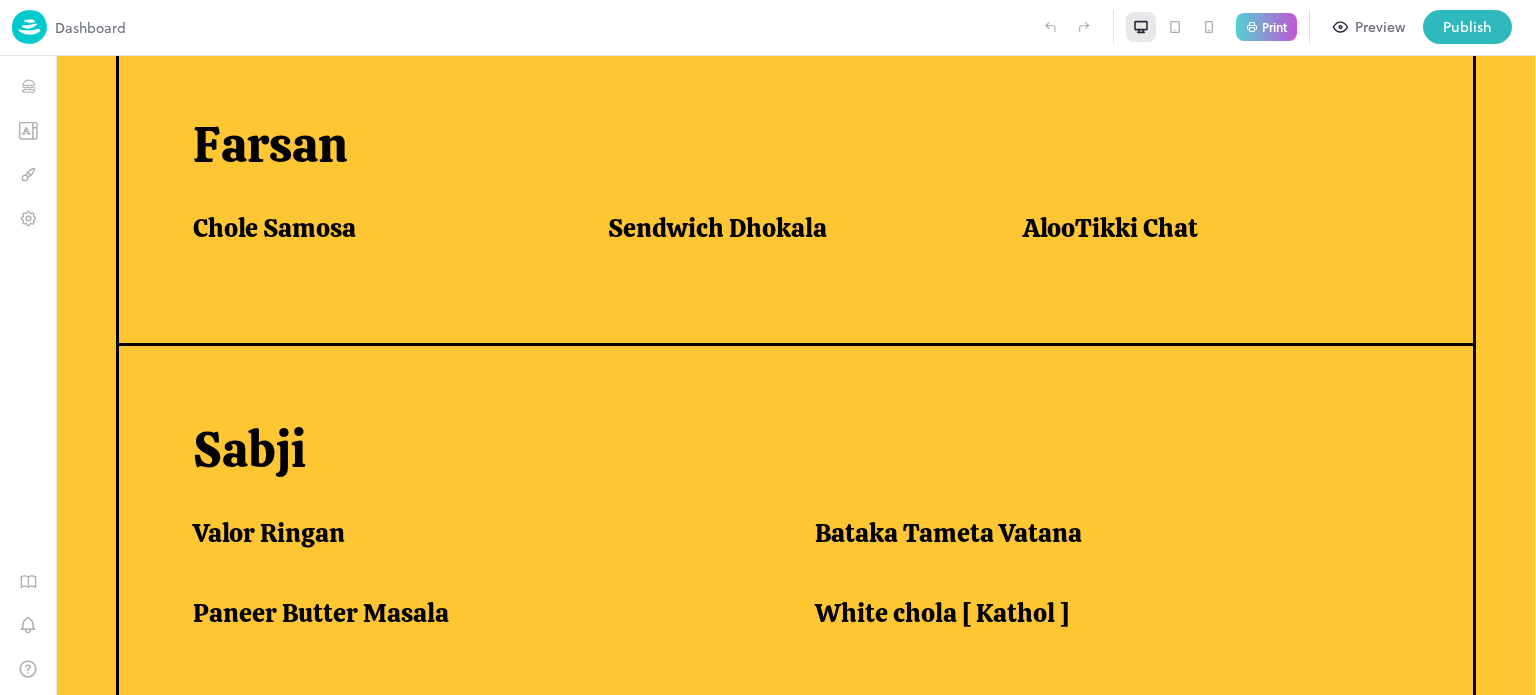 scroll, scrollTop: 1263, scrollLeft: 0, axis: vertical 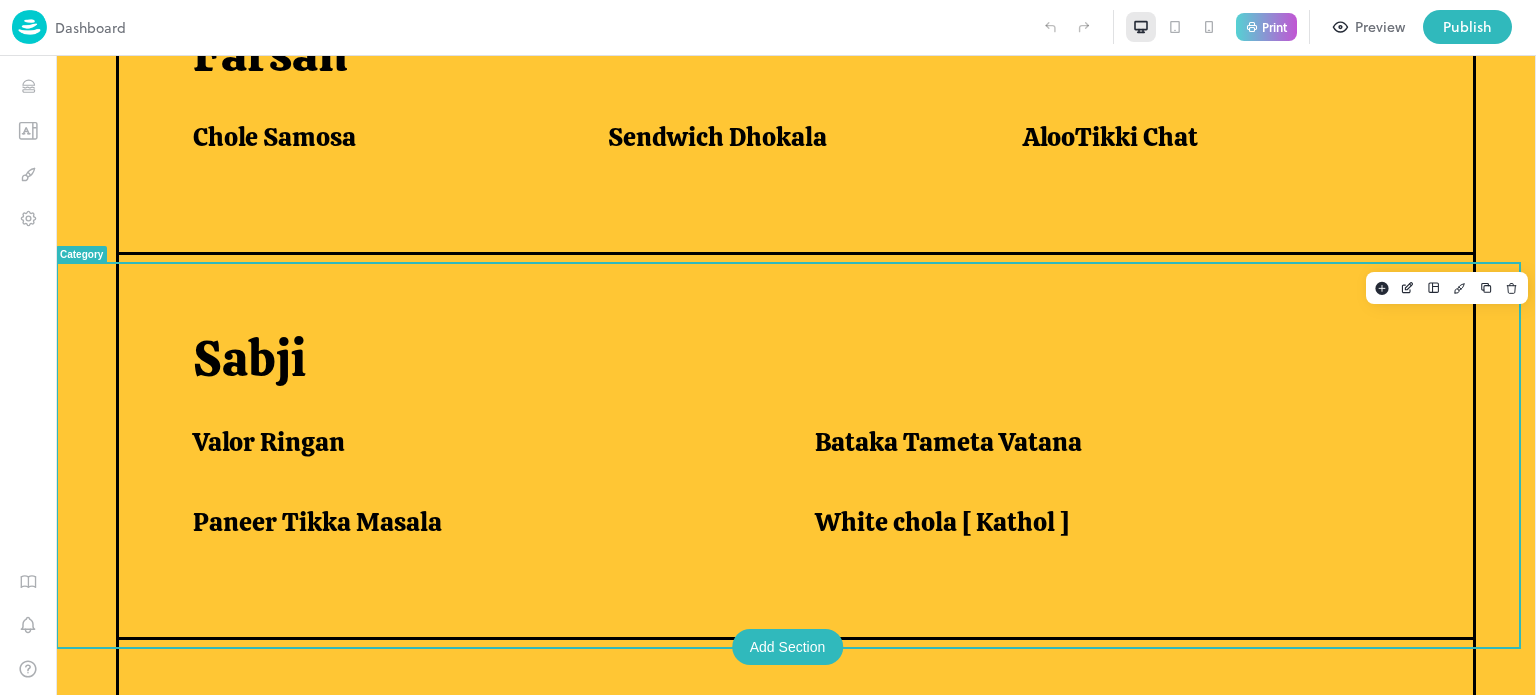 click on "Valor Ringan Bataka Tameta Vatana Paneer Tikka Masala White chola [ Kathol ]" at bounding box center [803, 494] 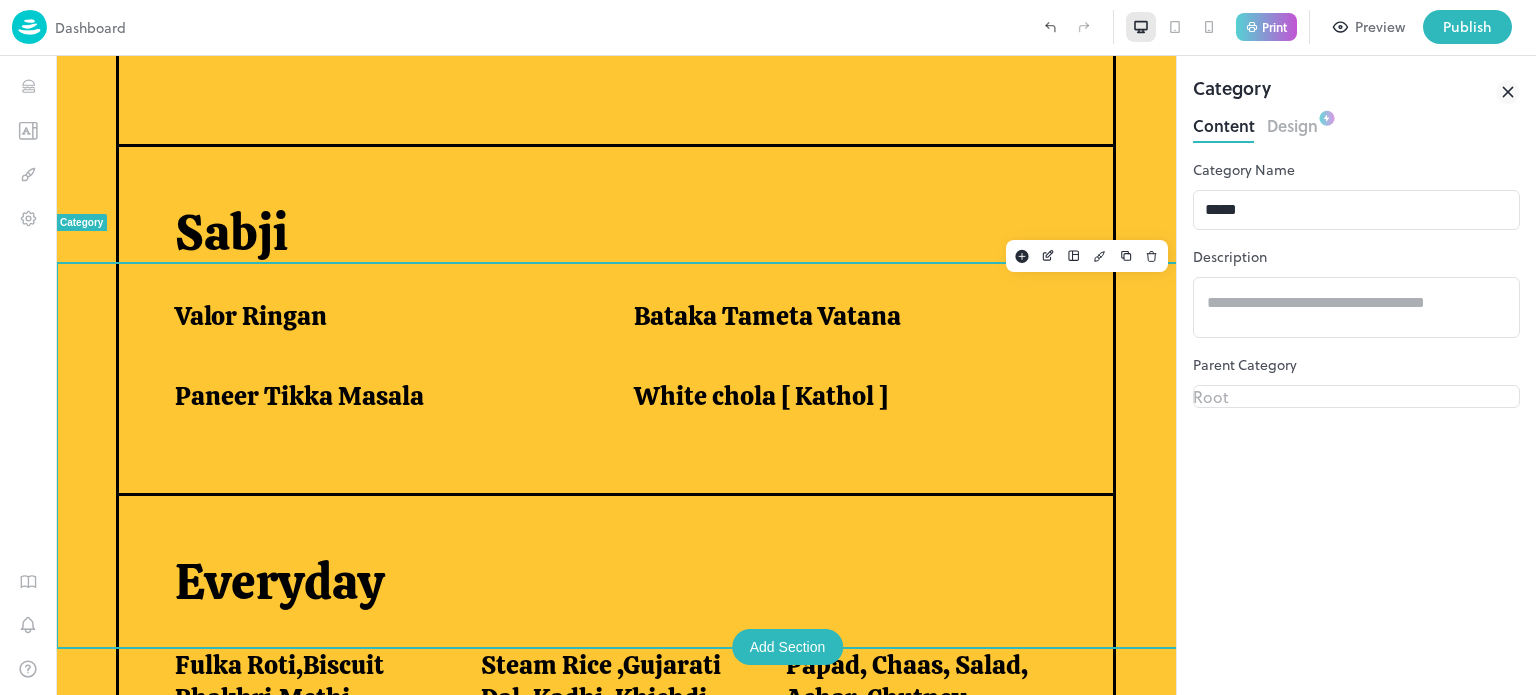 scroll, scrollTop: 1172, scrollLeft: 0, axis: vertical 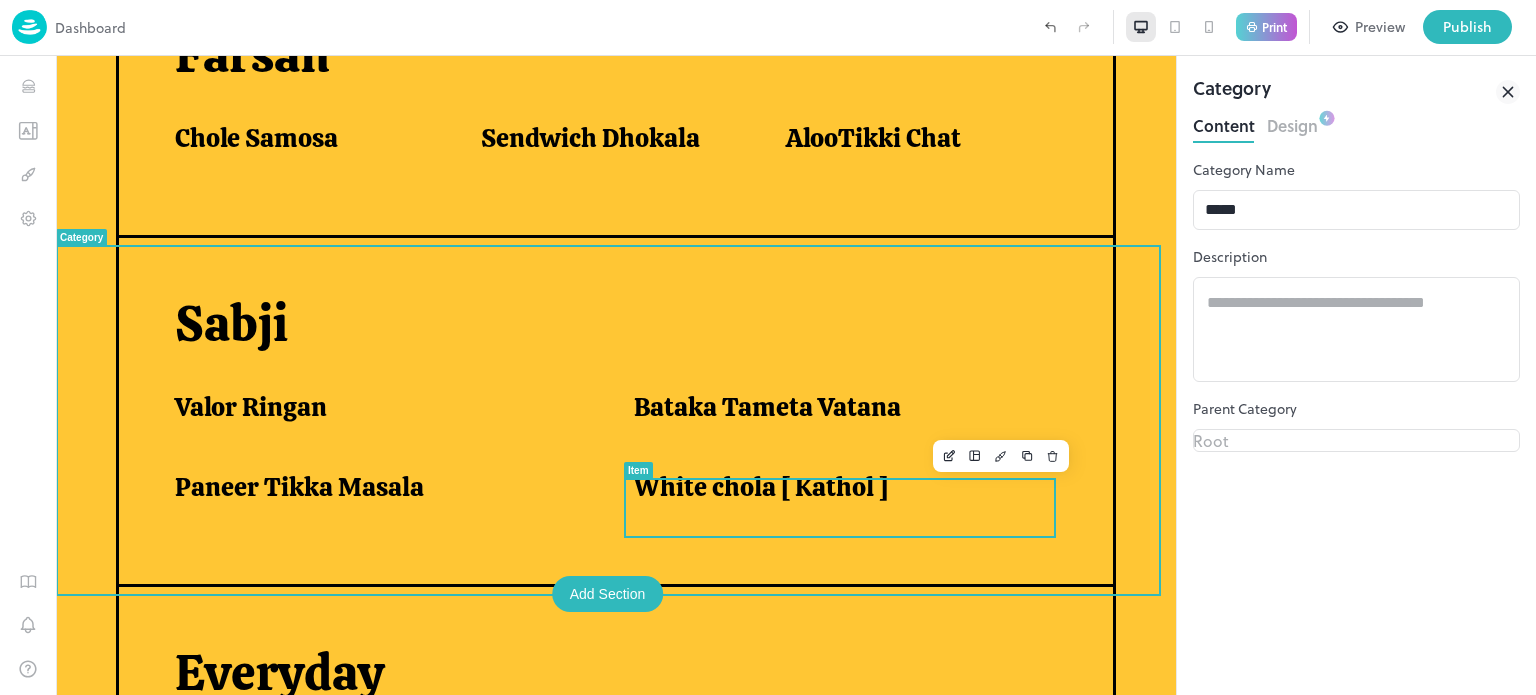click on "White chola [ Kathol ]" at bounding box center (761, 487) 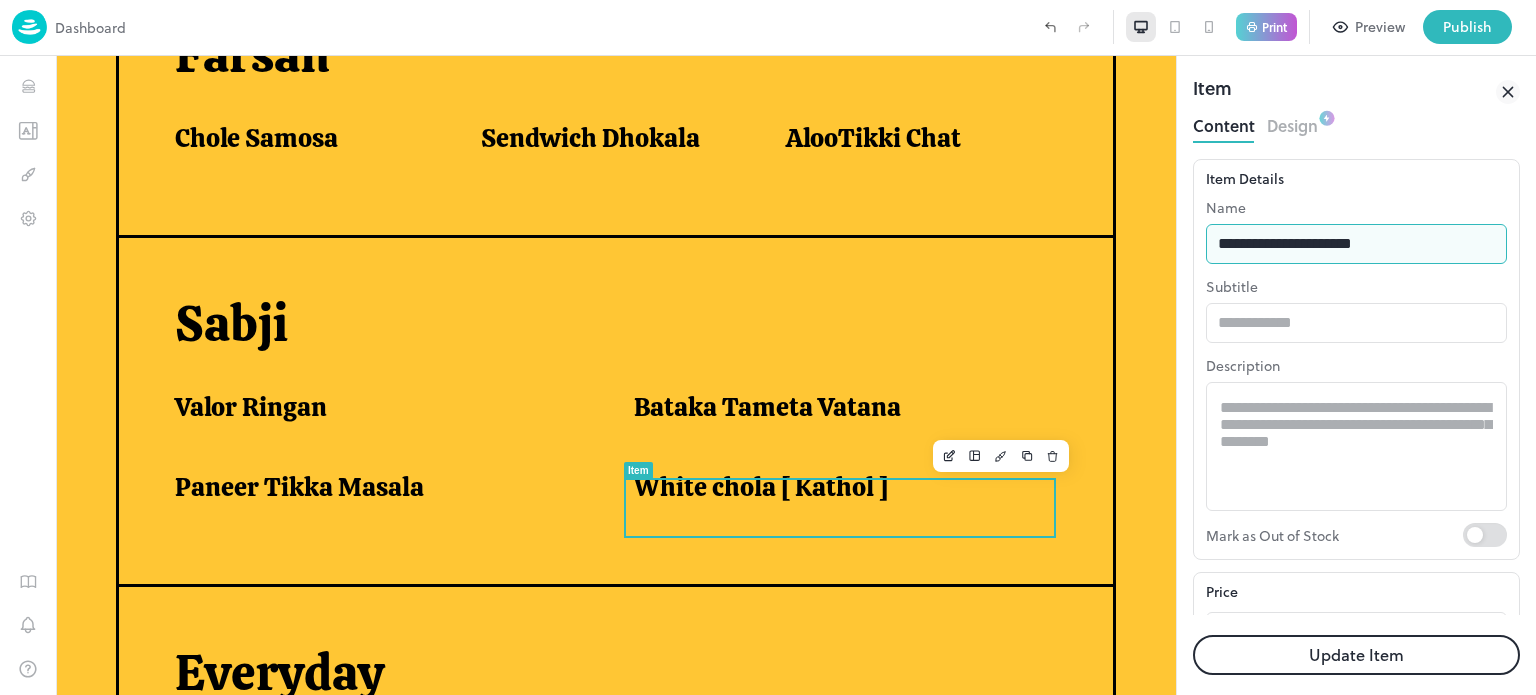 click on "**********" at bounding box center [1356, 244] 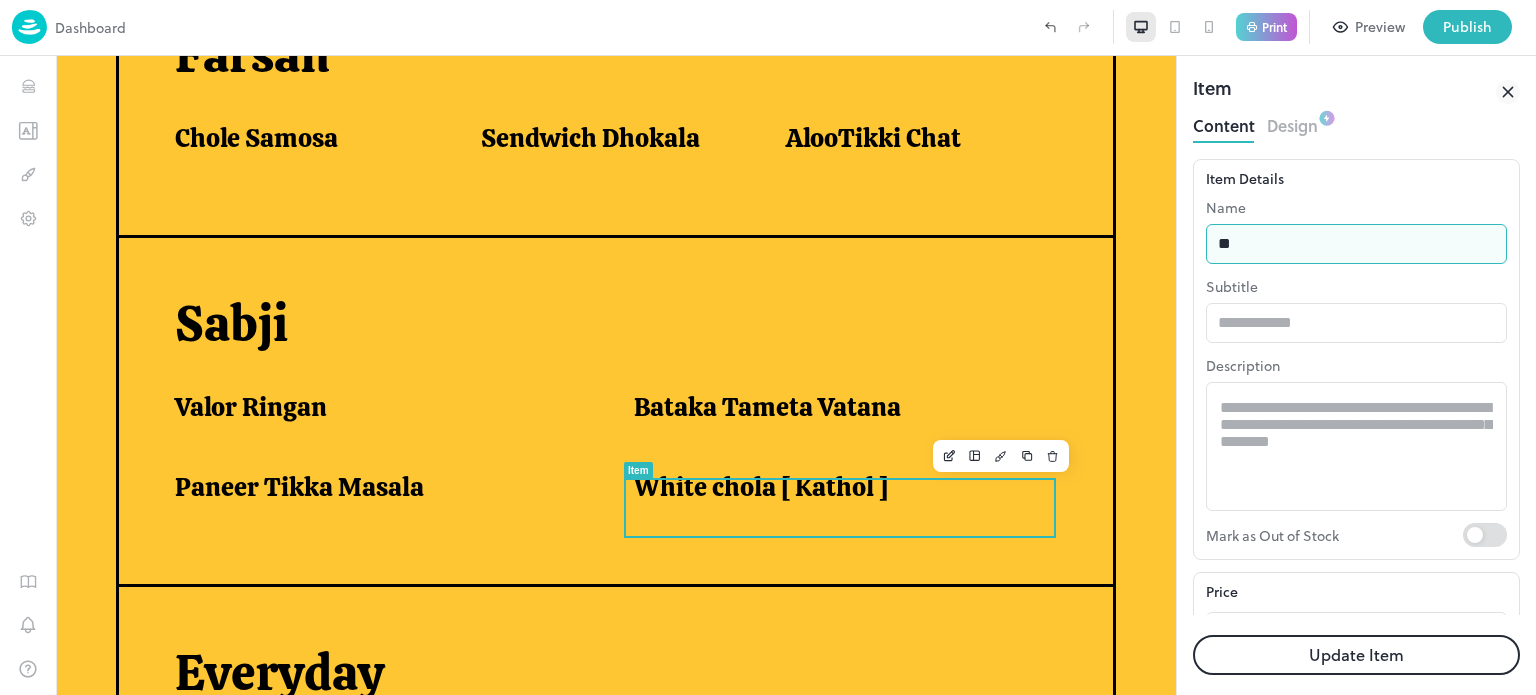 type on "*" 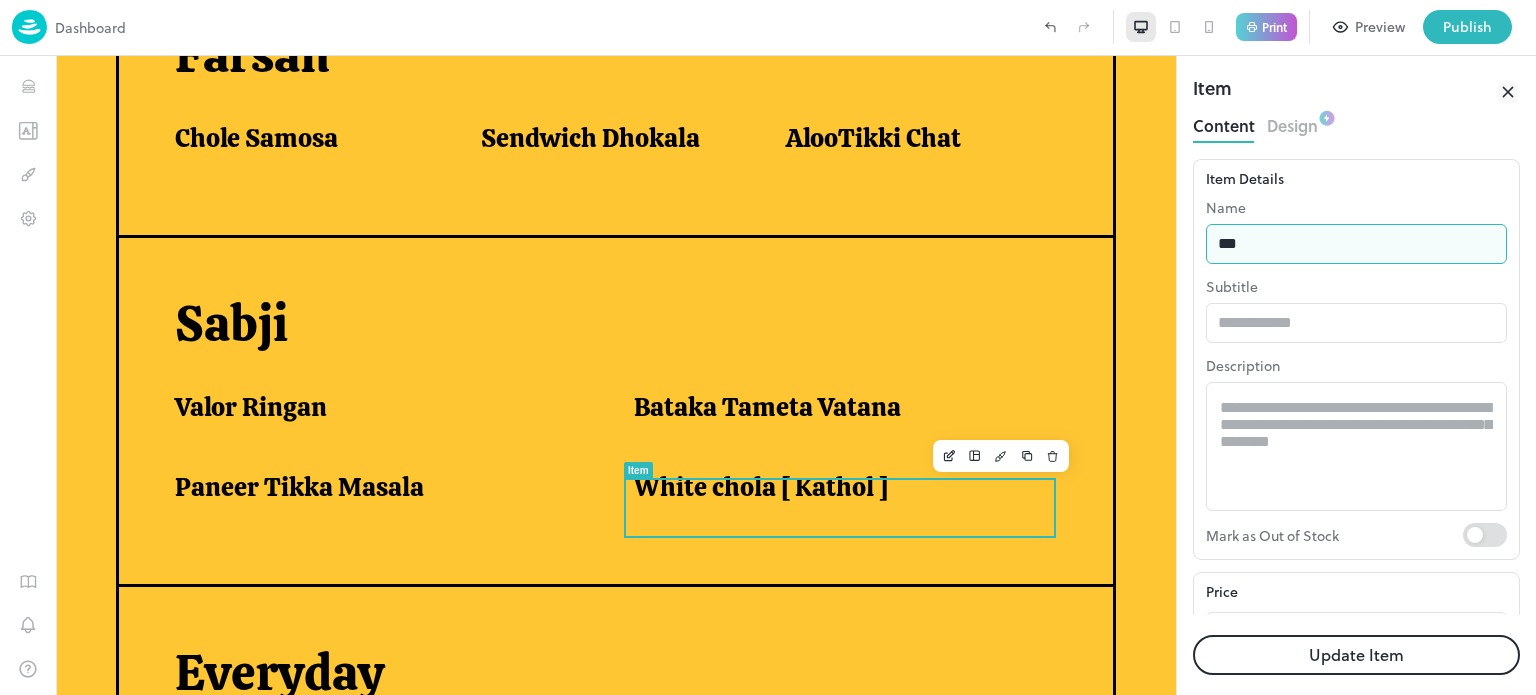 type on "**********" 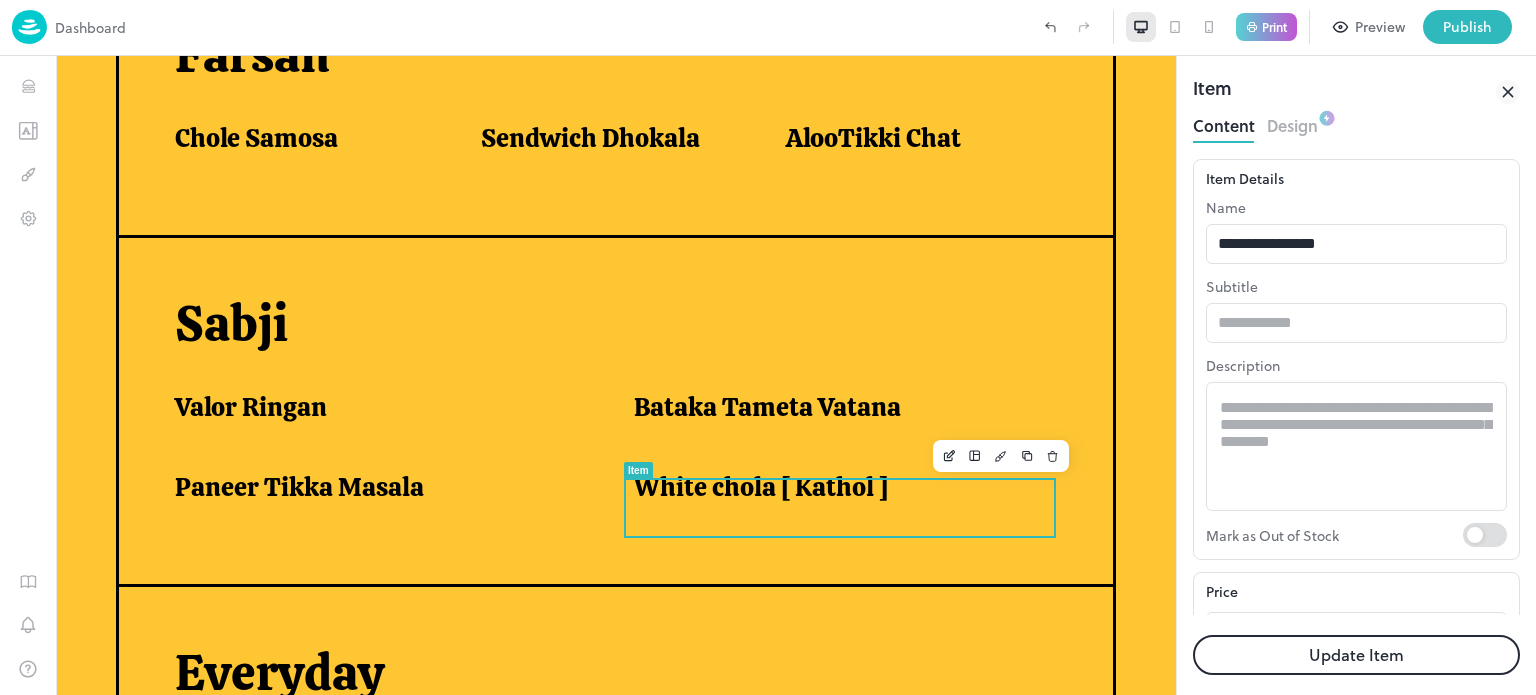 click on "Update Item" at bounding box center (1356, 655) 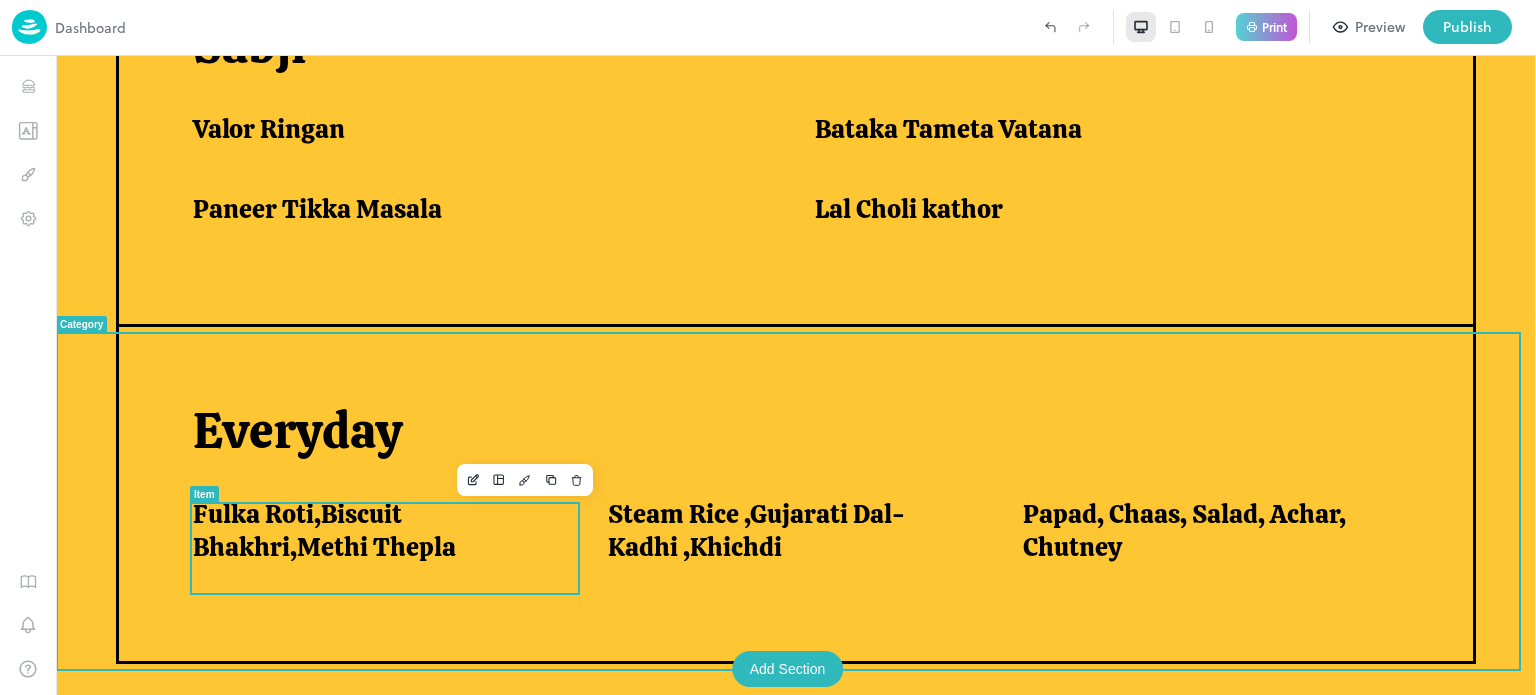 scroll, scrollTop: 1578, scrollLeft: 0, axis: vertical 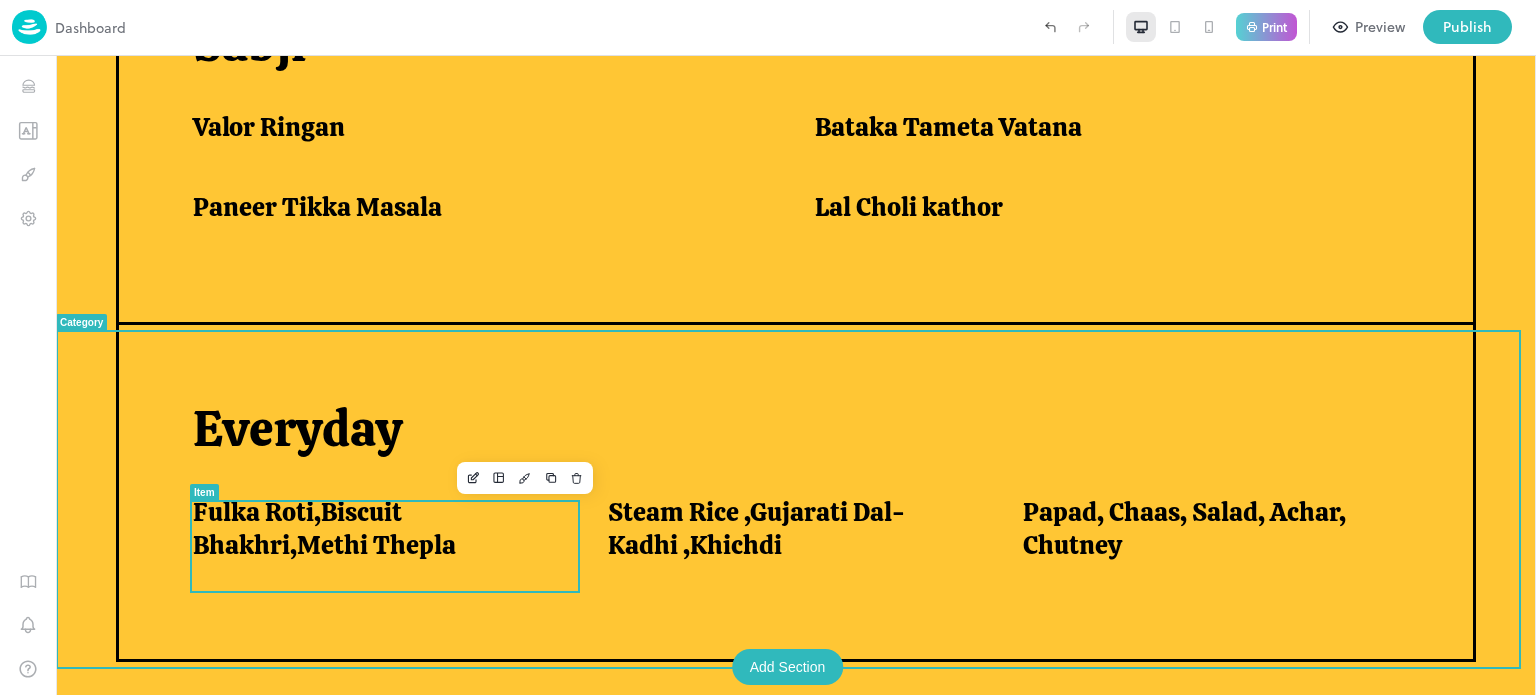 click on "Fulka Roti,Biscuit Bhakhri,Methi Thepla" at bounding box center (376, 528) 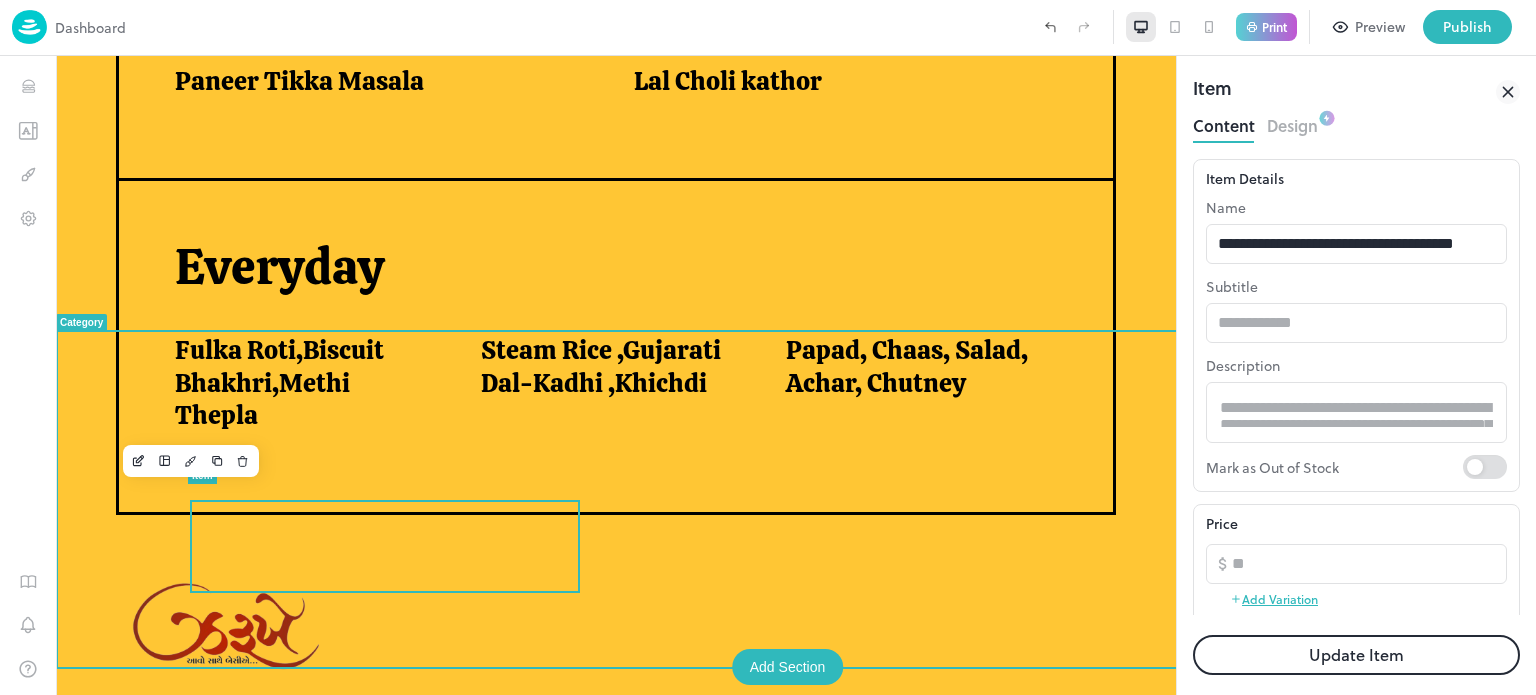 scroll, scrollTop: 1482, scrollLeft: 0, axis: vertical 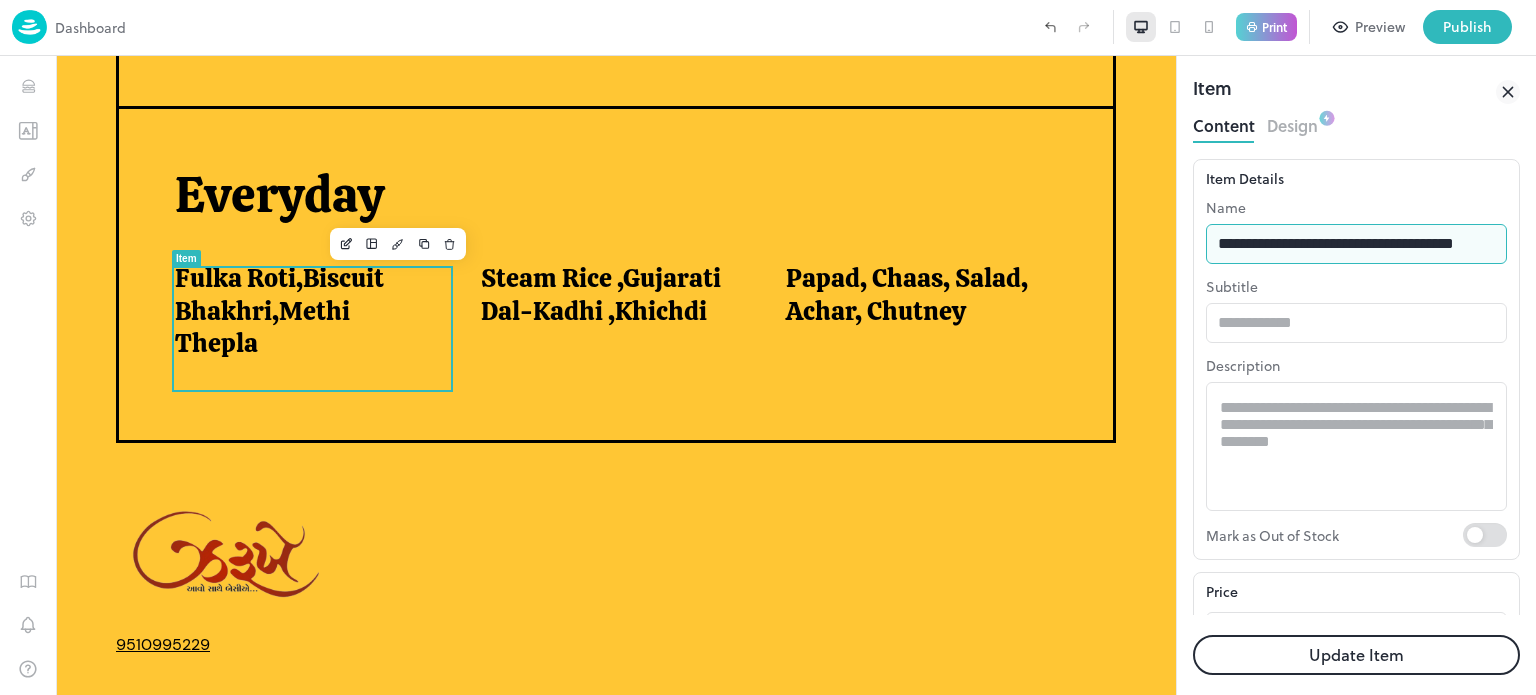 click on "**********" at bounding box center [1356, 244] 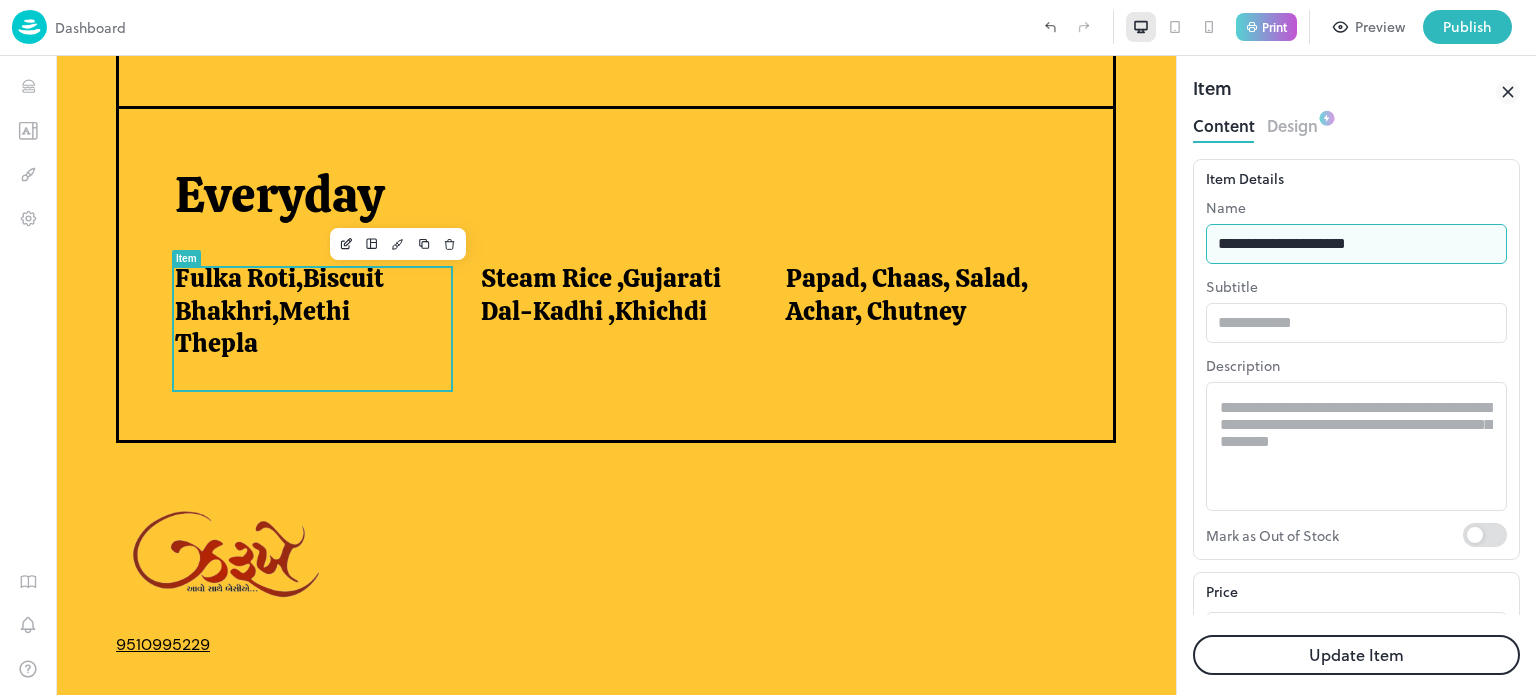 click on "**********" at bounding box center [1356, 244] 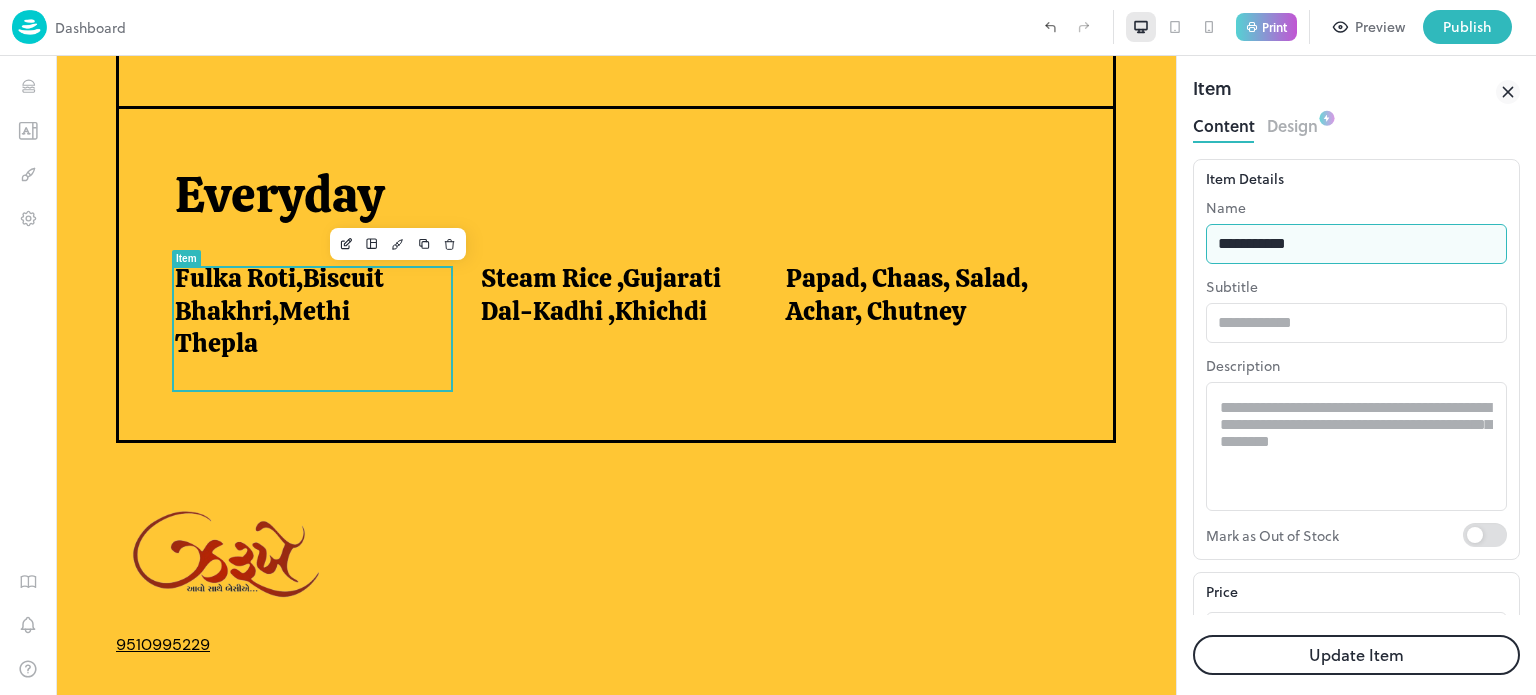 type on "**********" 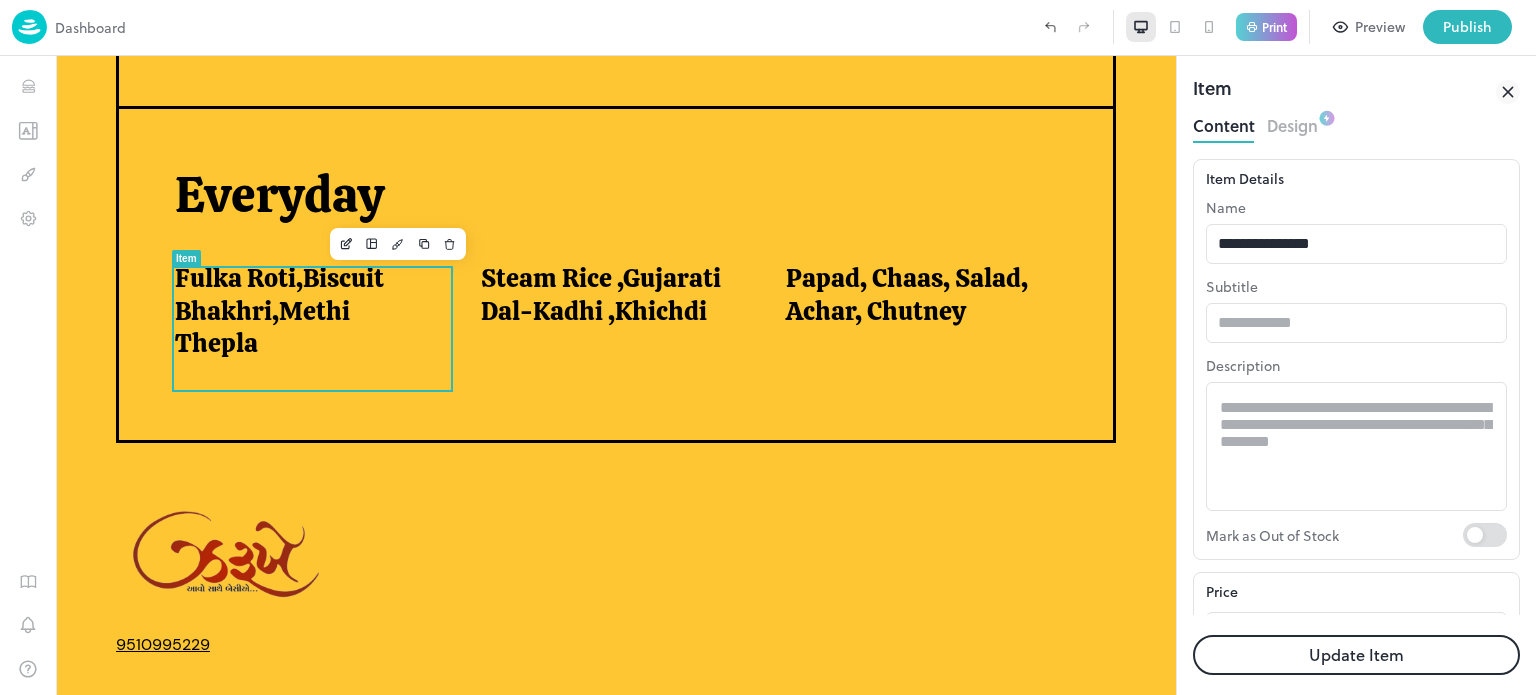 click on "Update Item" at bounding box center (1356, 655) 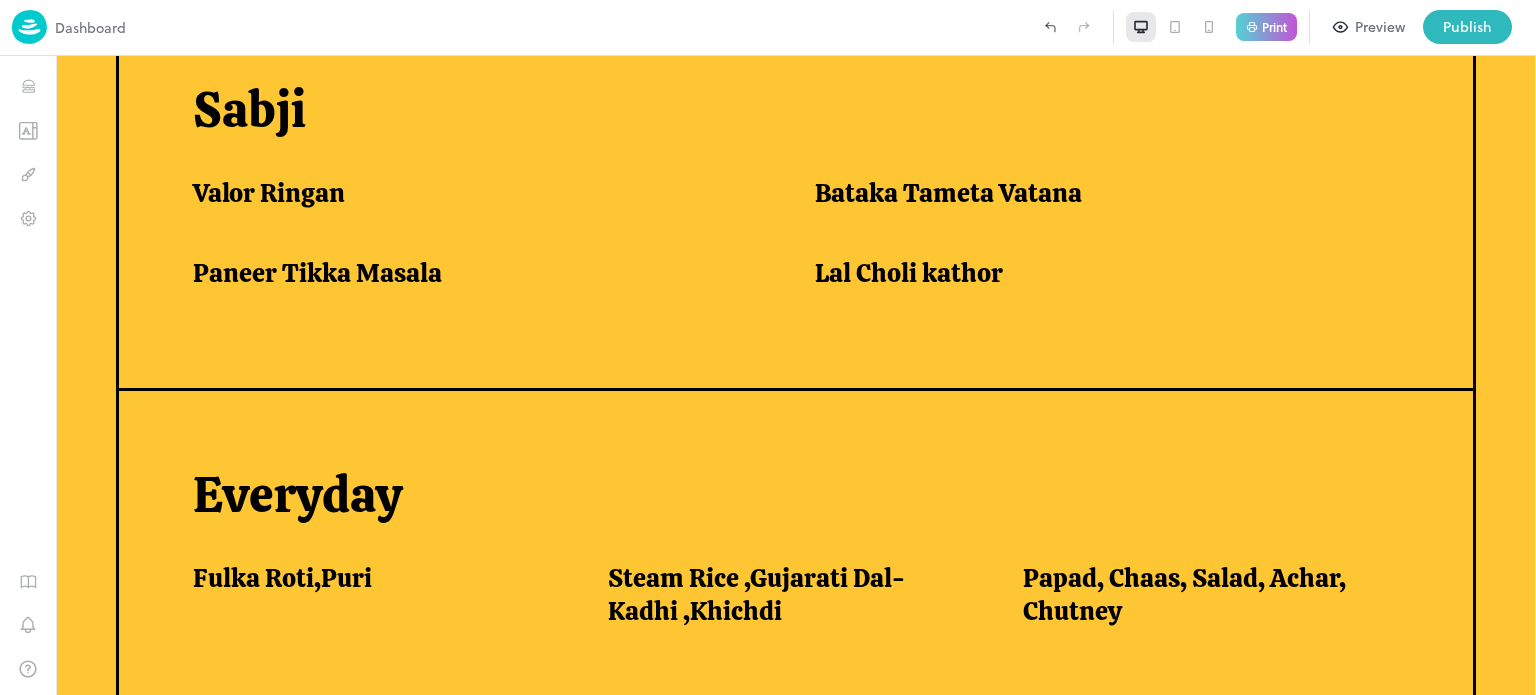 scroll, scrollTop: 1561, scrollLeft: 0, axis: vertical 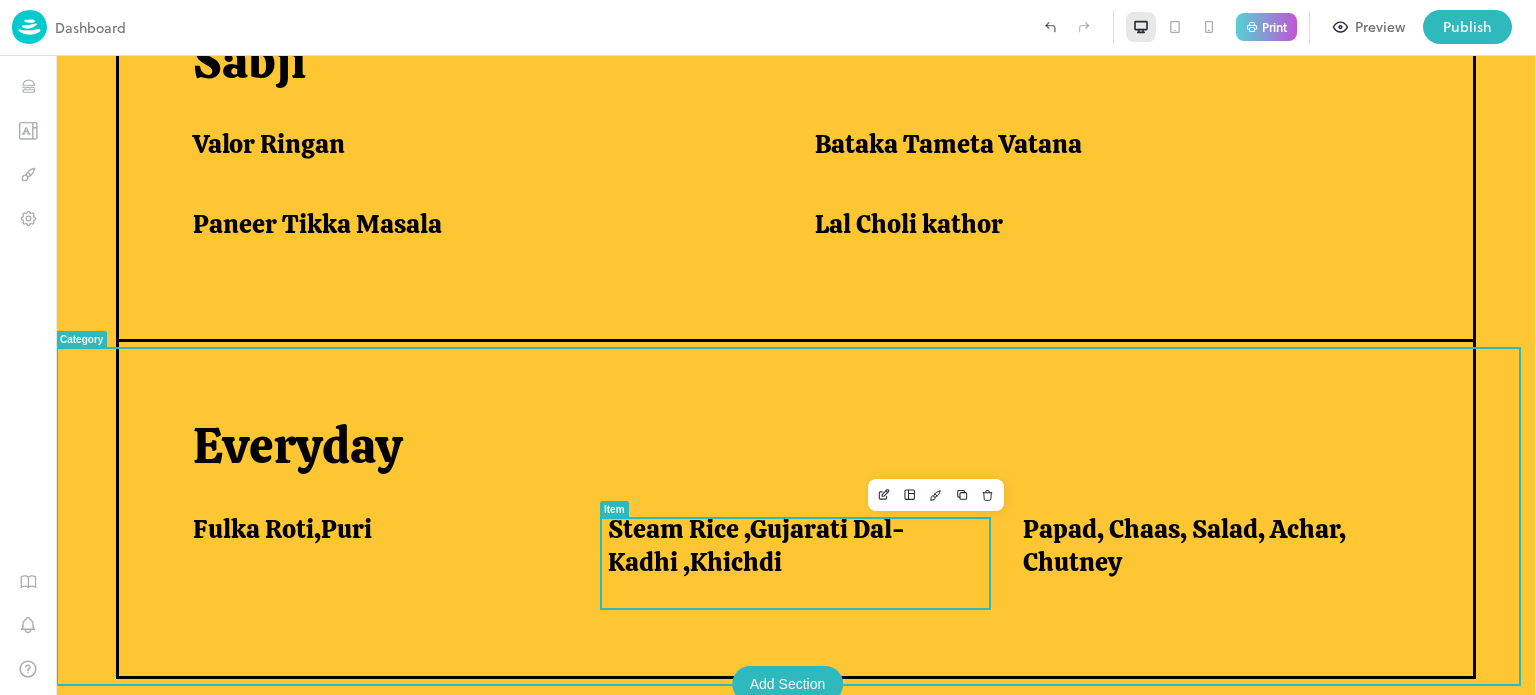 click on "Steam Rice ,Gujarati Dal-Kadhi ,Khichdi" at bounding box center (803, 557) 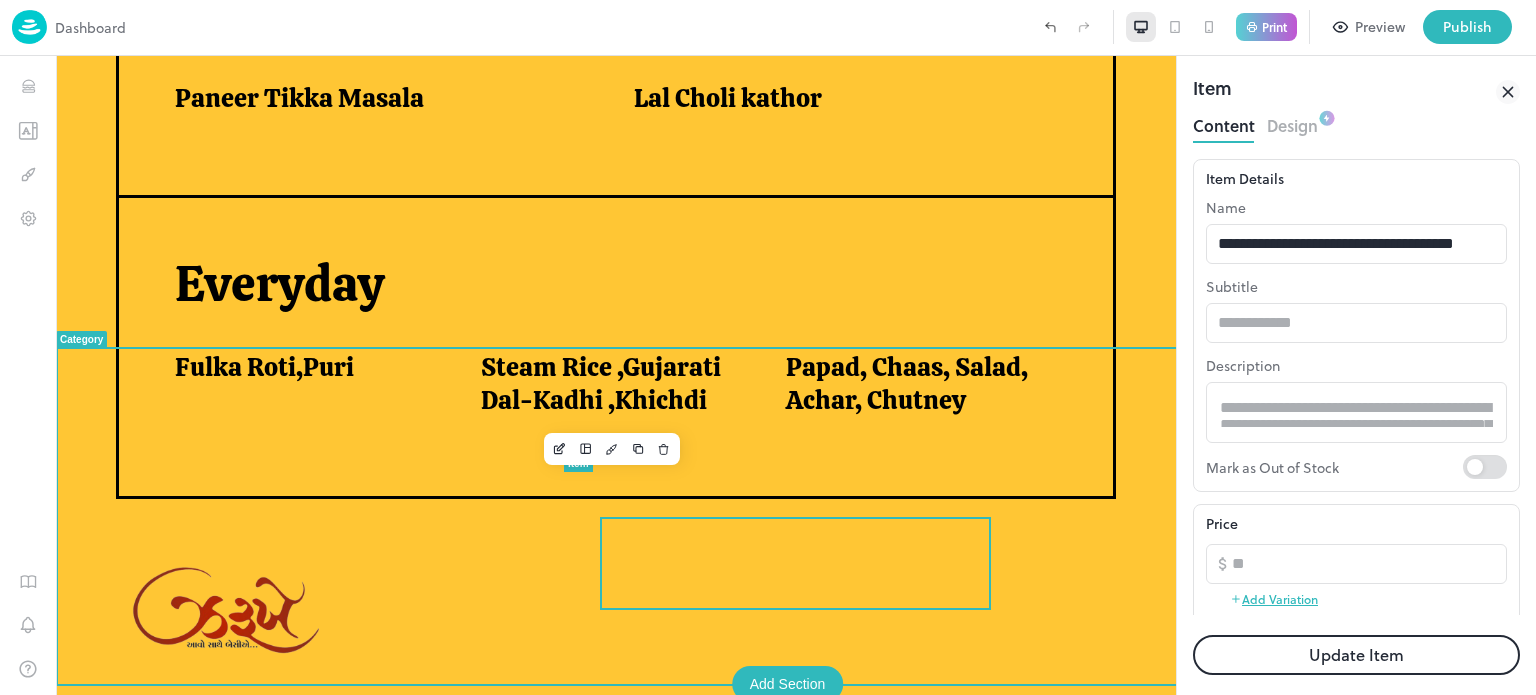 scroll, scrollTop: 1471, scrollLeft: 0, axis: vertical 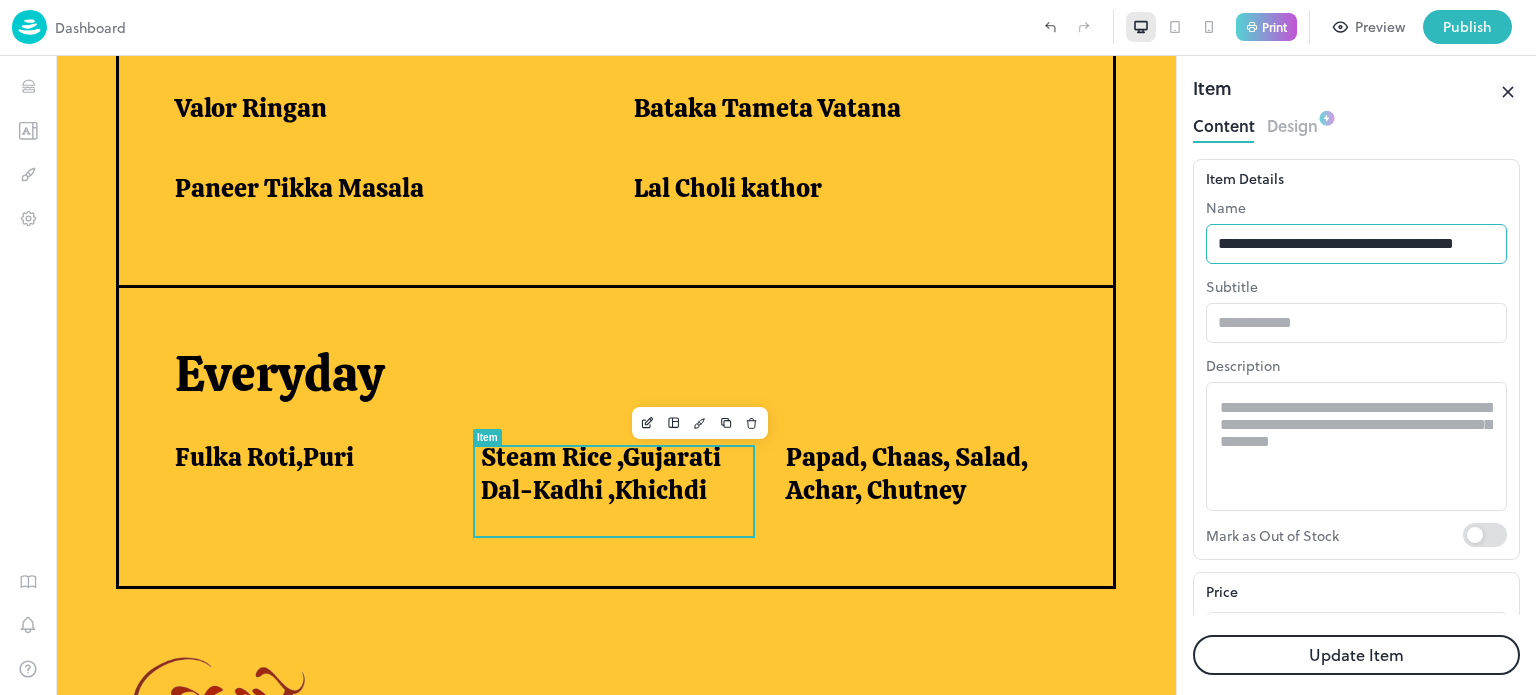 click on "**********" at bounding box center [1356, 244] 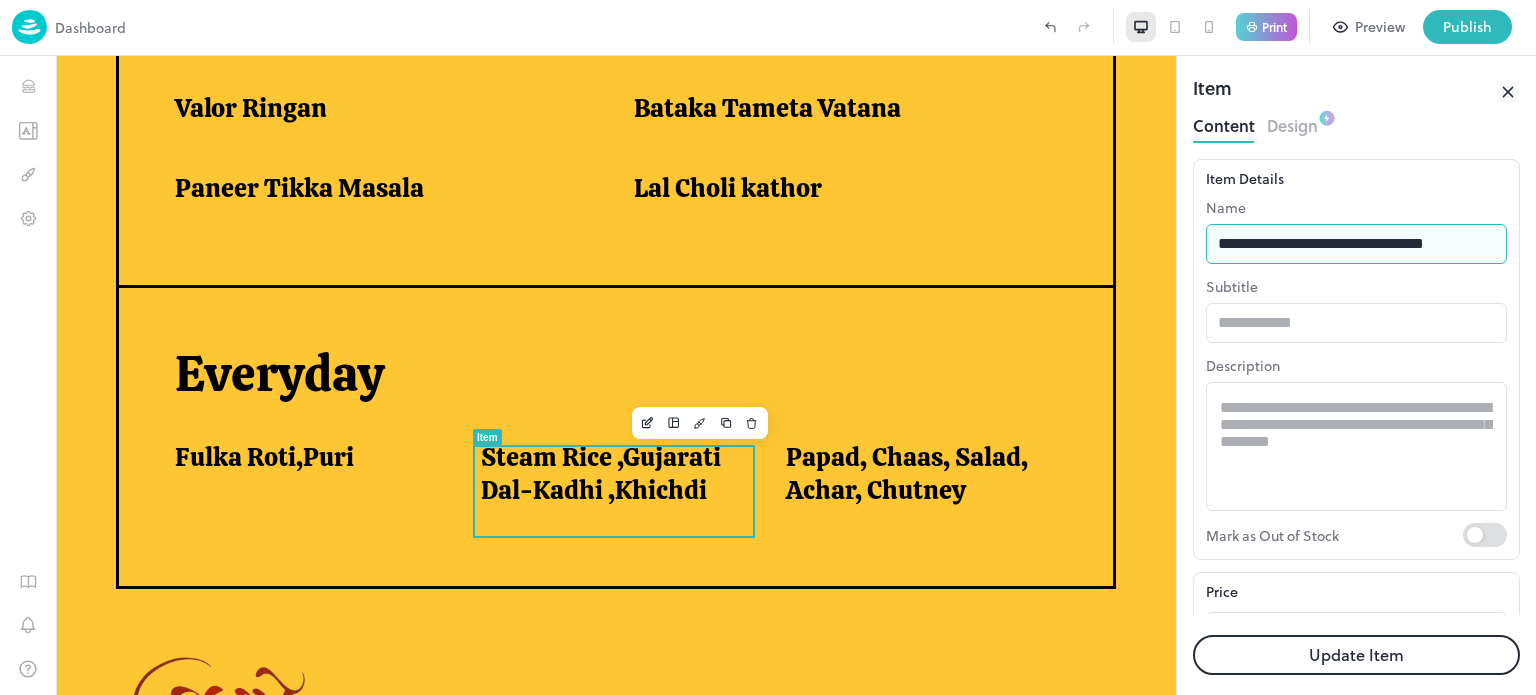 click on "**********" at bounding box center (1356, 244) 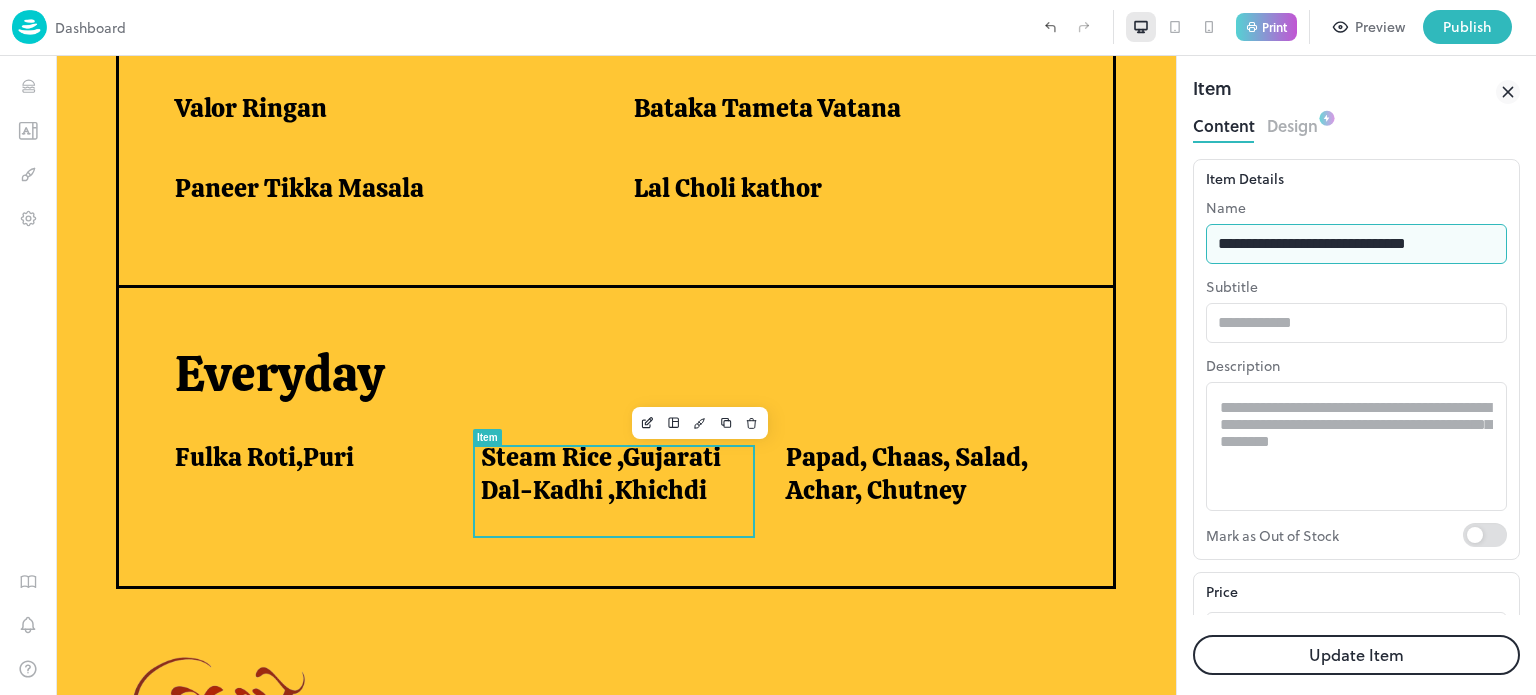 type on "**********" 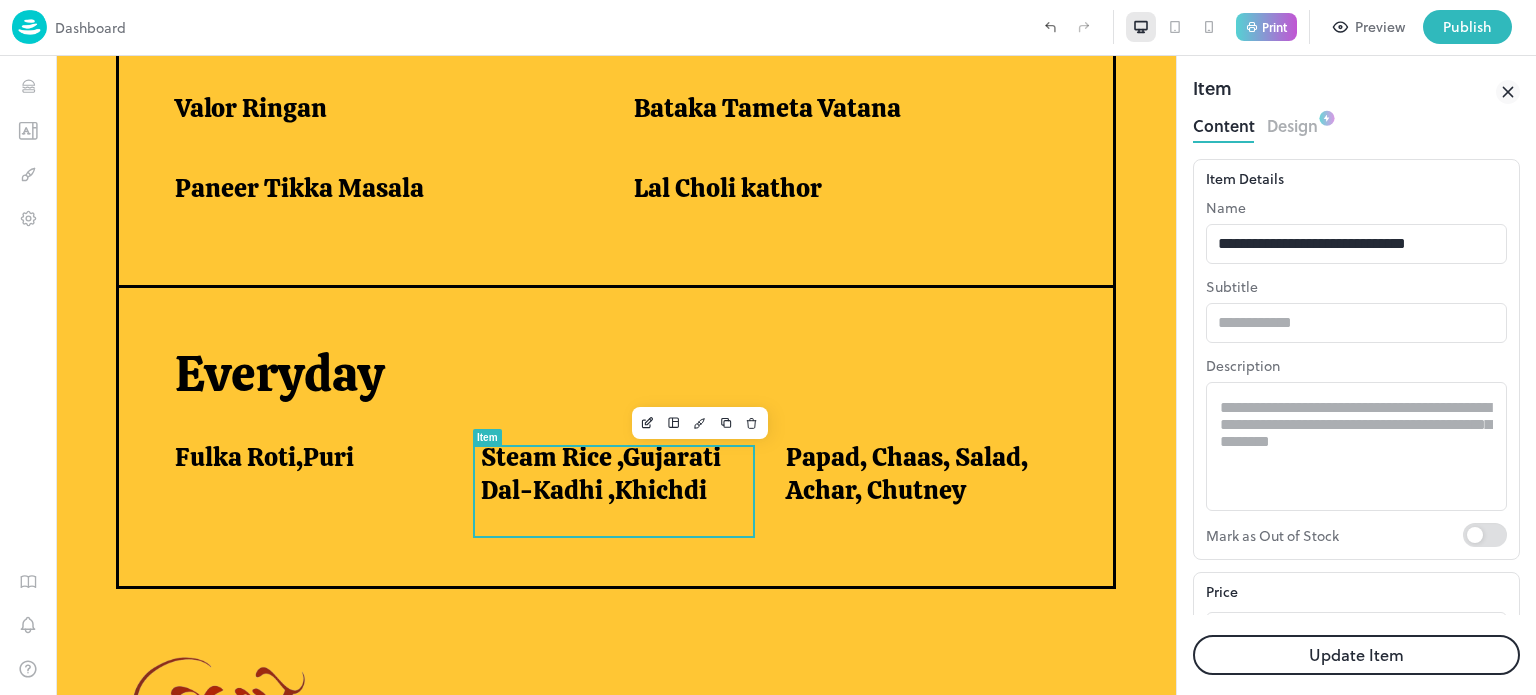 click on "Update Item" at bounding box center [1356, 655] 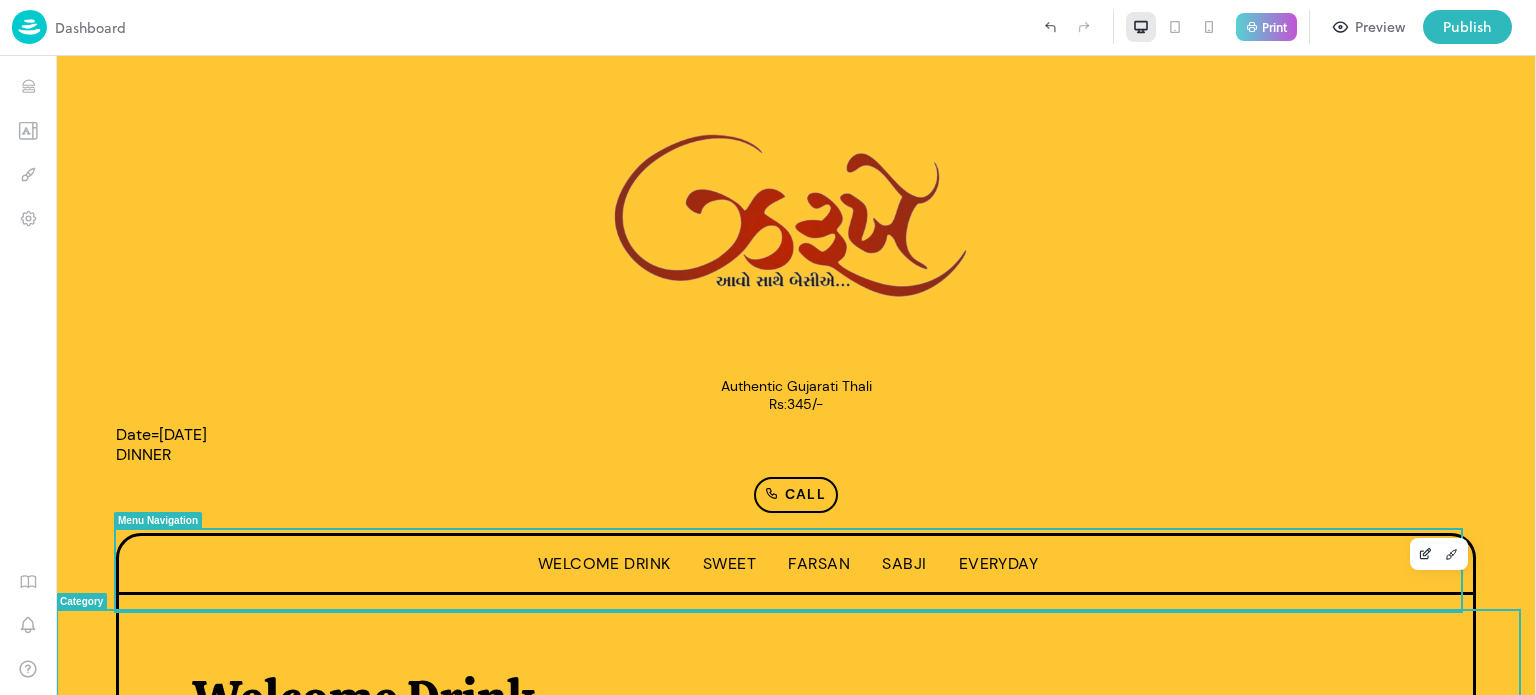scroll, scrollTop: 0, scrollLeft: 0, axis: both 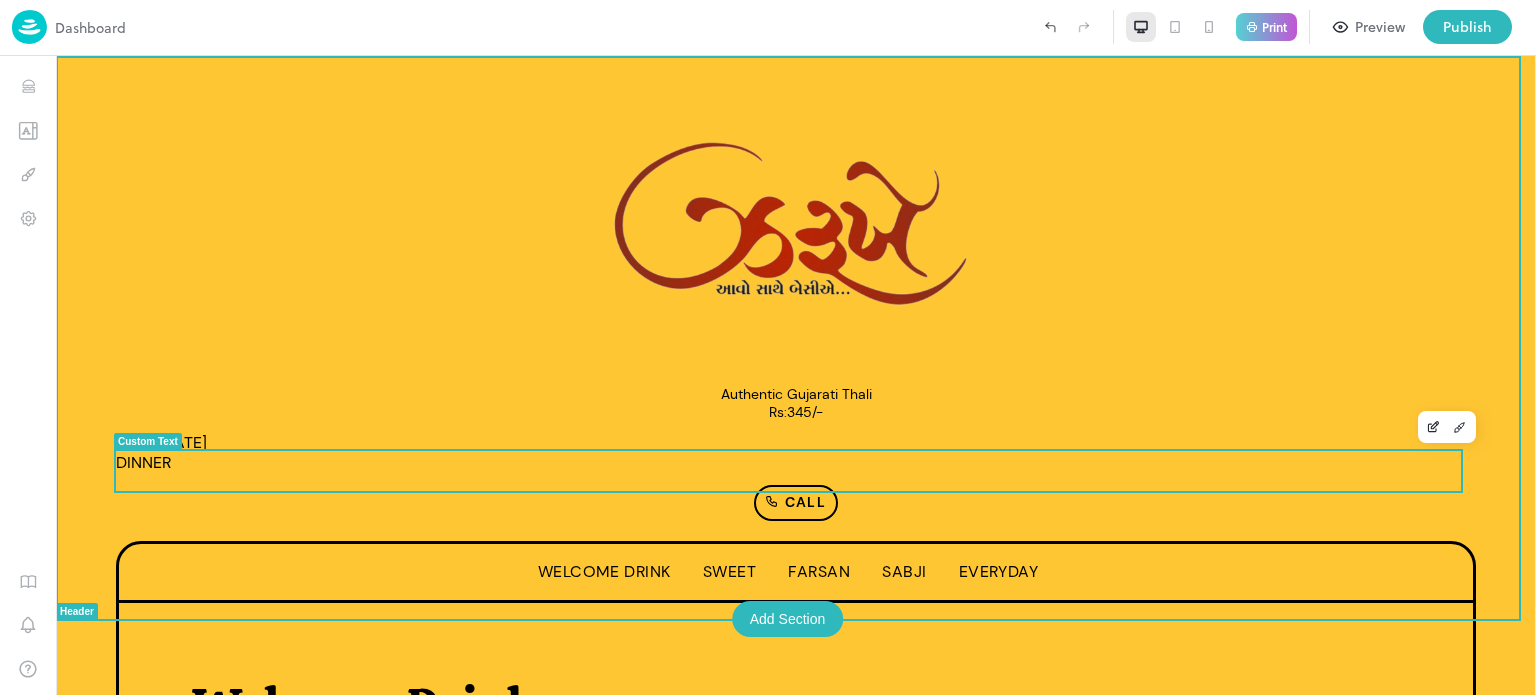 click on "Date=[DATE]
DINNER" at bounding box center (796, 453) 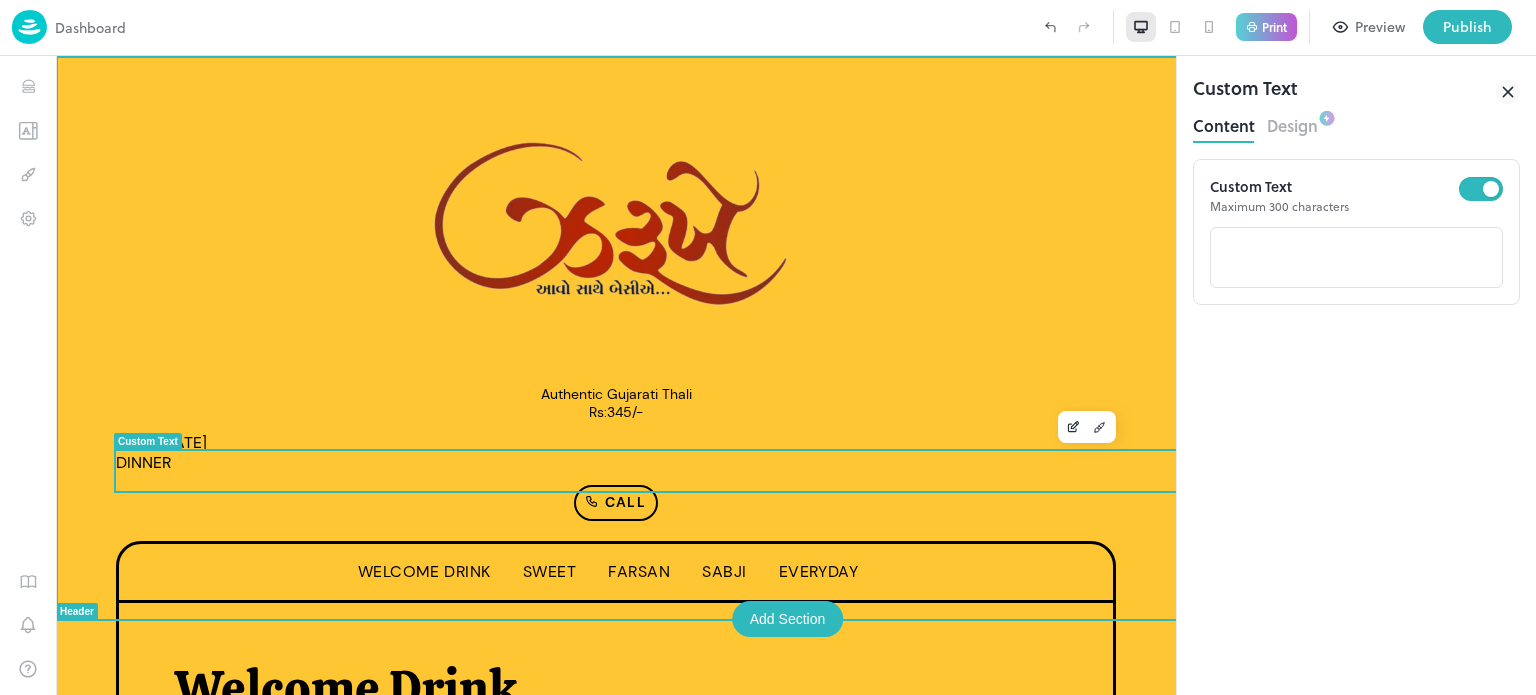 scroll, scrollTop: 0, scrollLeft: 0, axis: both 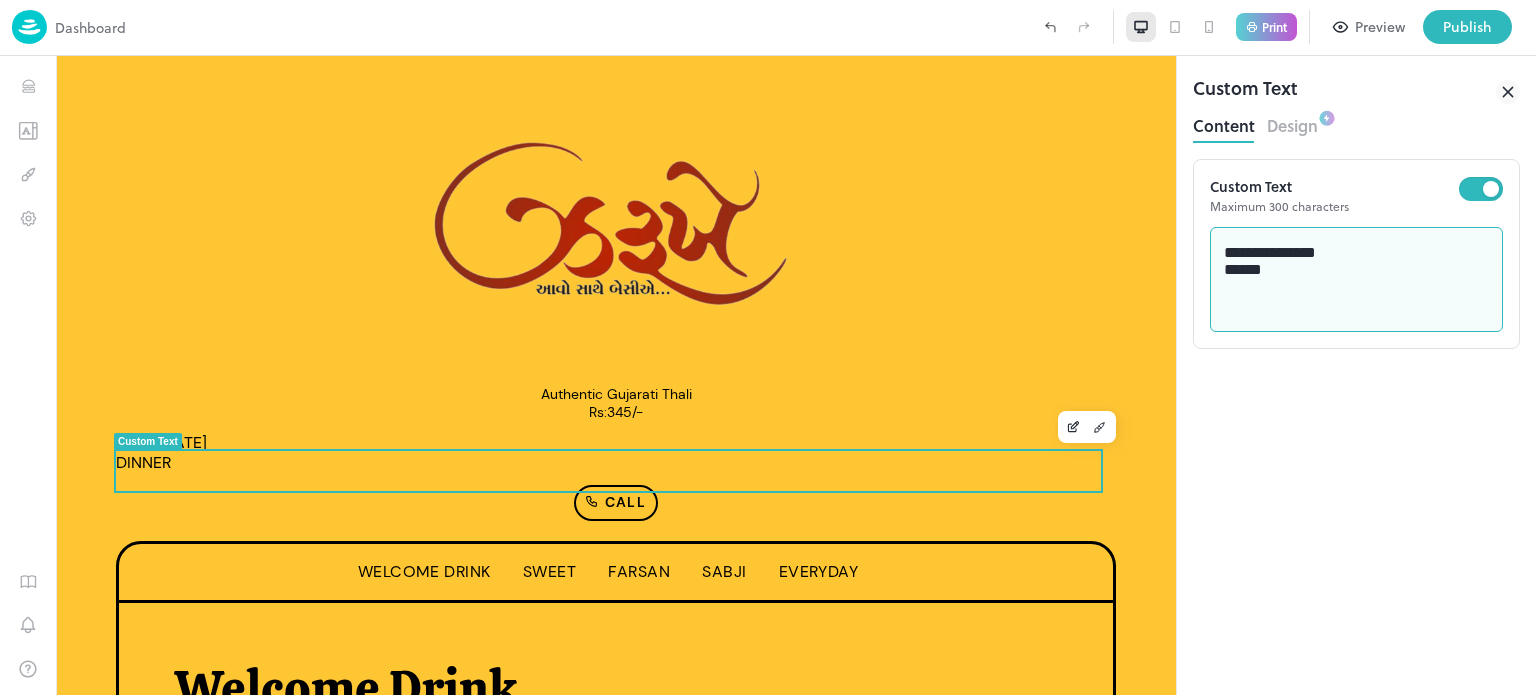 click on "**********" at bounding box center (1357, 280) 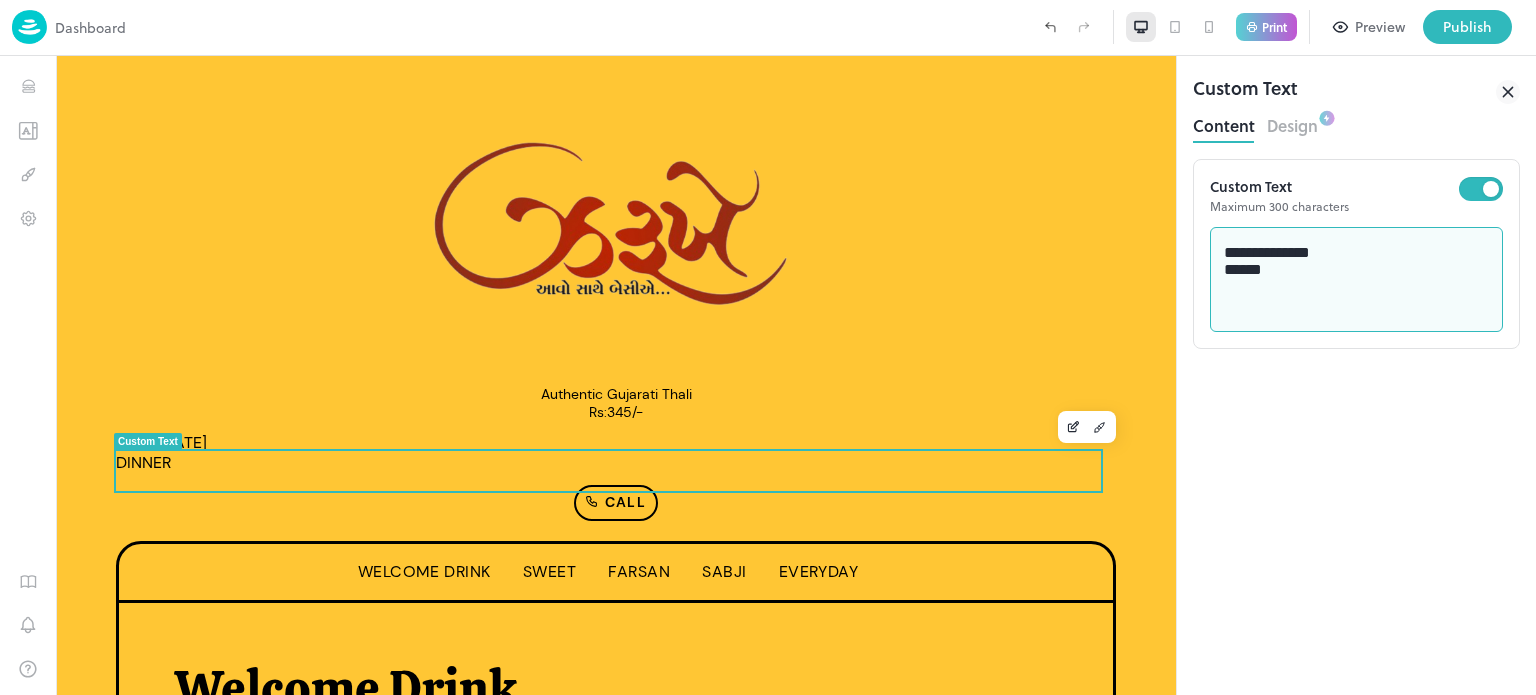 click on "**********" at bounding box center (1357, 280) 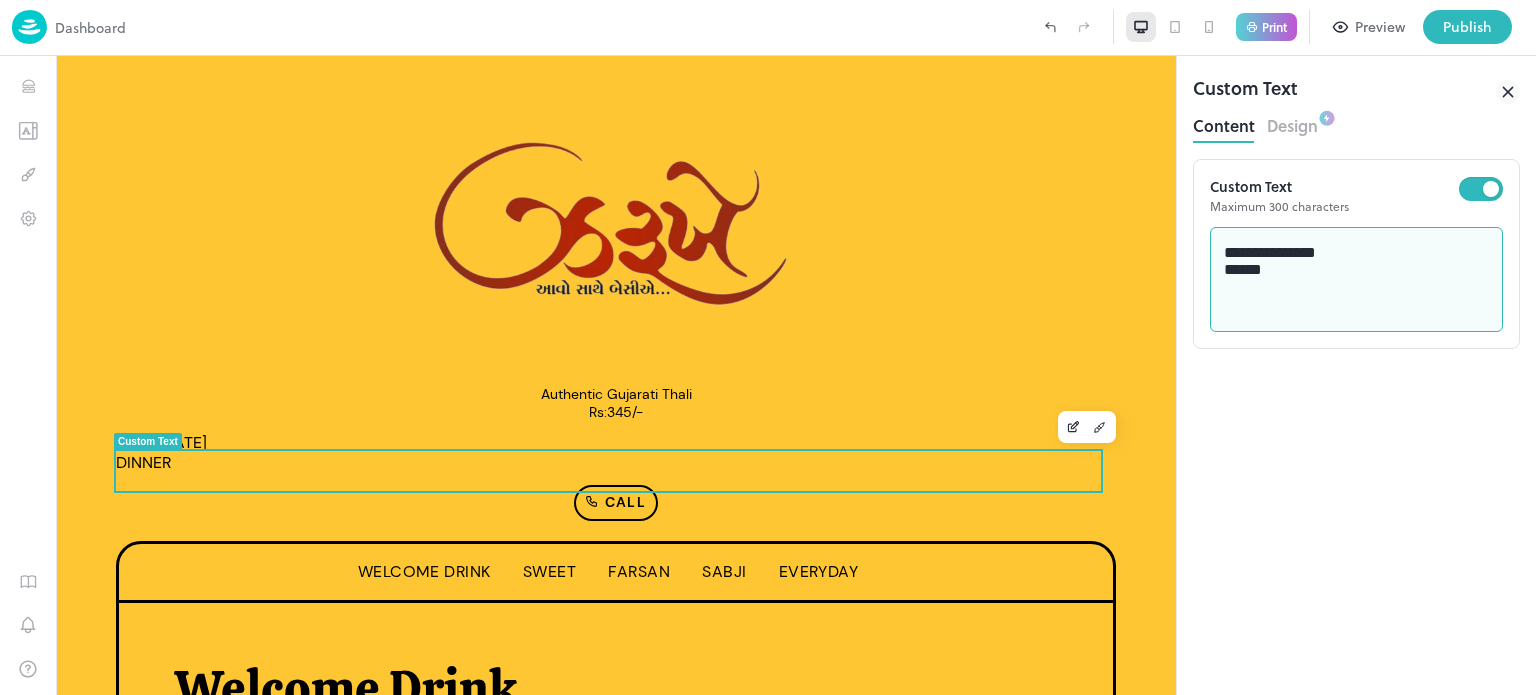 click on "**********" at bounding box center [1357, 280] 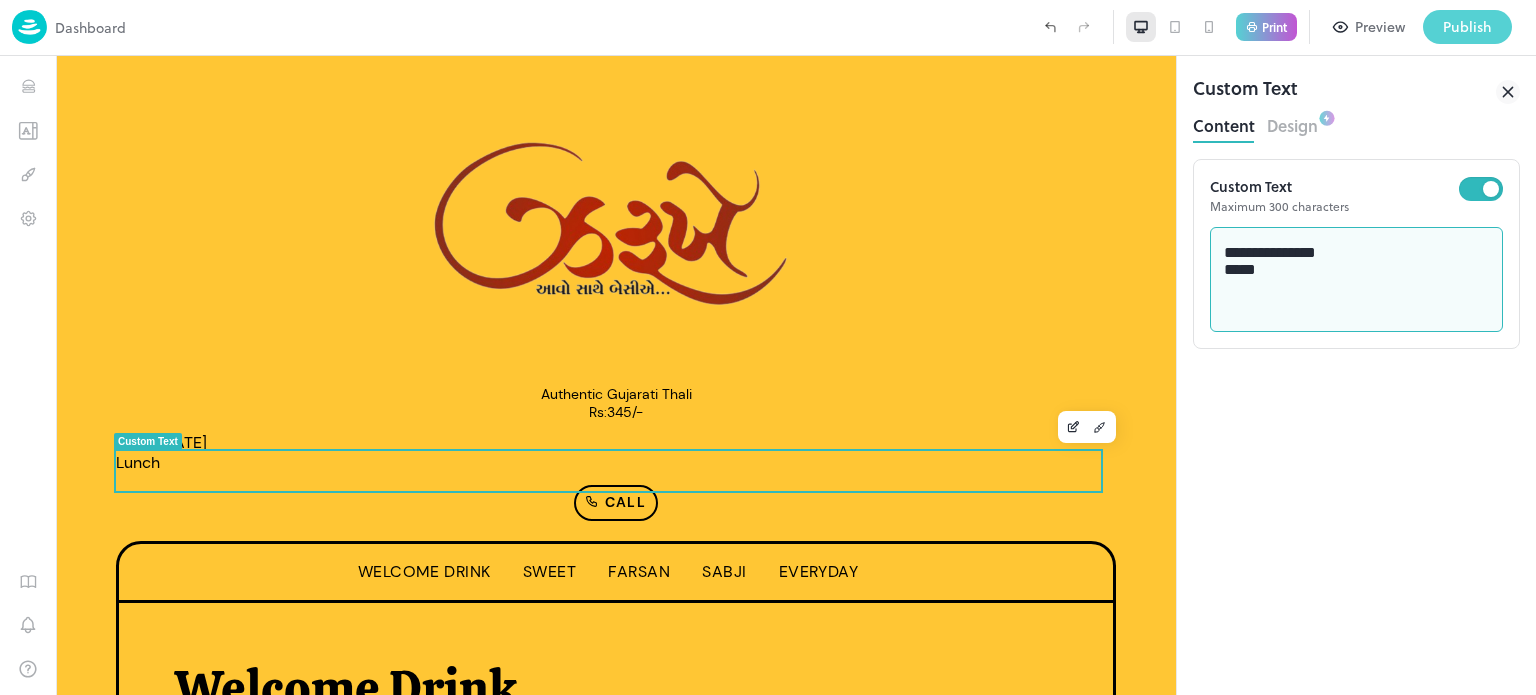 type on "**********" 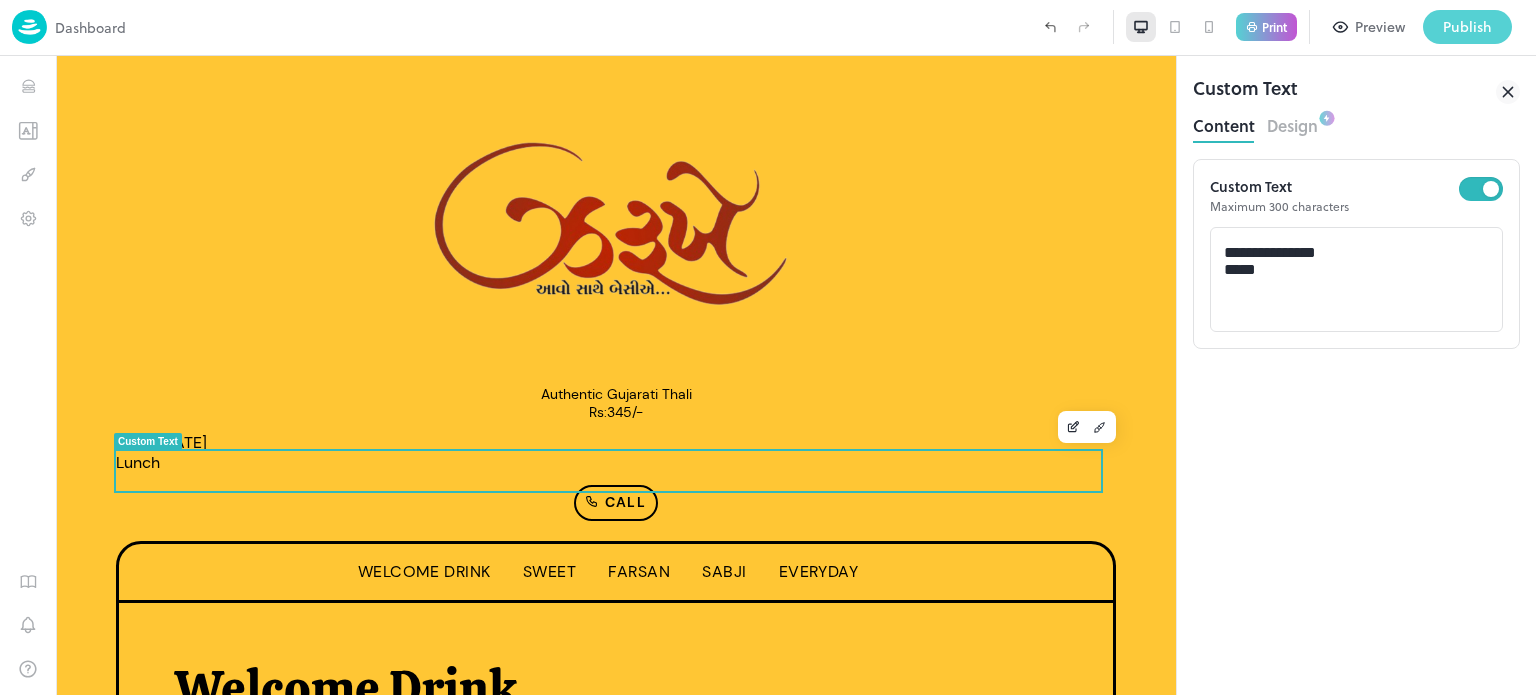 click on "Publish" at bounding box center (1467, 27) 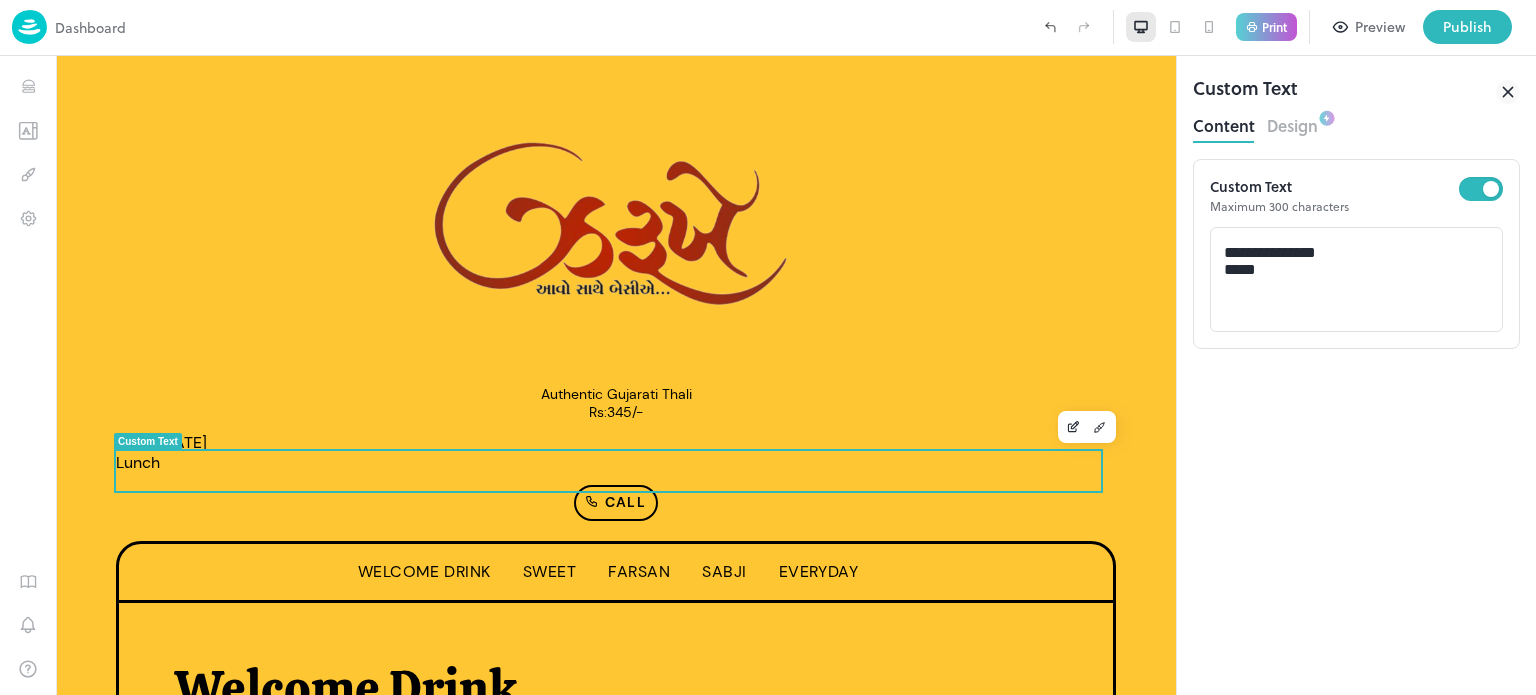 click on "Download" at bounding box center [981, 1282] 